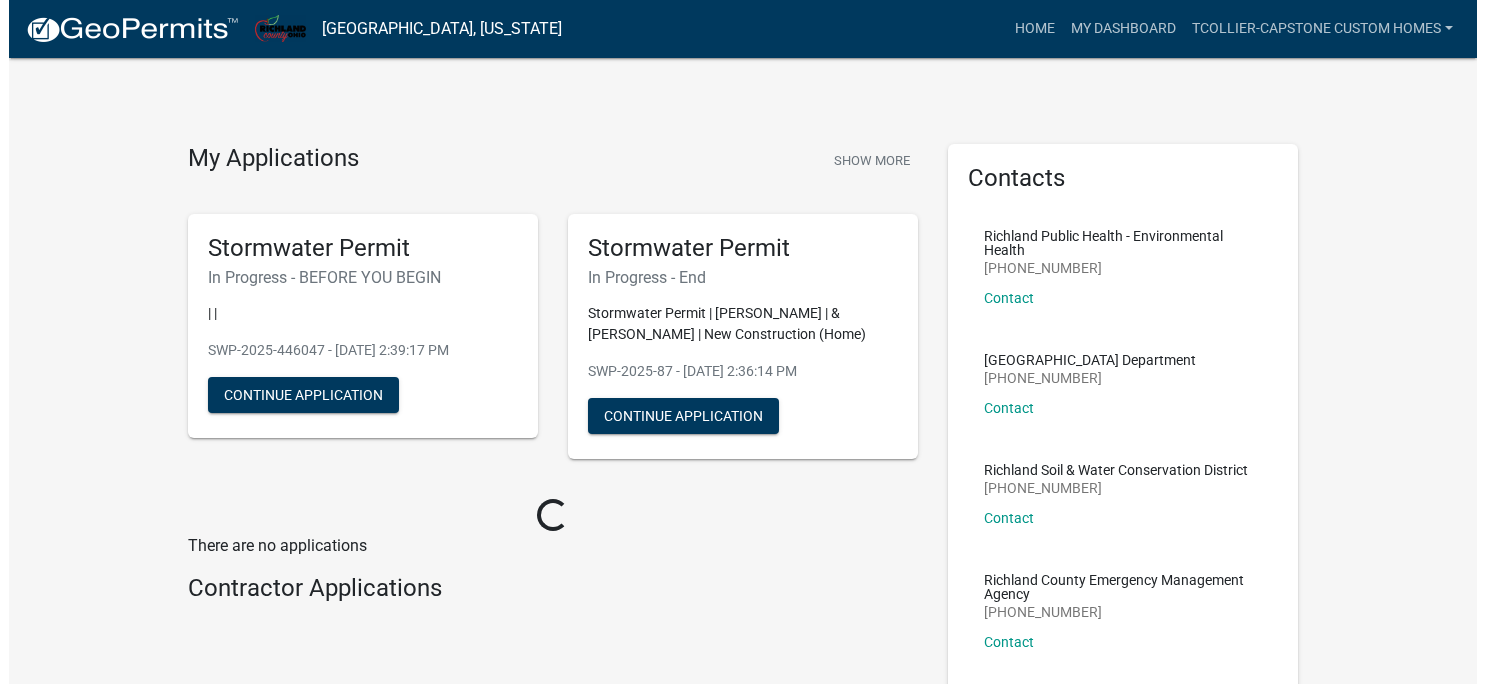 scroll, scrollTop: 0, scrollLeft: 0, axis: both 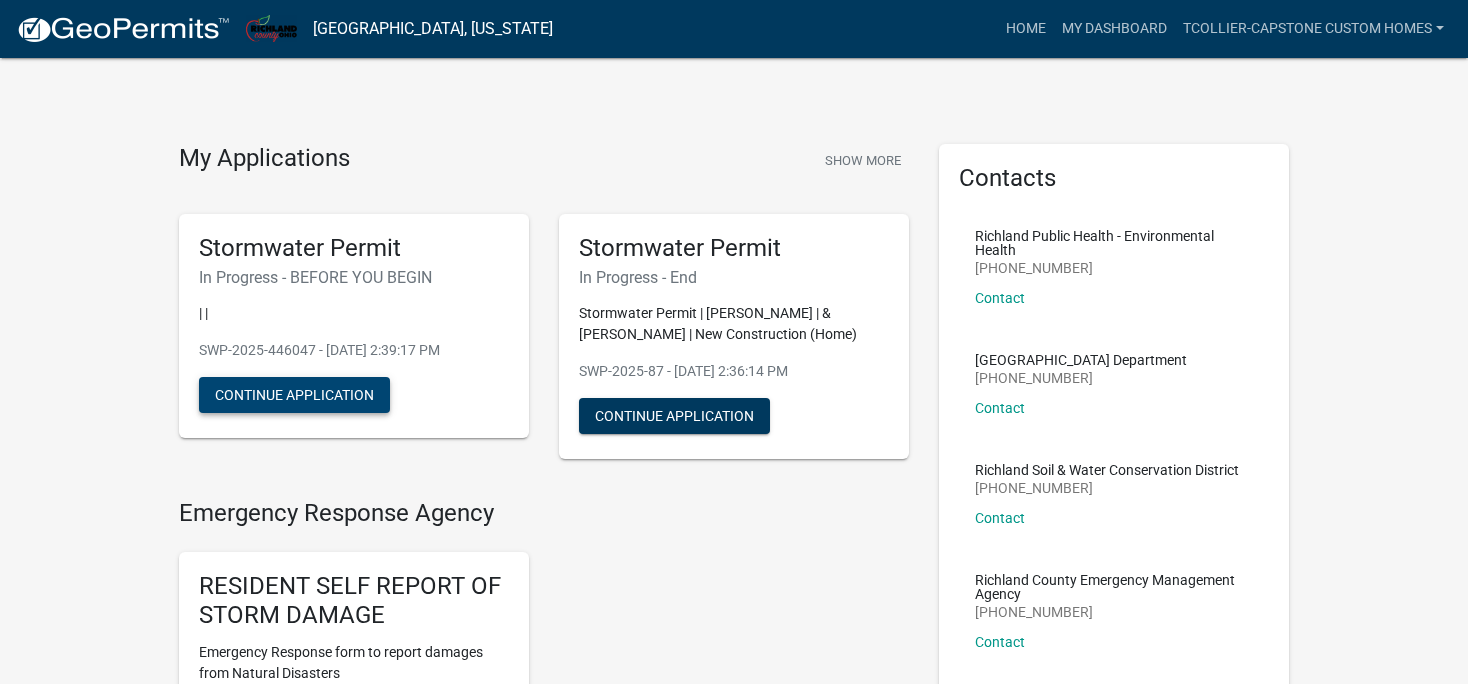 click on "Continue Application" 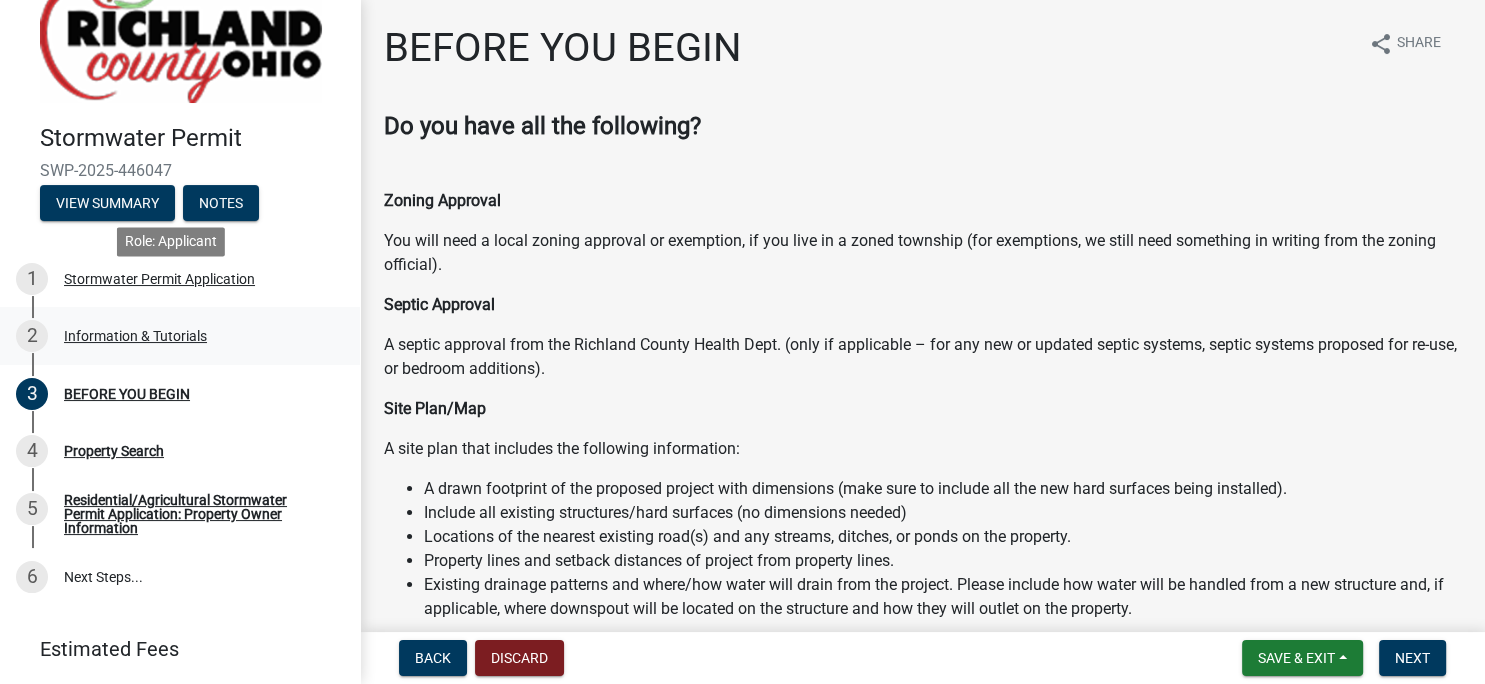 scroll, scrollTop: 101, scrollLeft: 0, axis: vertical 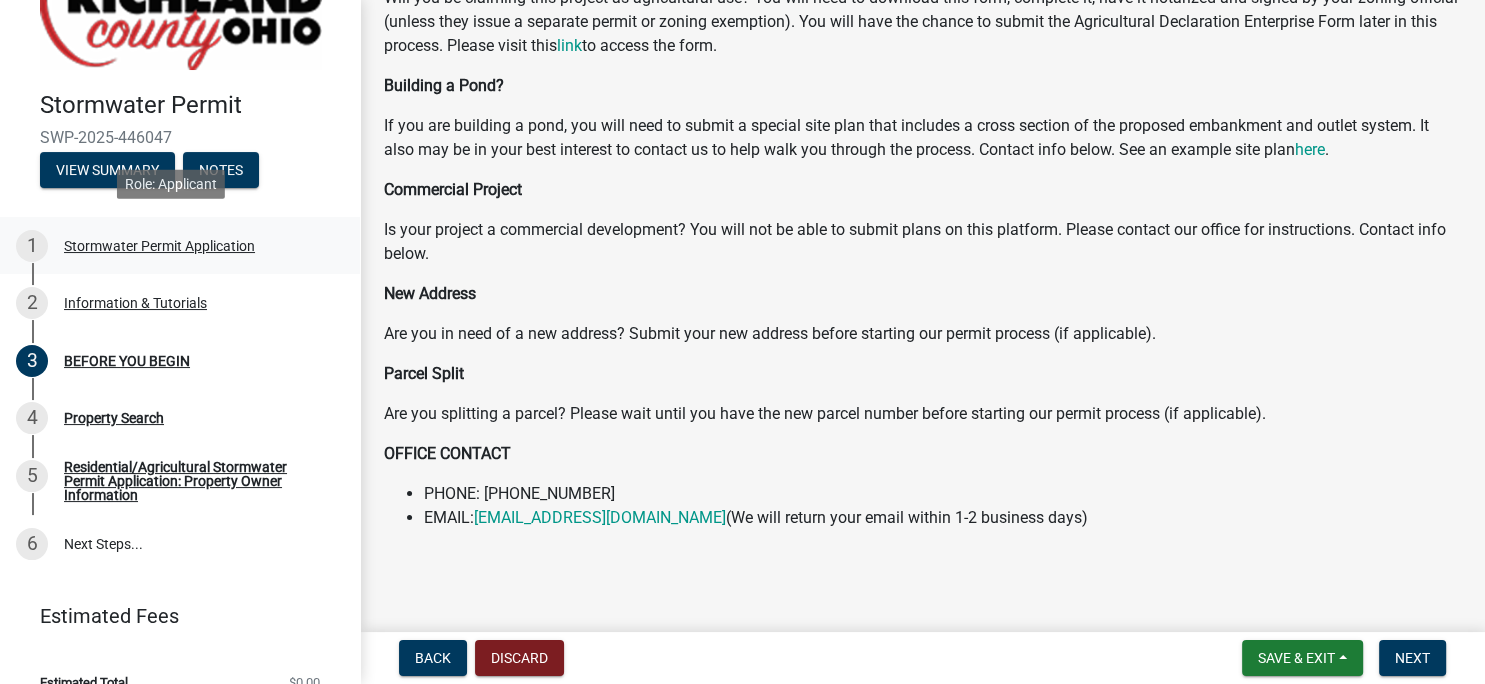click on "Stormwater Permit Application" at bounding box center [159, 246] 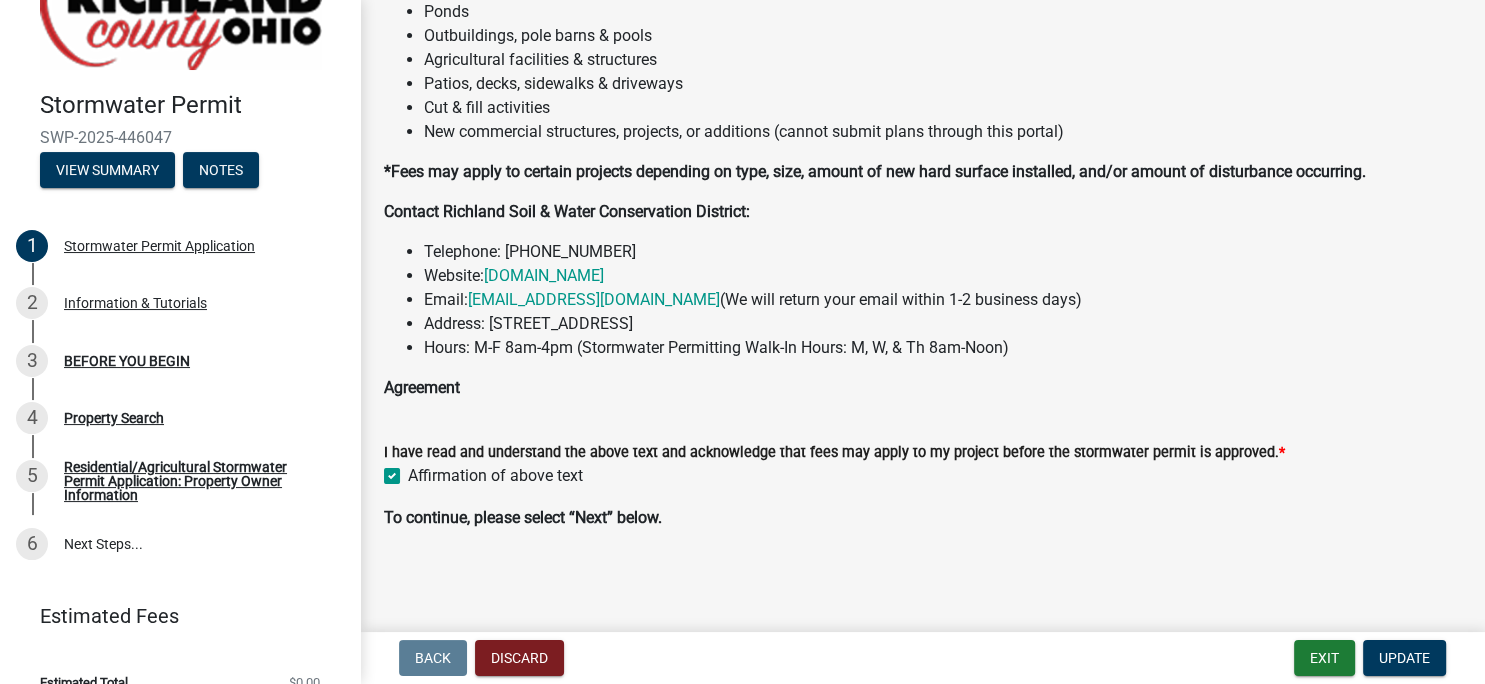 scroll, scrollTop: 376, scrollLeft: 0, axis: vertical 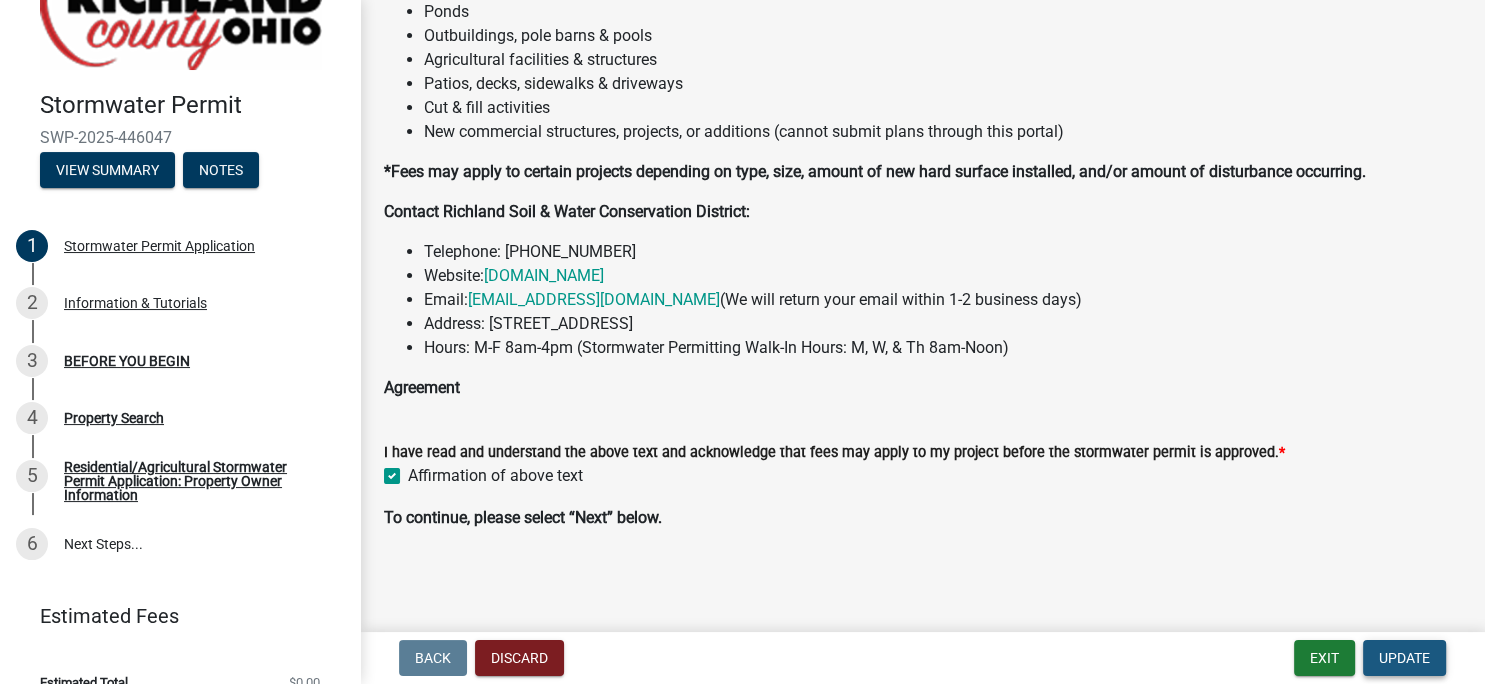 click on "Update" at bounding box center (1404, 658) 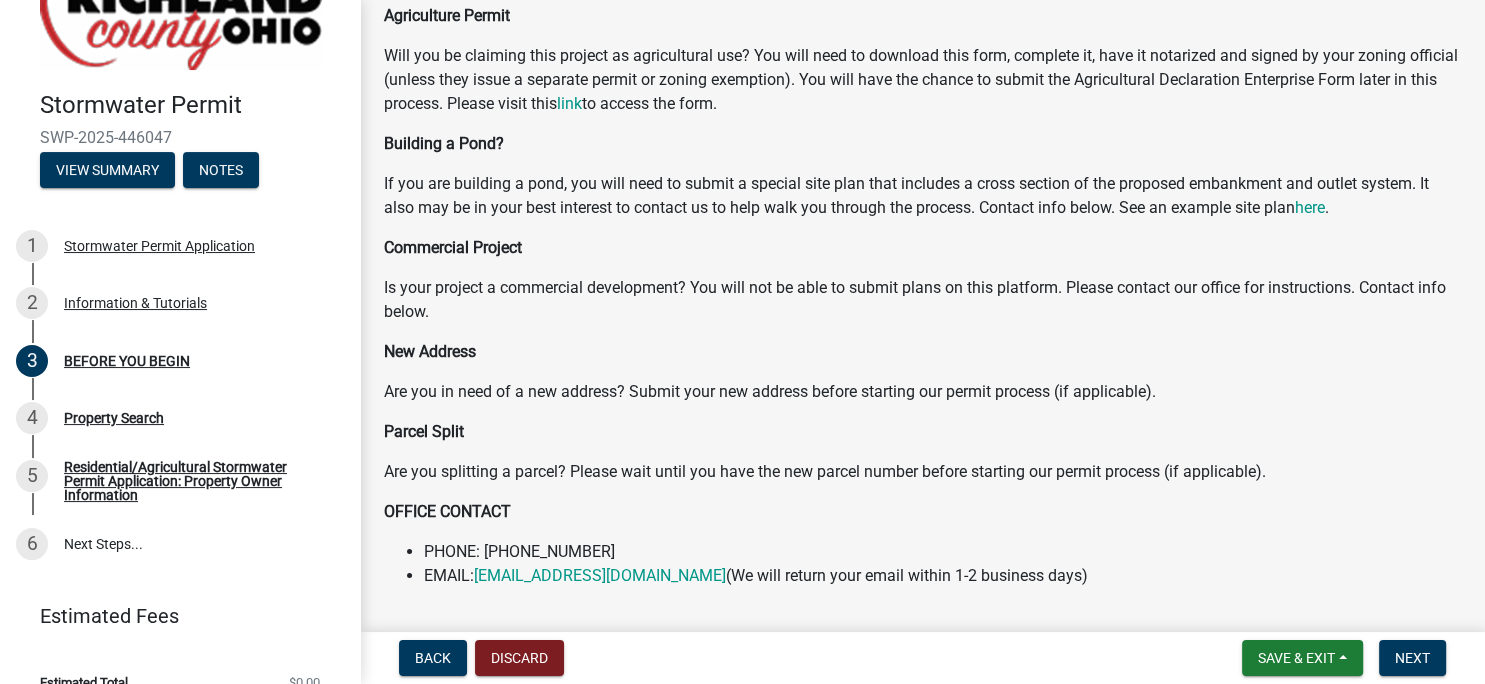 scroll, scrollTop: 763, scrollLeft: 0, axis: vertical 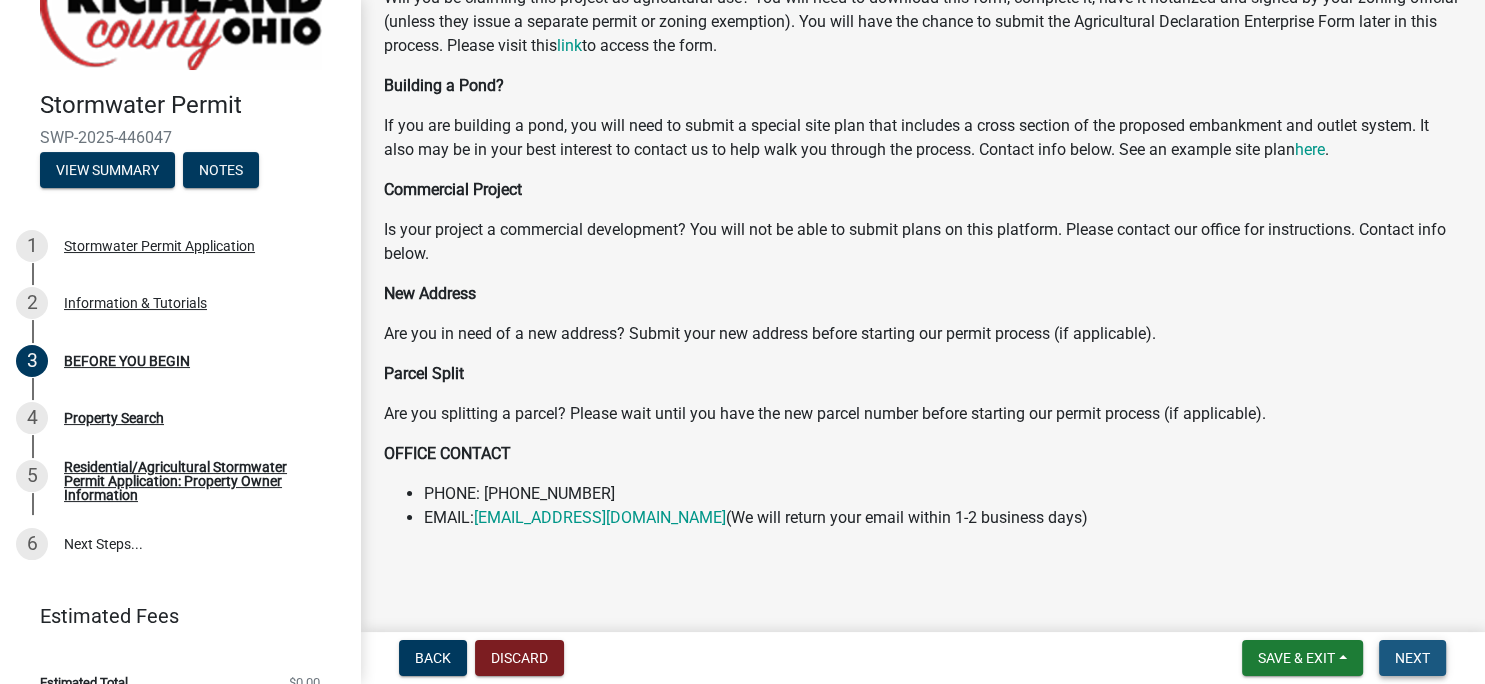 click on "Next" at bounding box center [1412, 658] 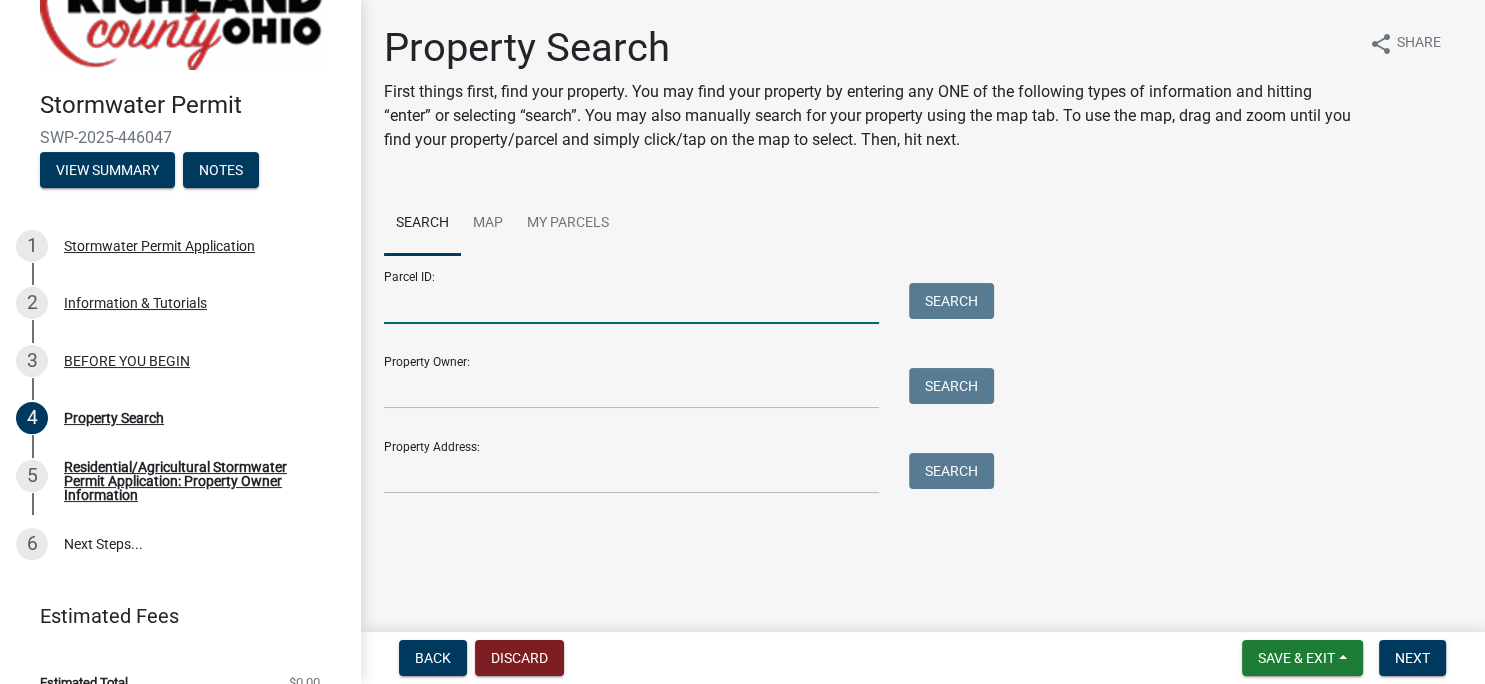 click on "Parcel ID:" at bounding box center [631, 303] 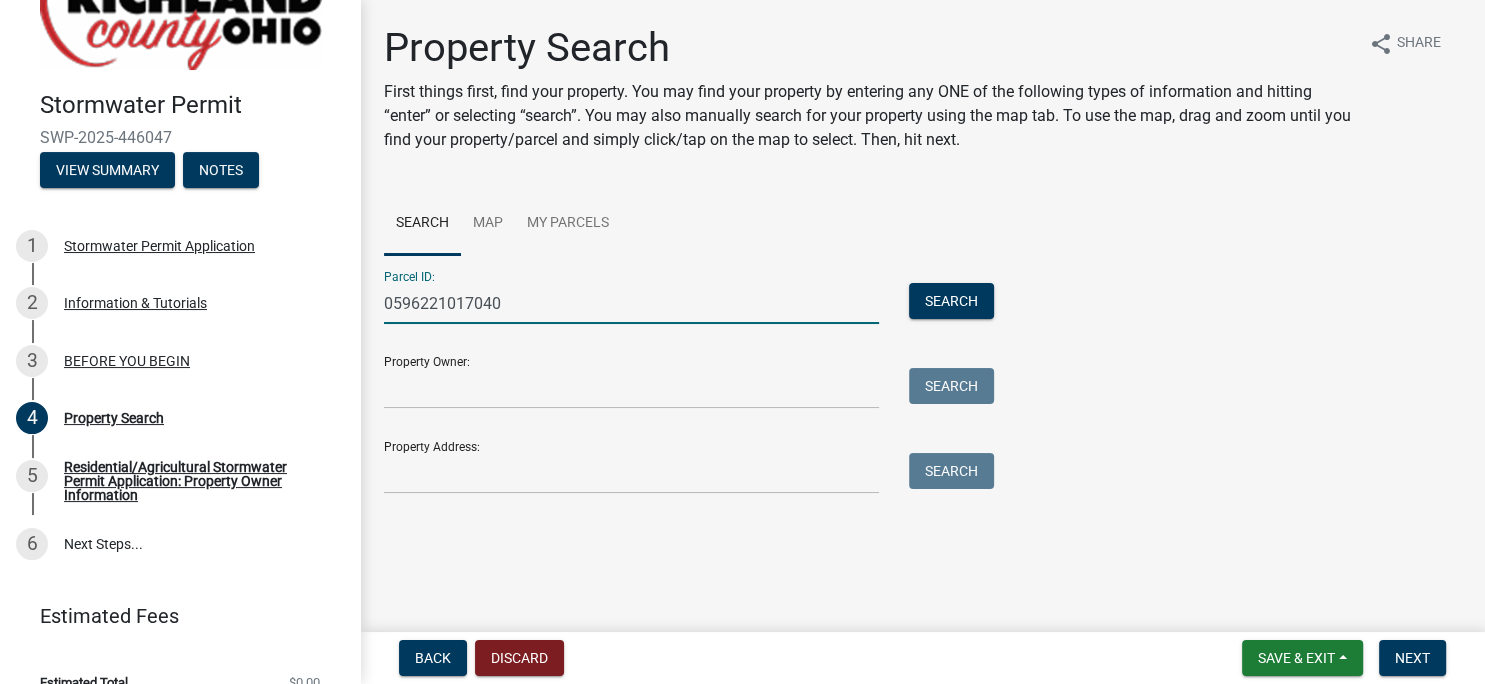 type on "0596221017040" 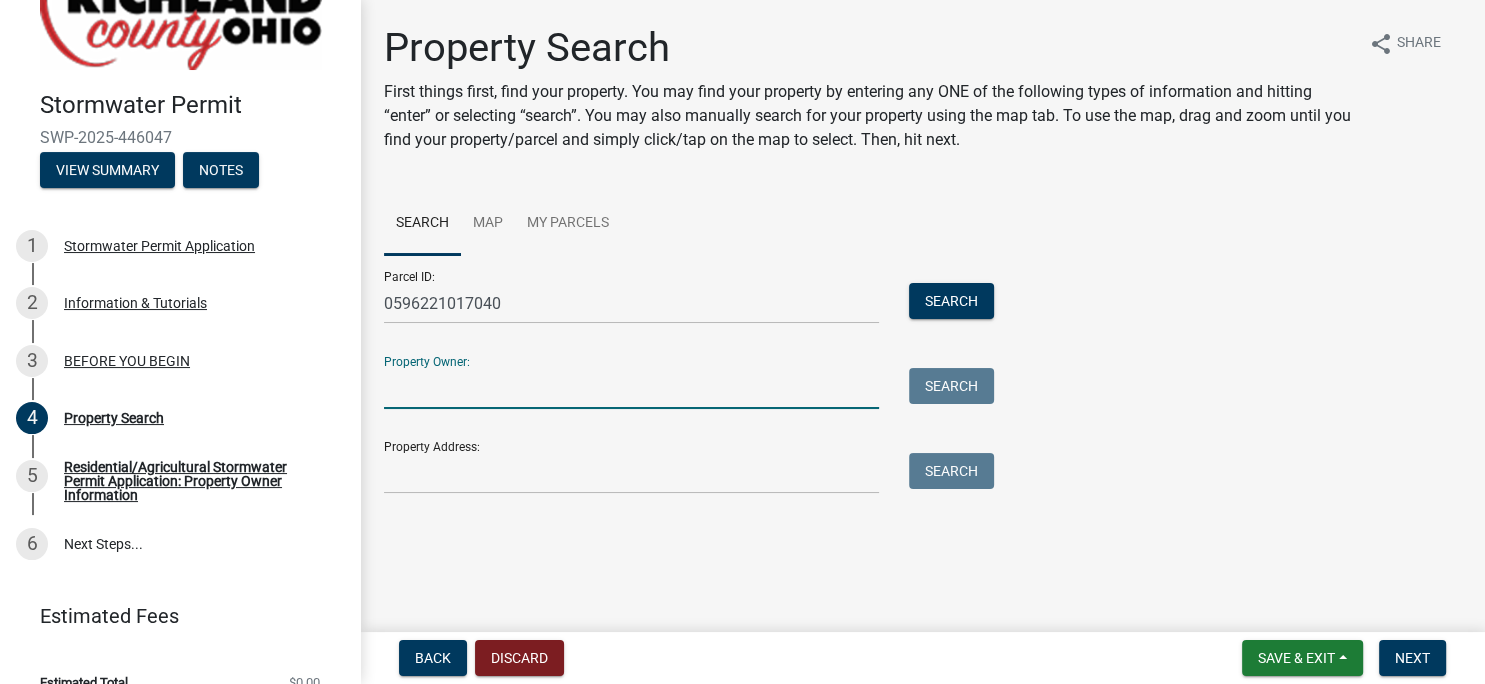 click on "Property Owner:" at bounding box center [631, 388] 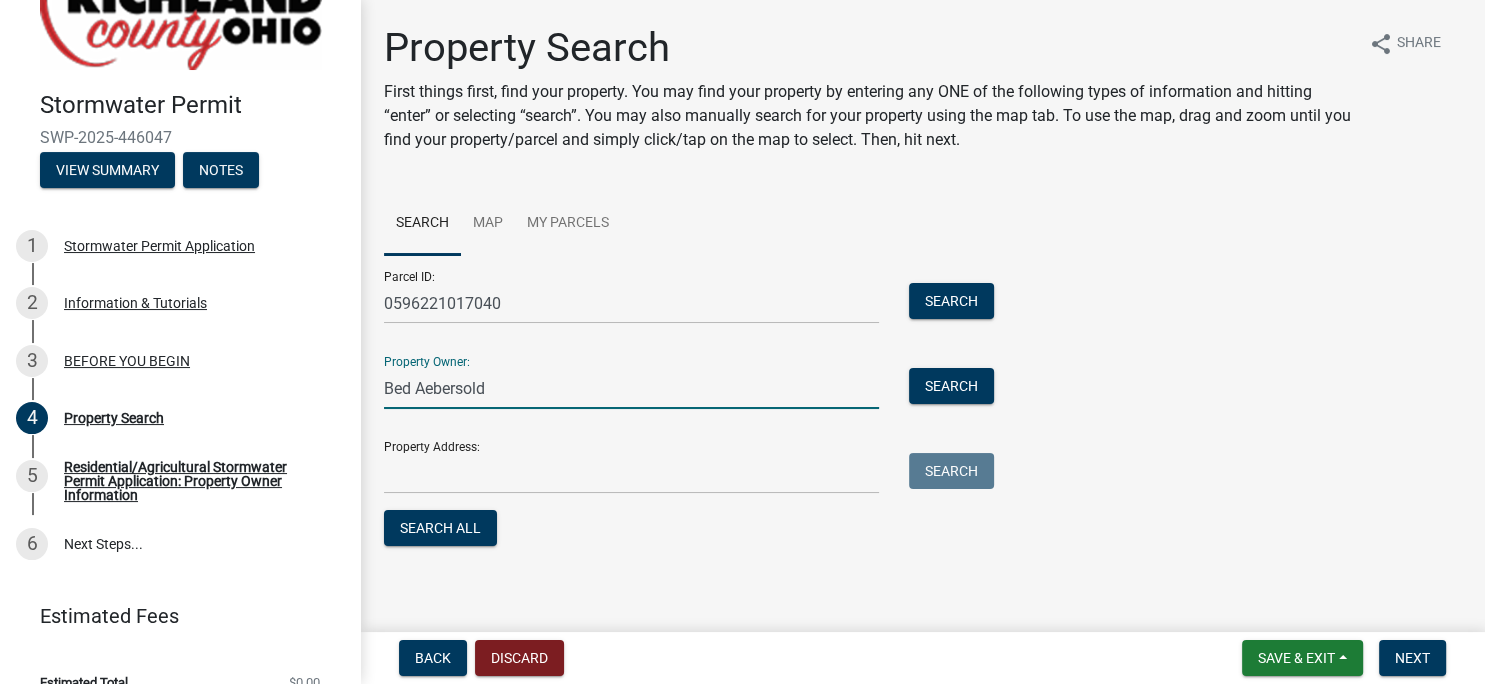type on "Bed Aebersold" 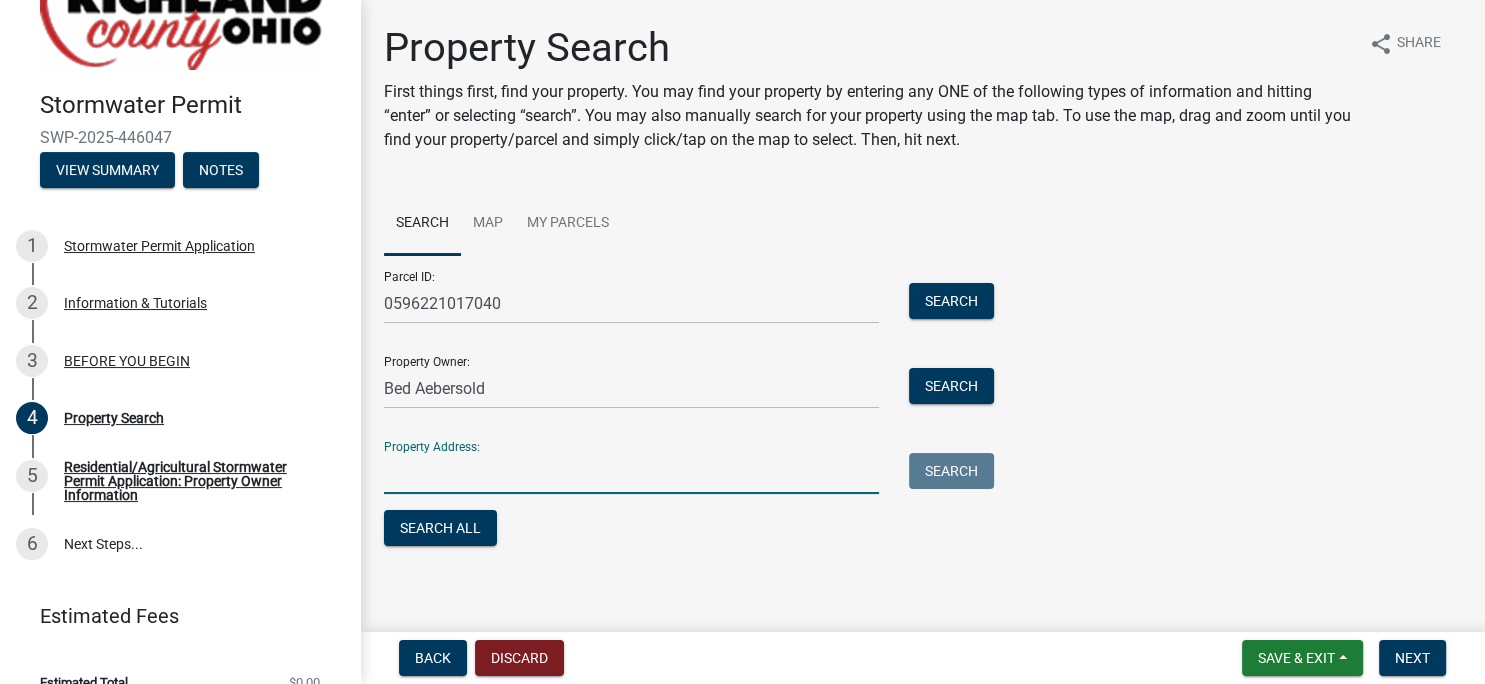 click on "Property Address:" at bounding box center [631, 473] 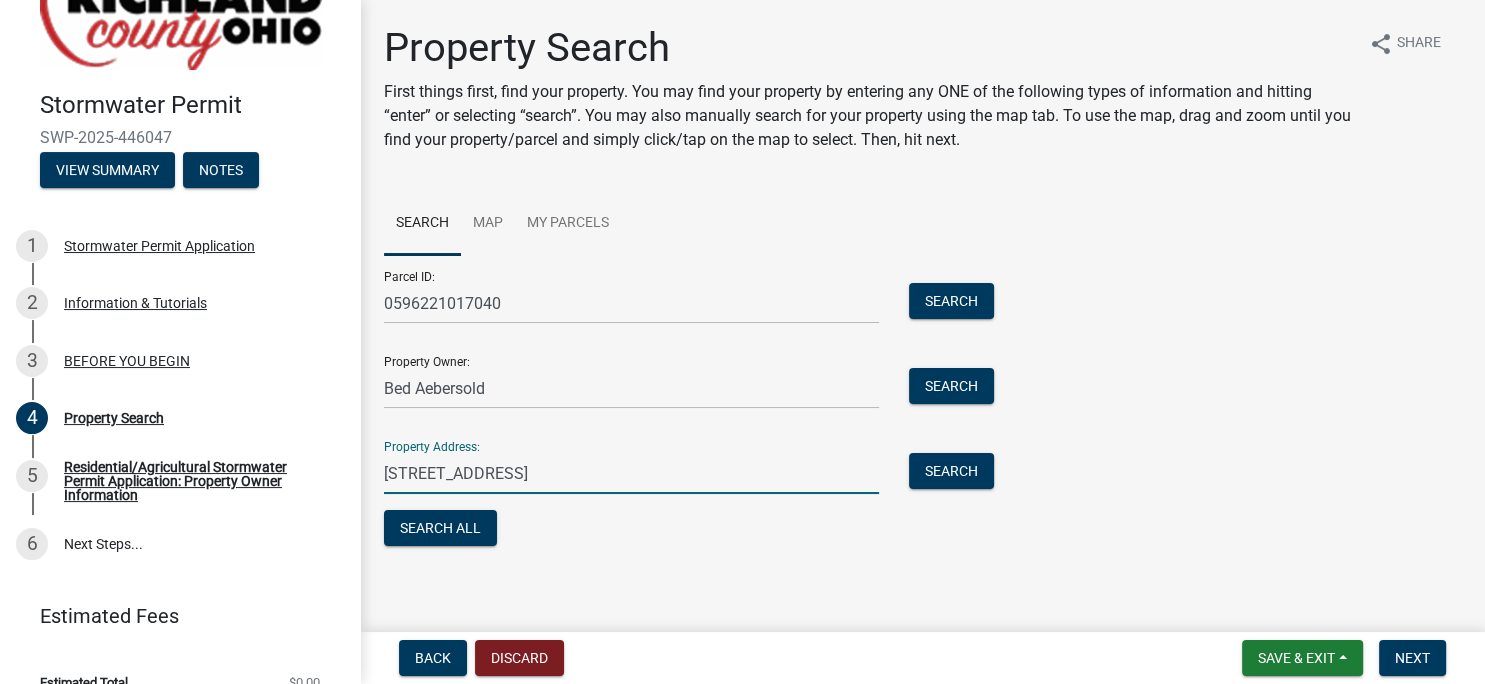 type on "[STREET_ADDRESS]" 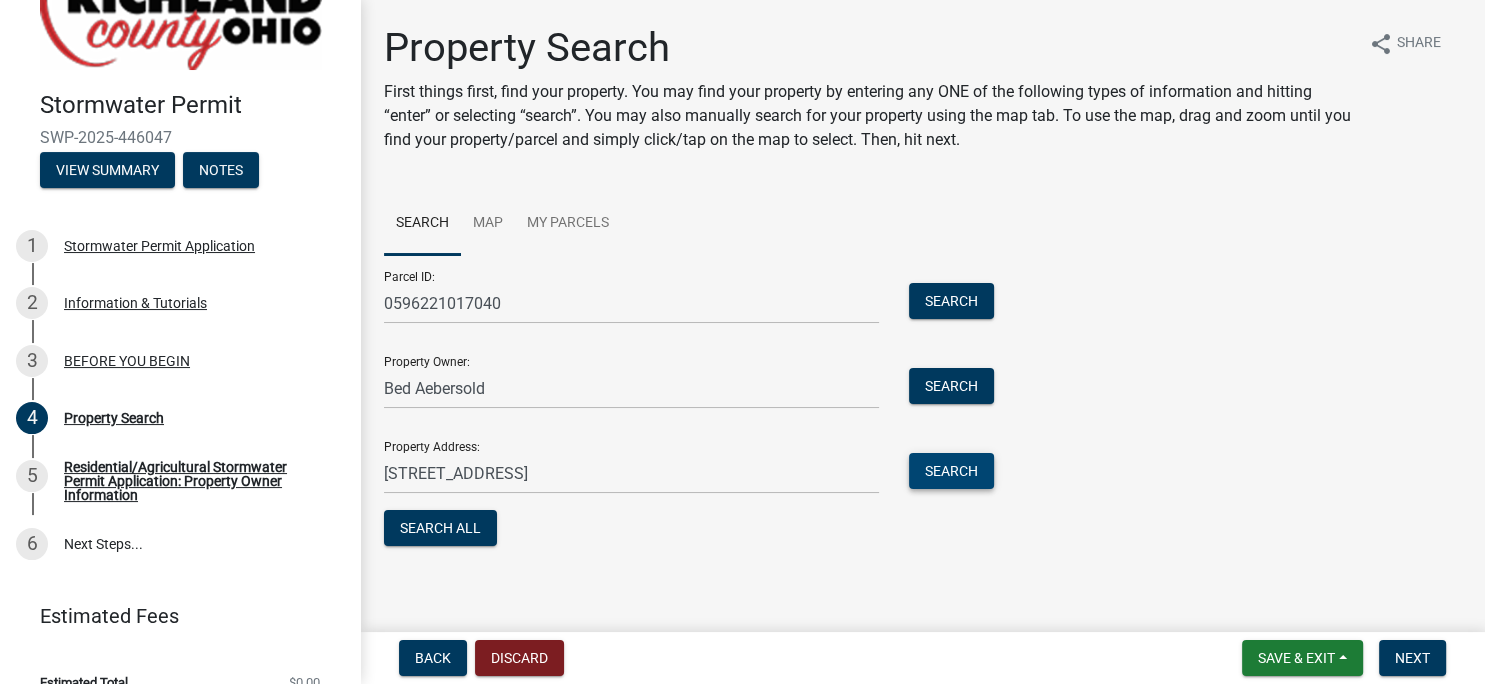type 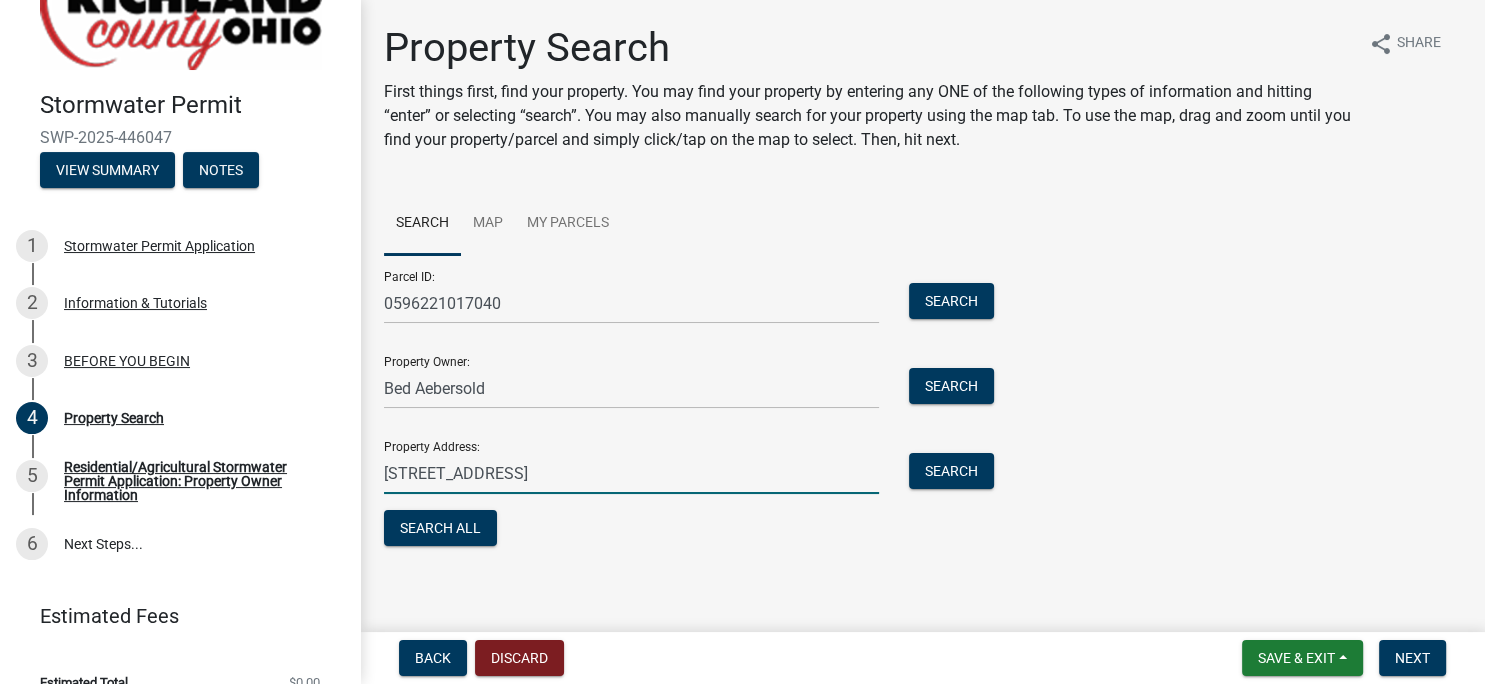 click on "[STREET_ADDRESS]" at bounding box center [631, 473] 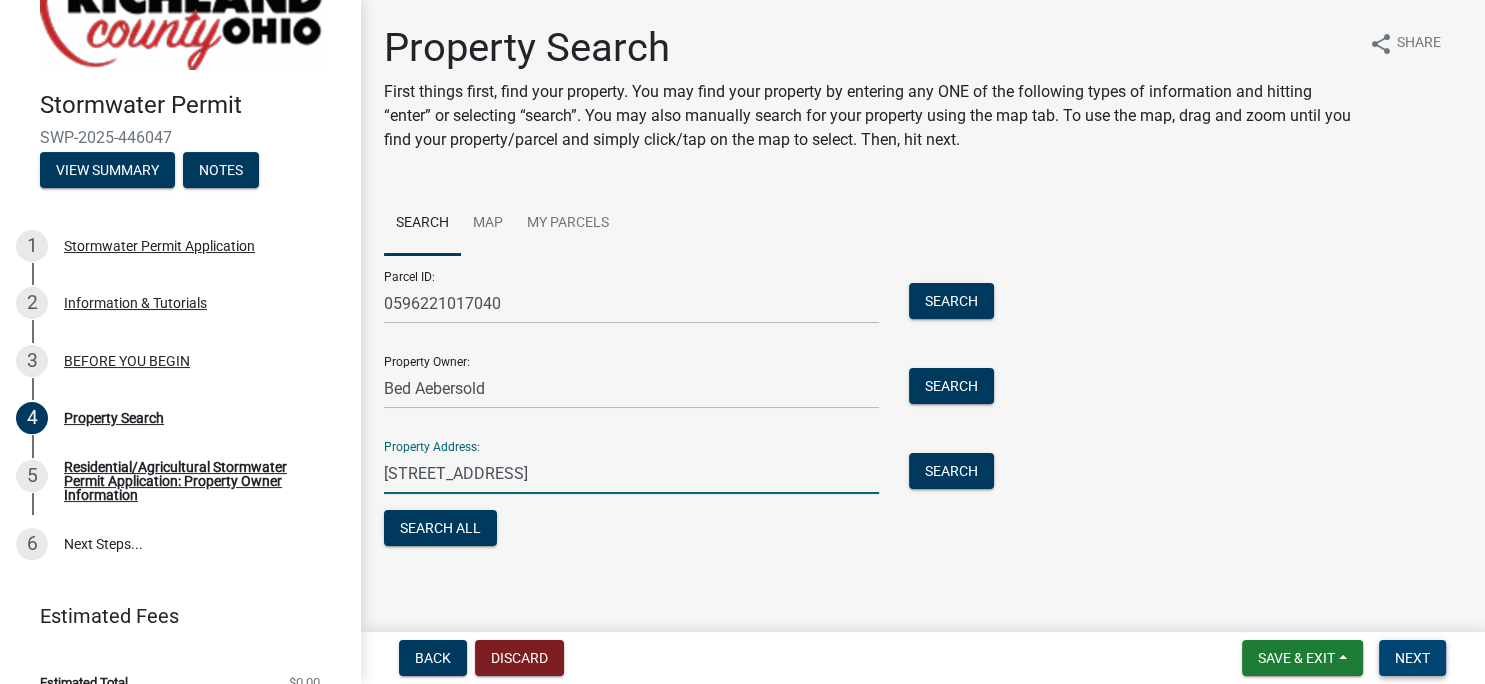 type on "[STREET_ADDRESS]" 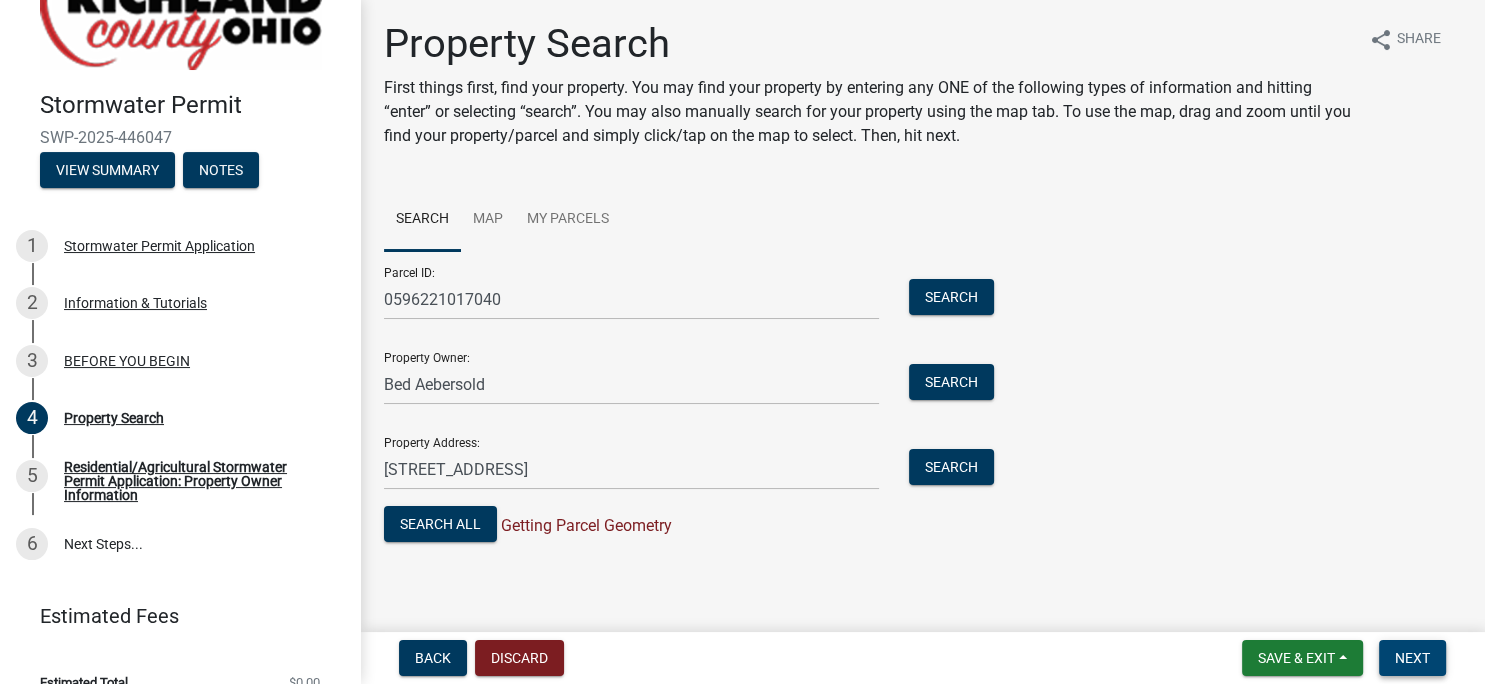 scroll, scrollTop: 6, scrollLeft: 0, axis: vertical 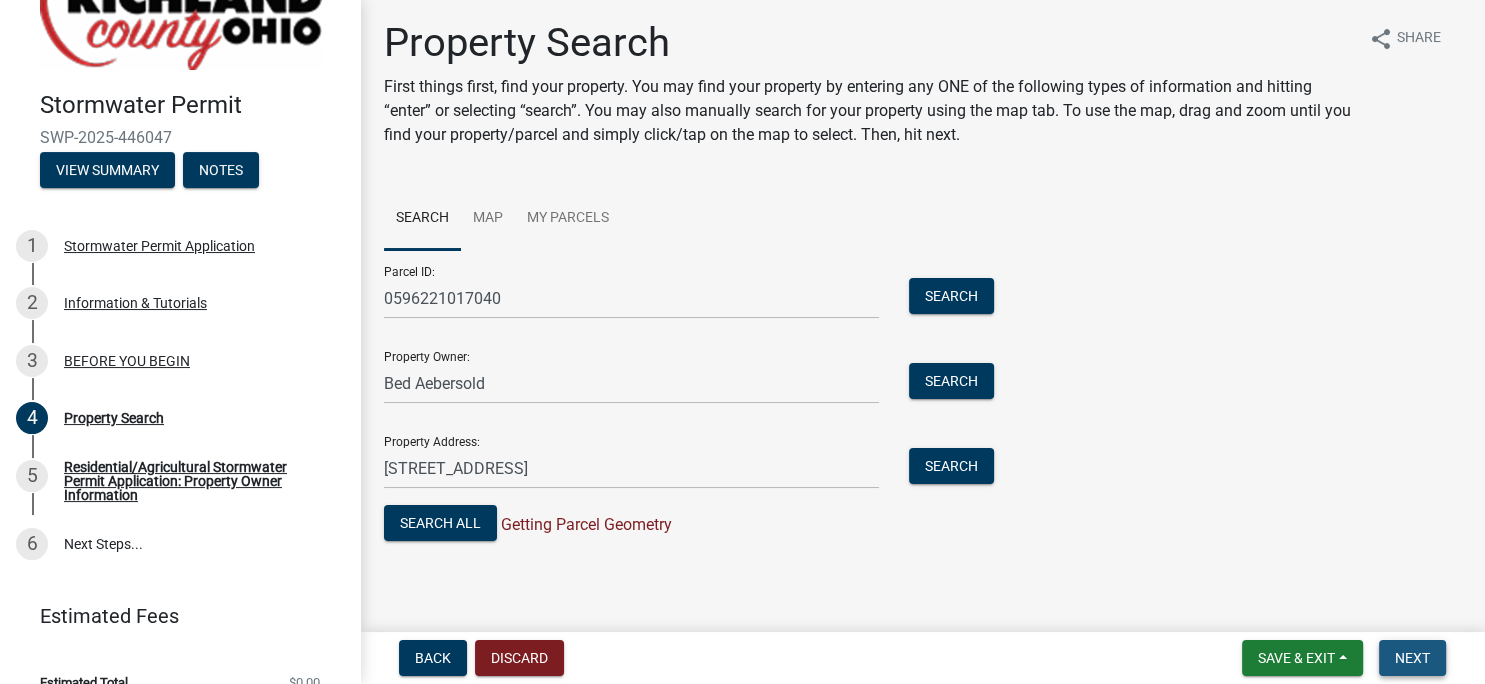 click on "Next" at bounding box center [1412, 658] 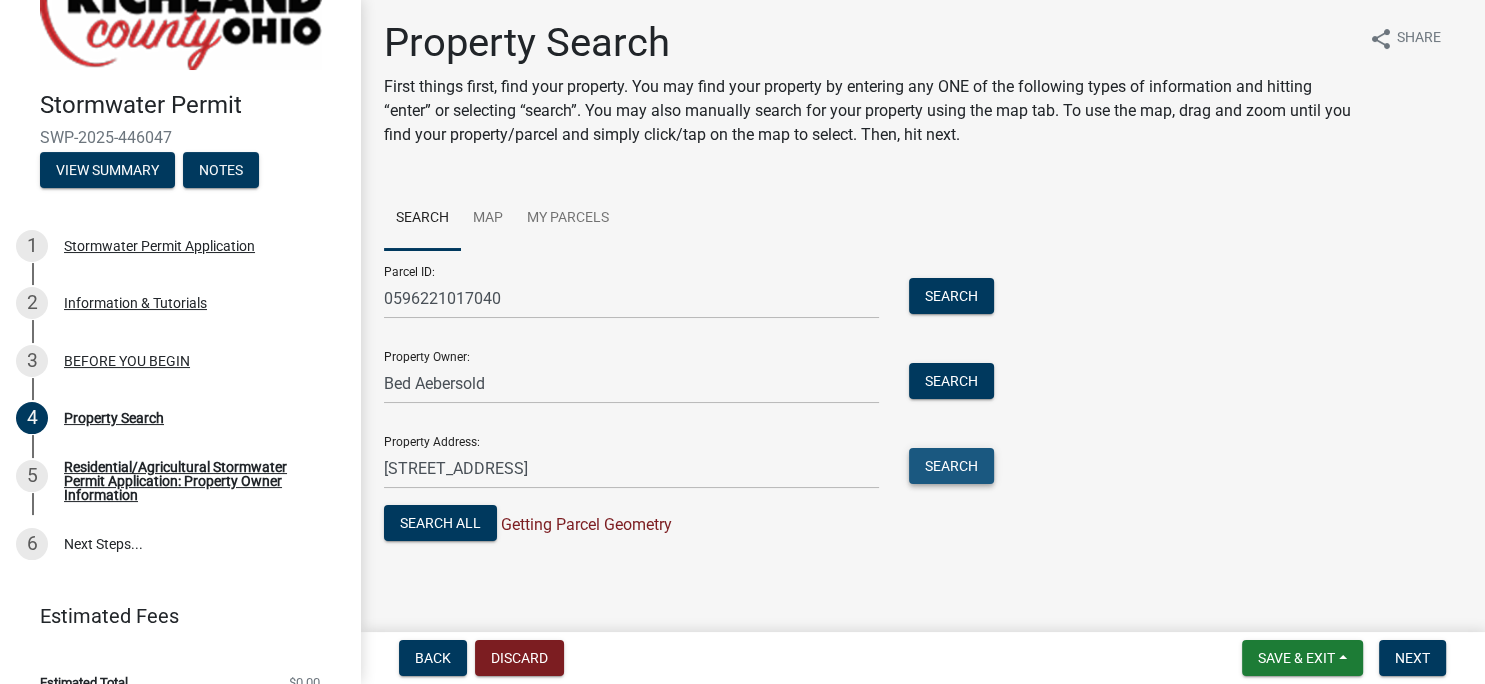 click on "Search" at bounding box center (951, 466) 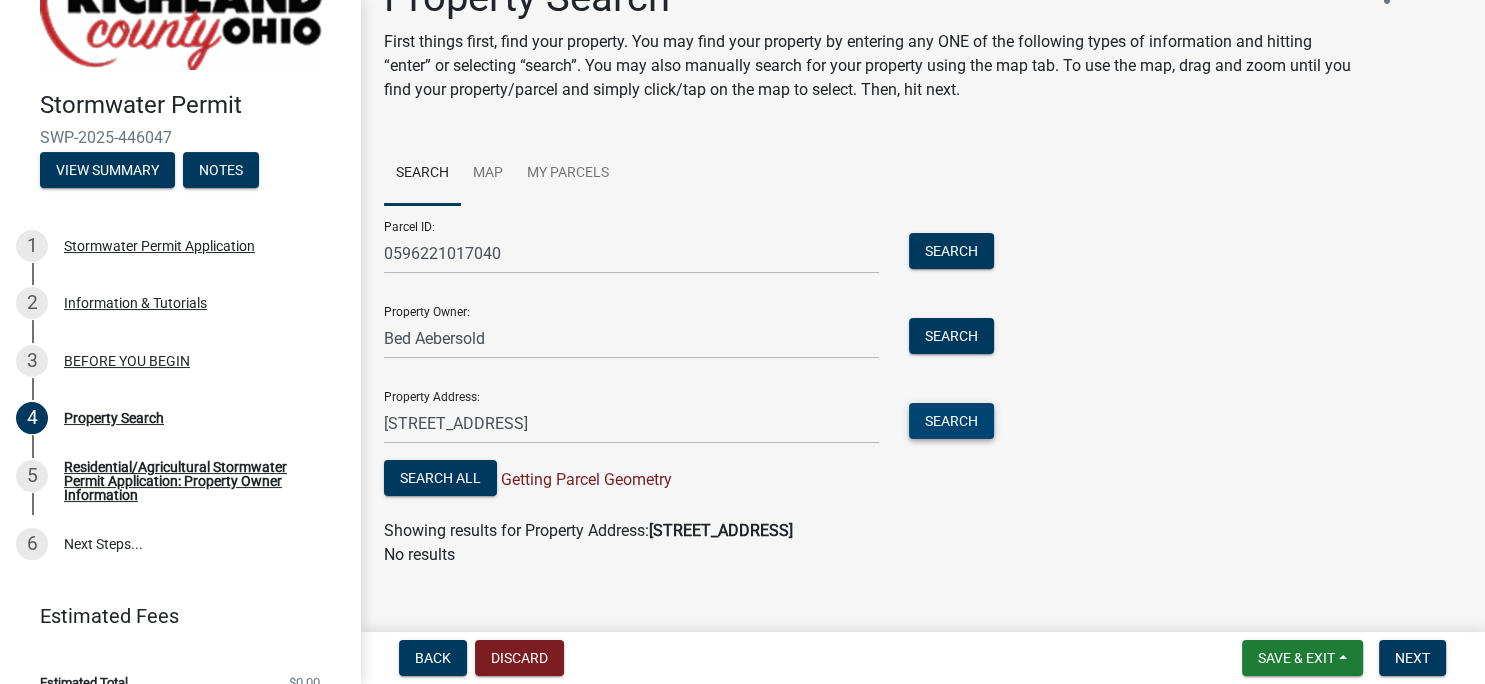 scroll, scrollTop: 71, scrollLeft: 0, axis: vertical 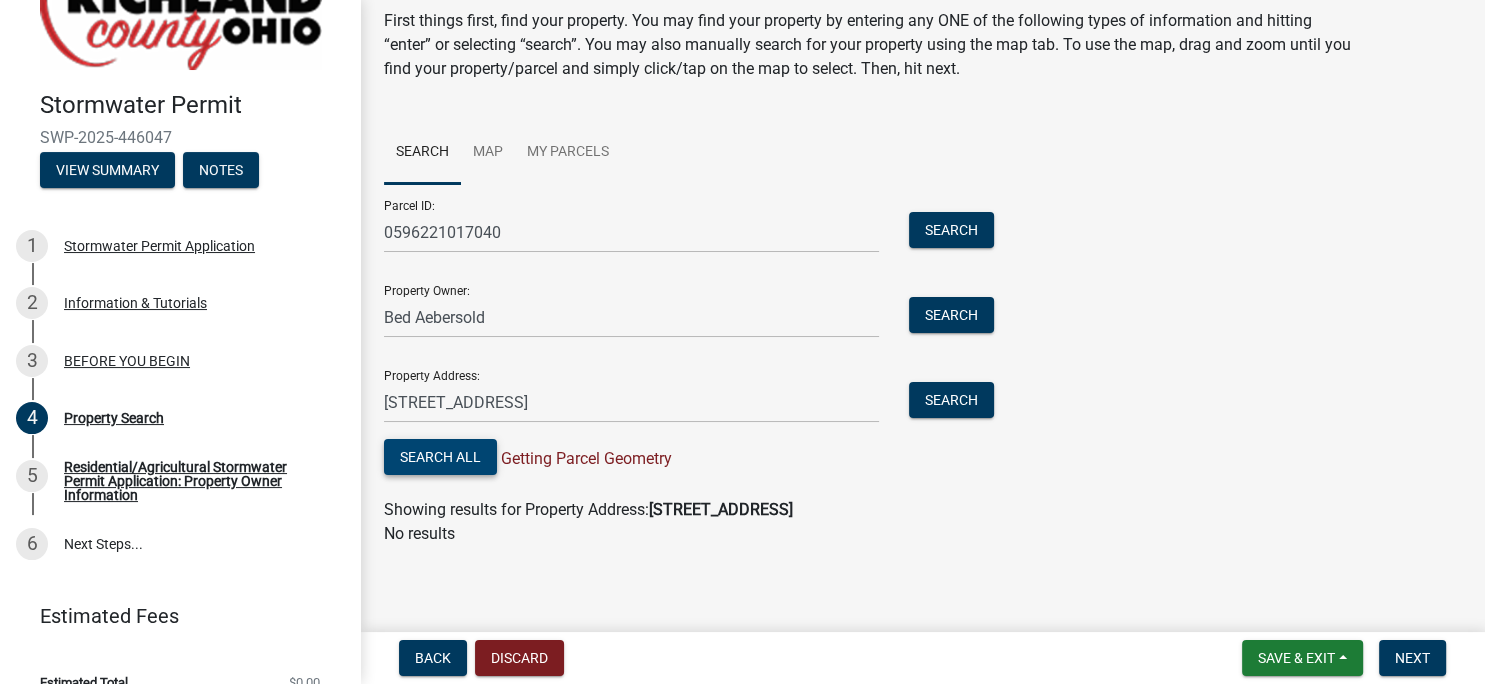 click on "Search All" at bounding box center (440, 457) 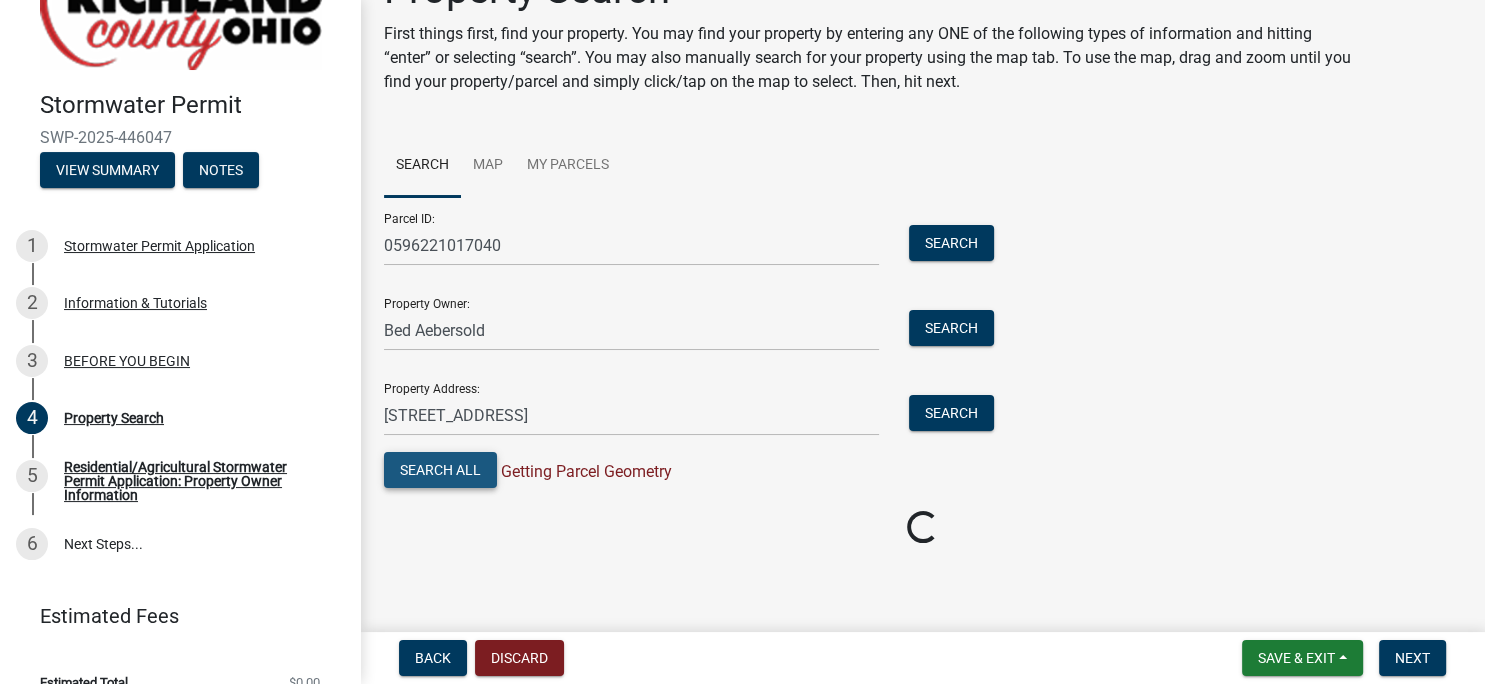 scroll, scrollTop: 6, scrollLeft: 0, axis: vertical 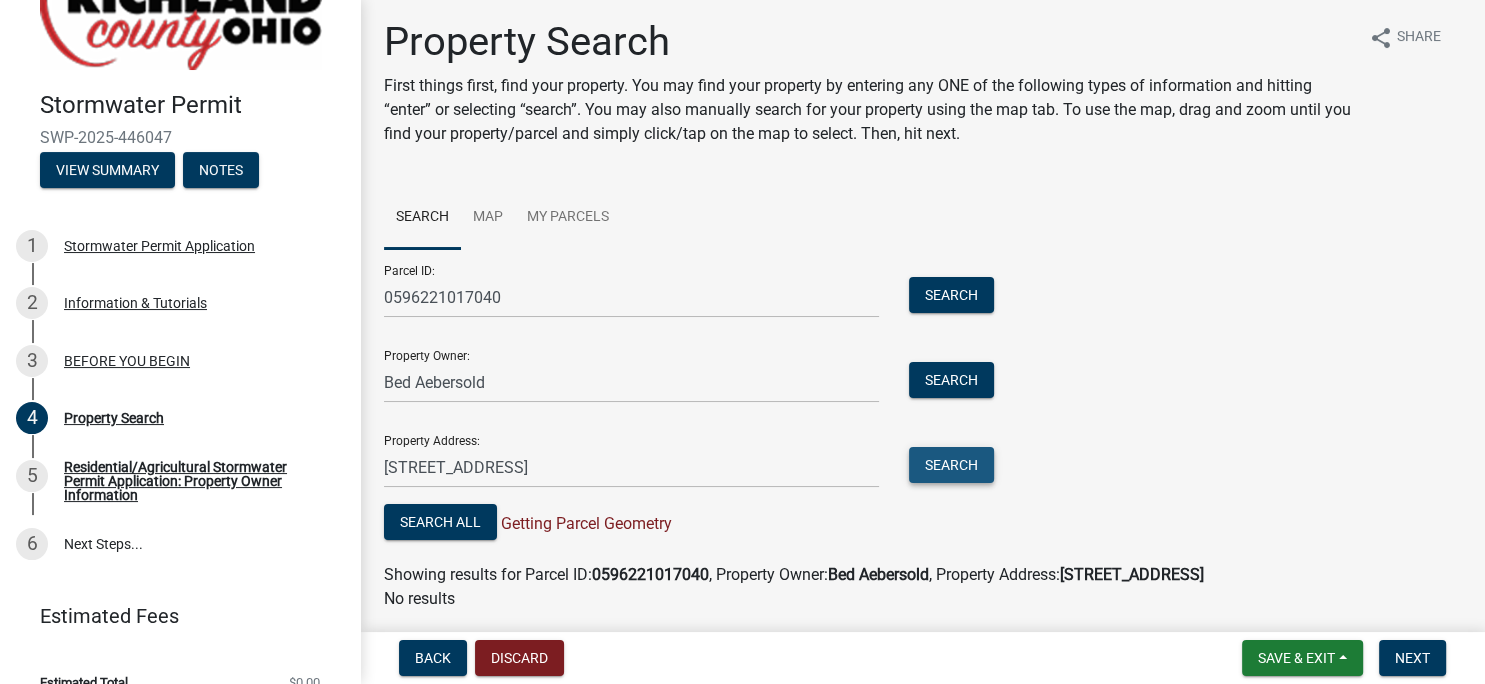 click on "Search" at bounding box center (951, 465) 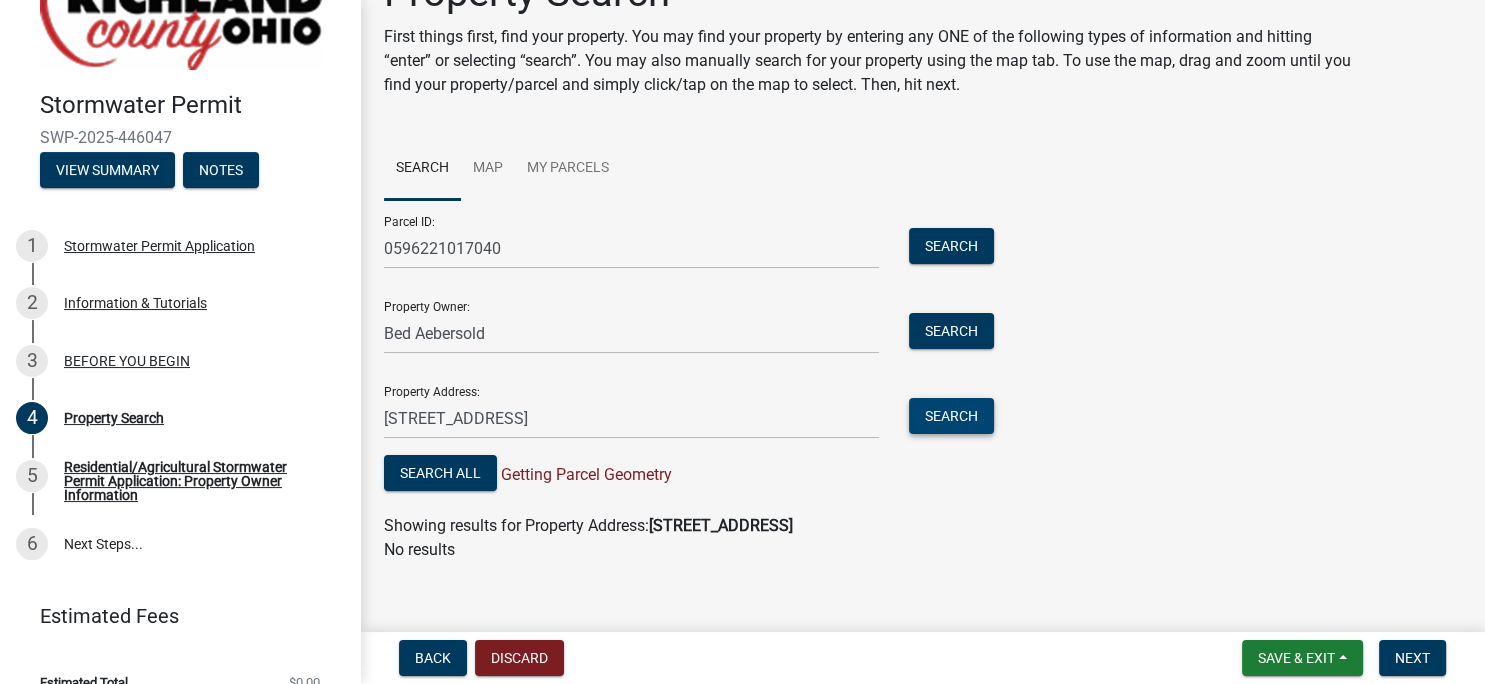 scroll, scrollTop: 71, scrollLeft: 0, axis: vertical 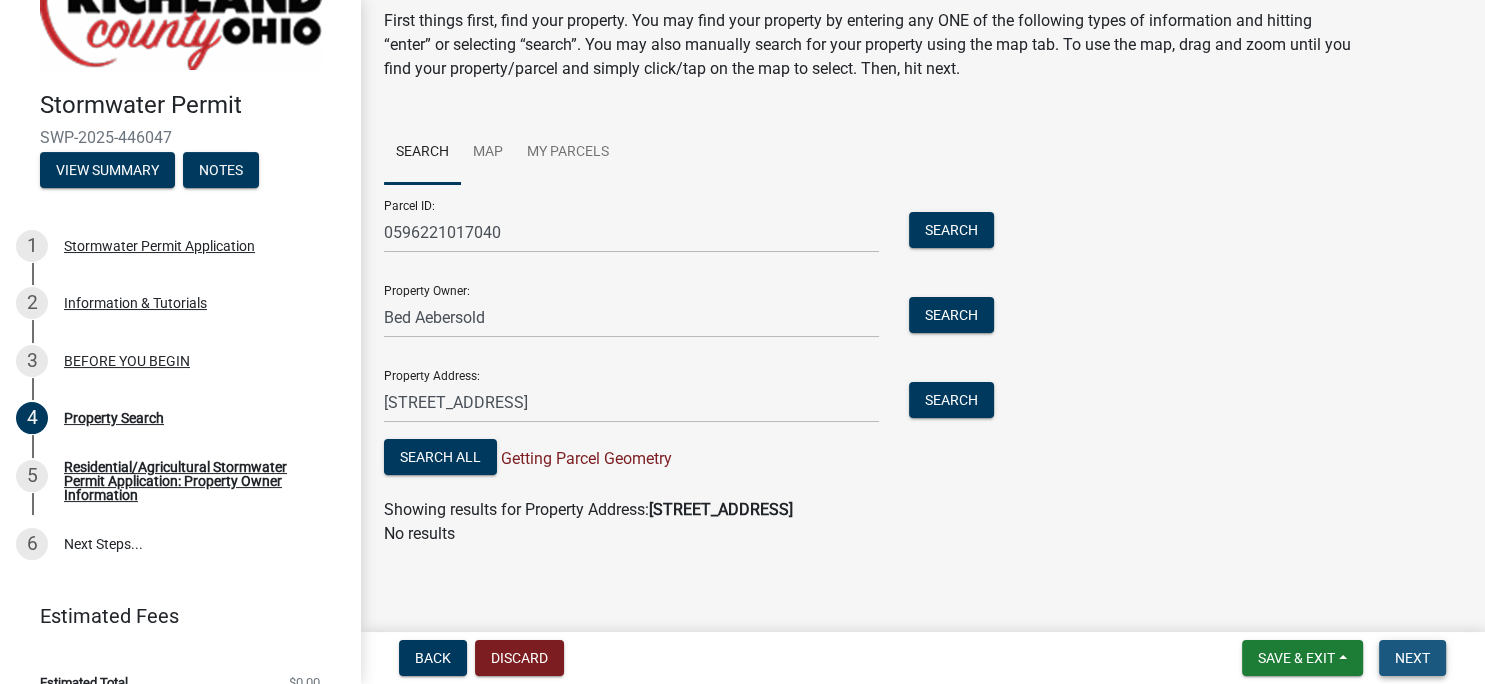 click on "Next" at bounding box center [1412, 658] 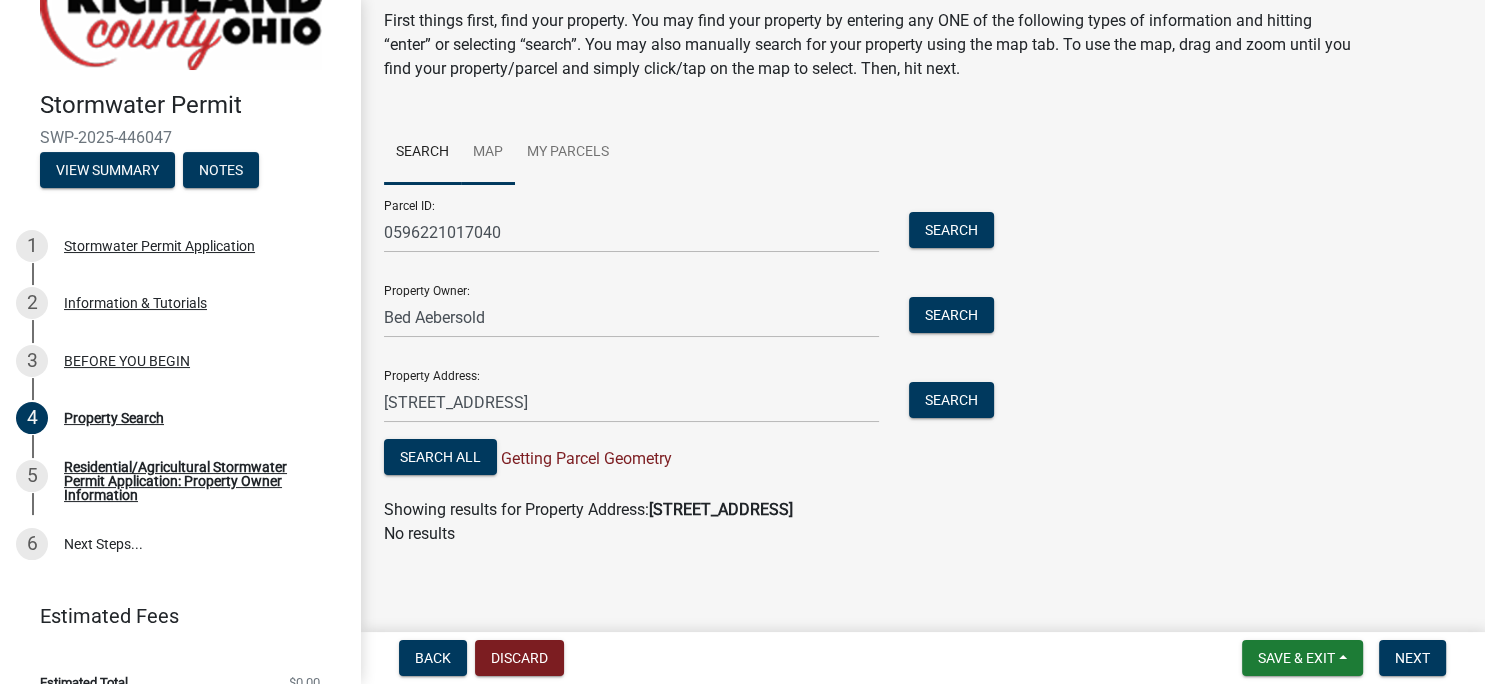 click on "Map" at bounding box center [488, 153] 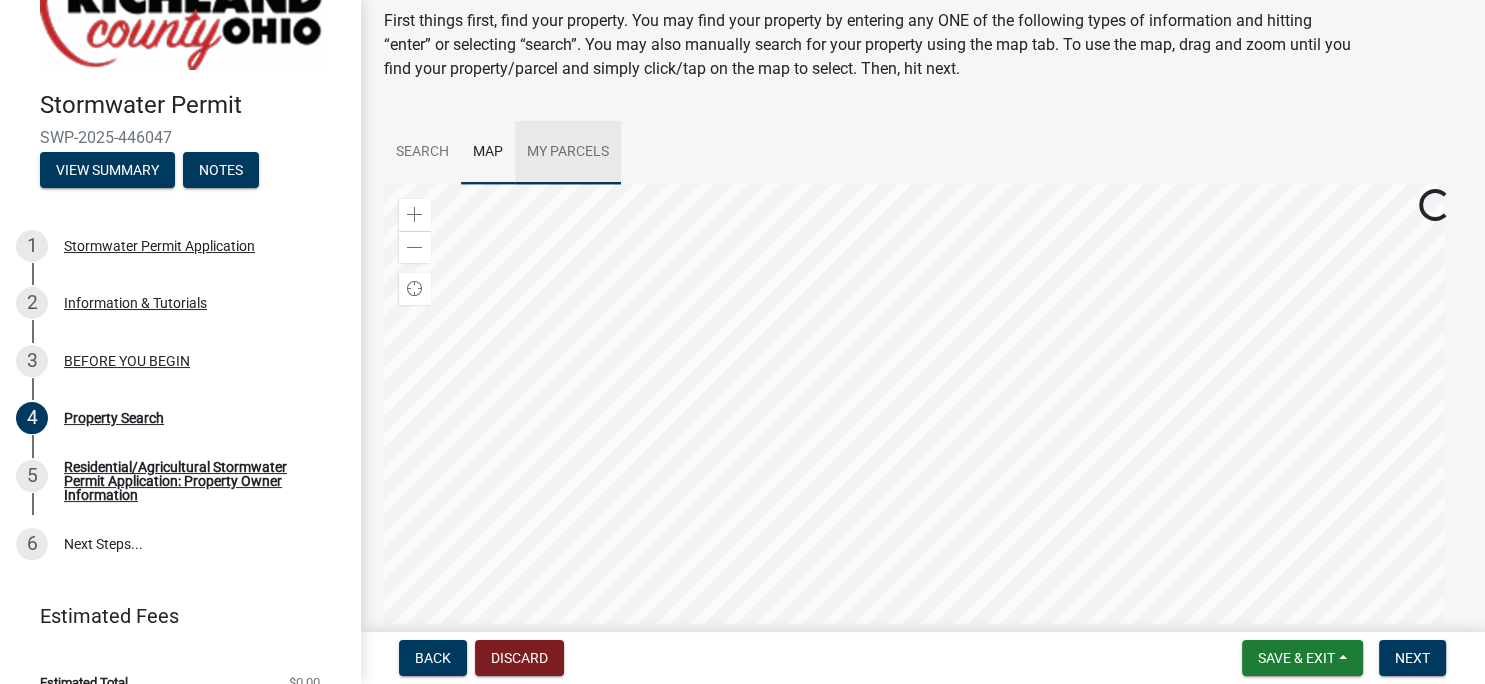 click on "My Parcels" at bounding box center [568, 153] 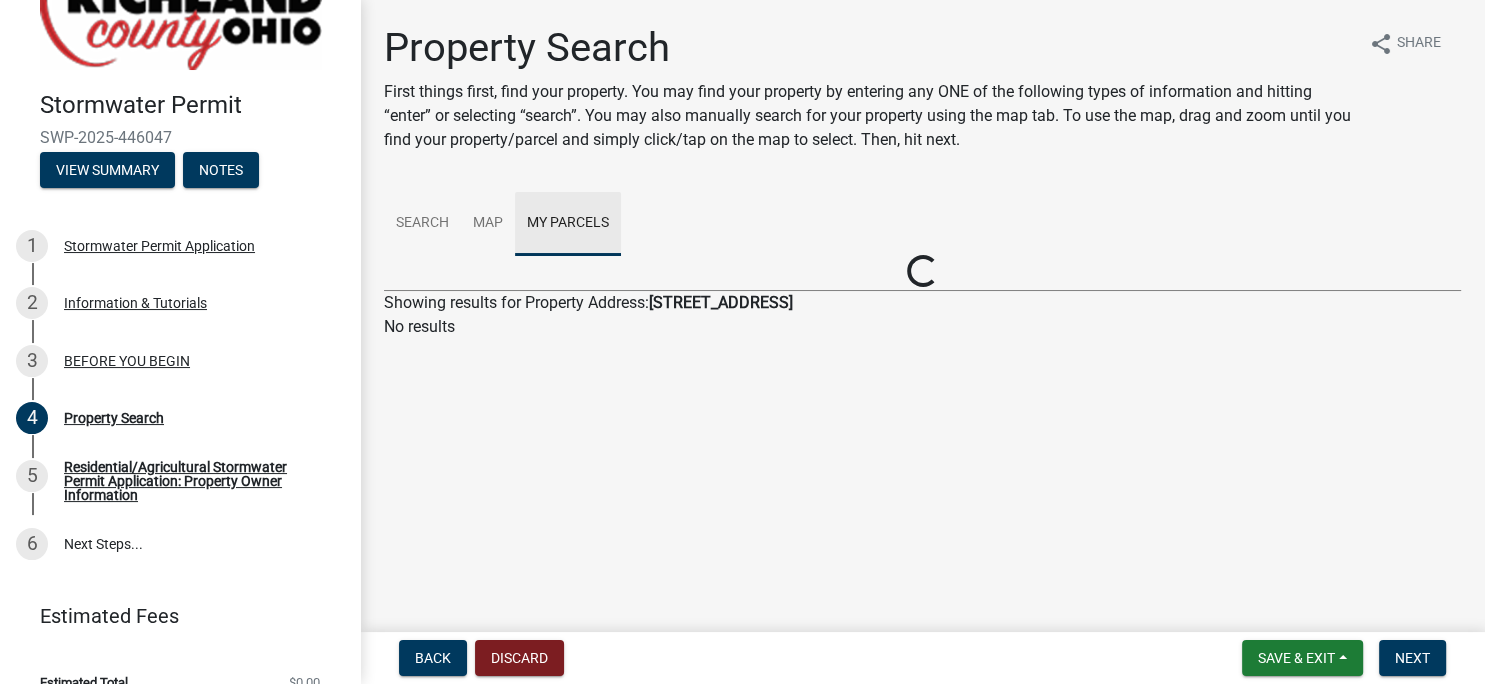 scroll, scrollTop: 0, scrollLeft: 0, axis: both 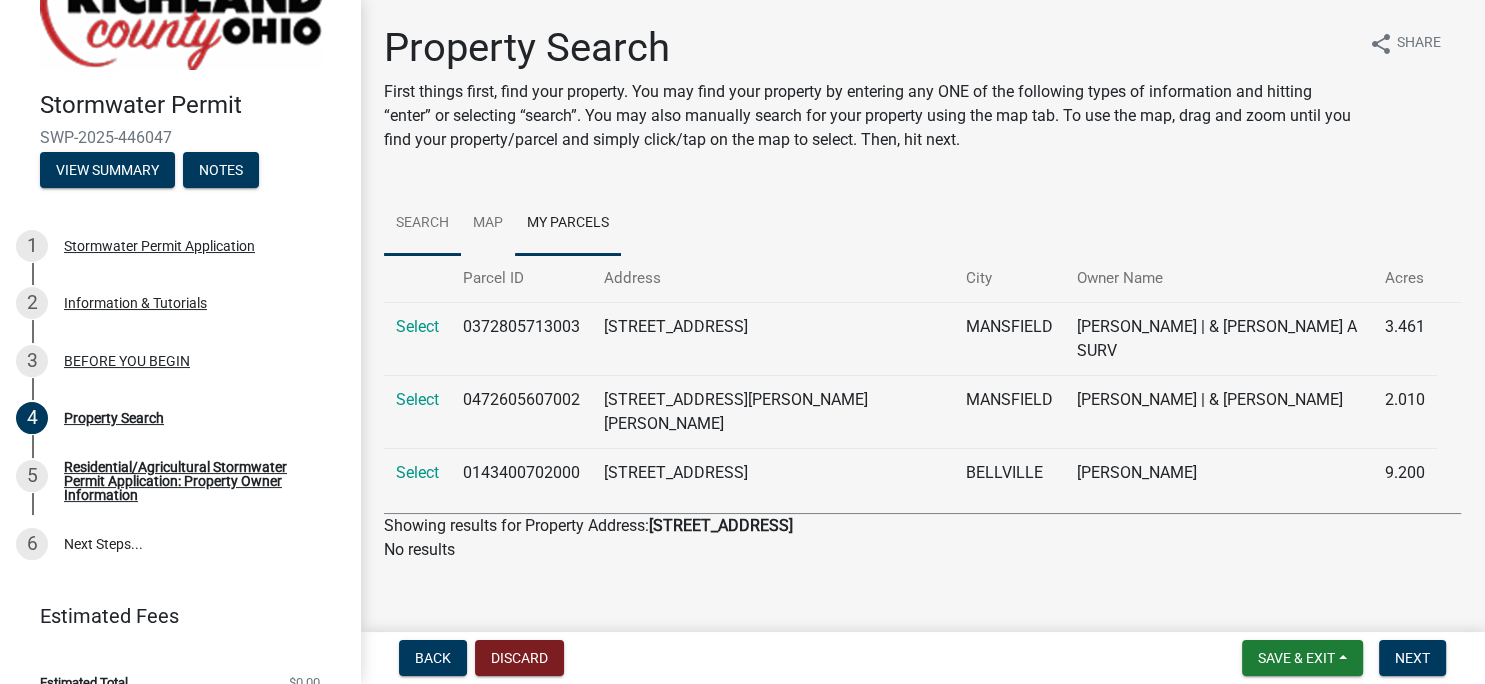 click on "Search" at bounding box center [422, 224] 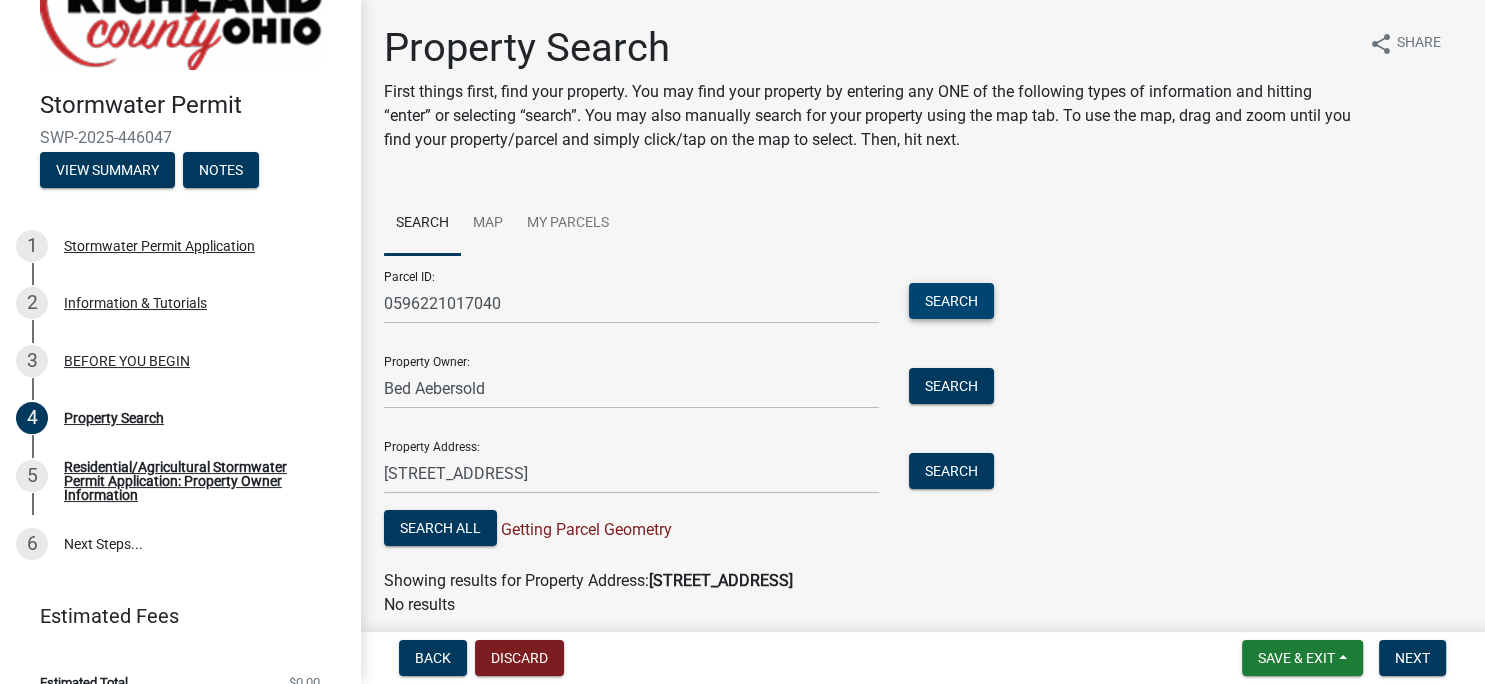 click on "Search" at bounding box center (951, 301) 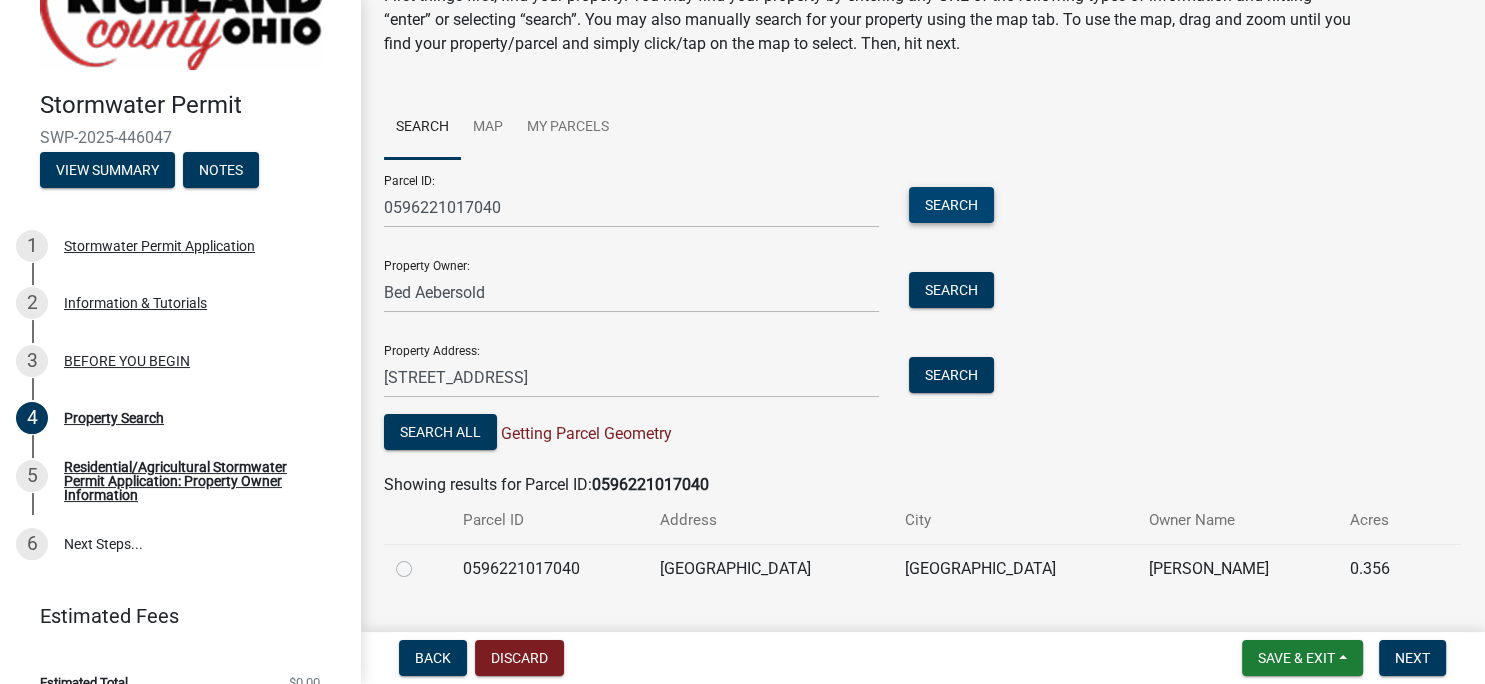 scroll, scrollTop: 143, scrollLeft: 0, axis: vertical 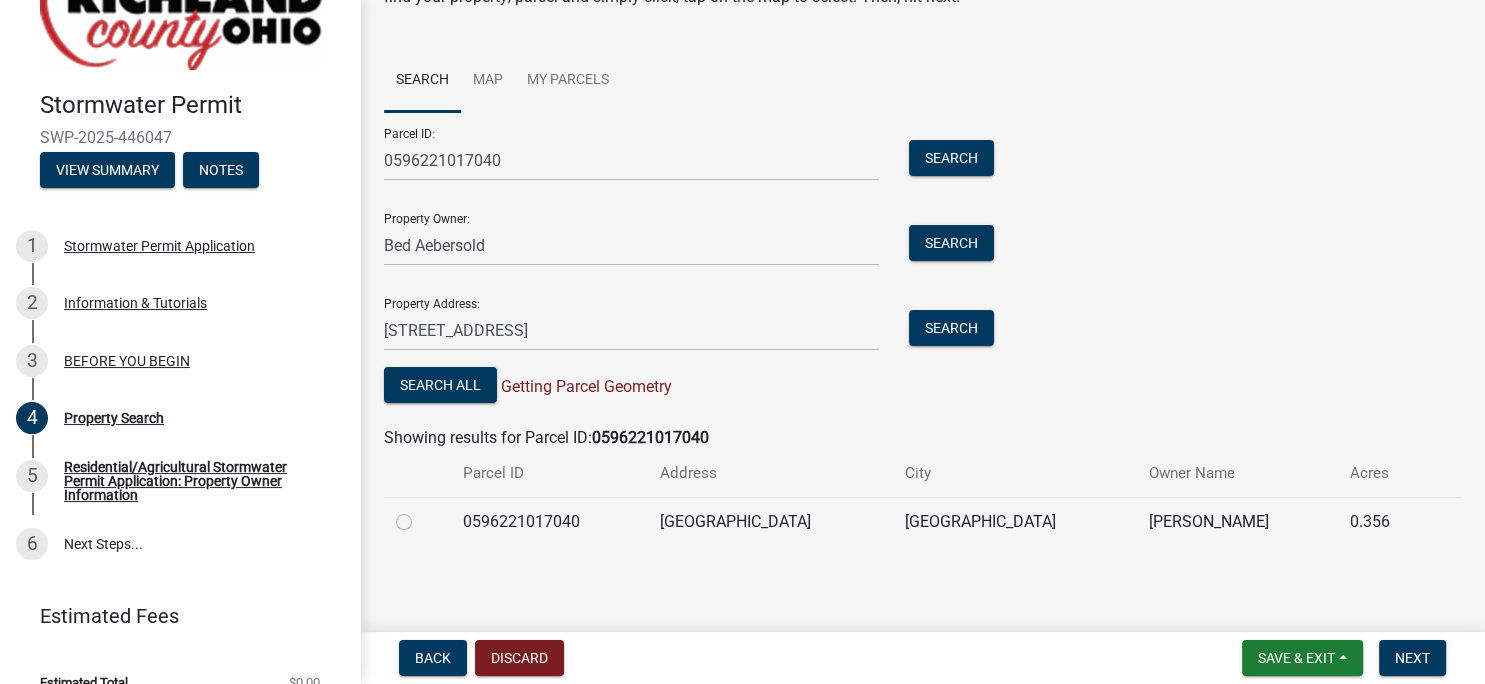 click 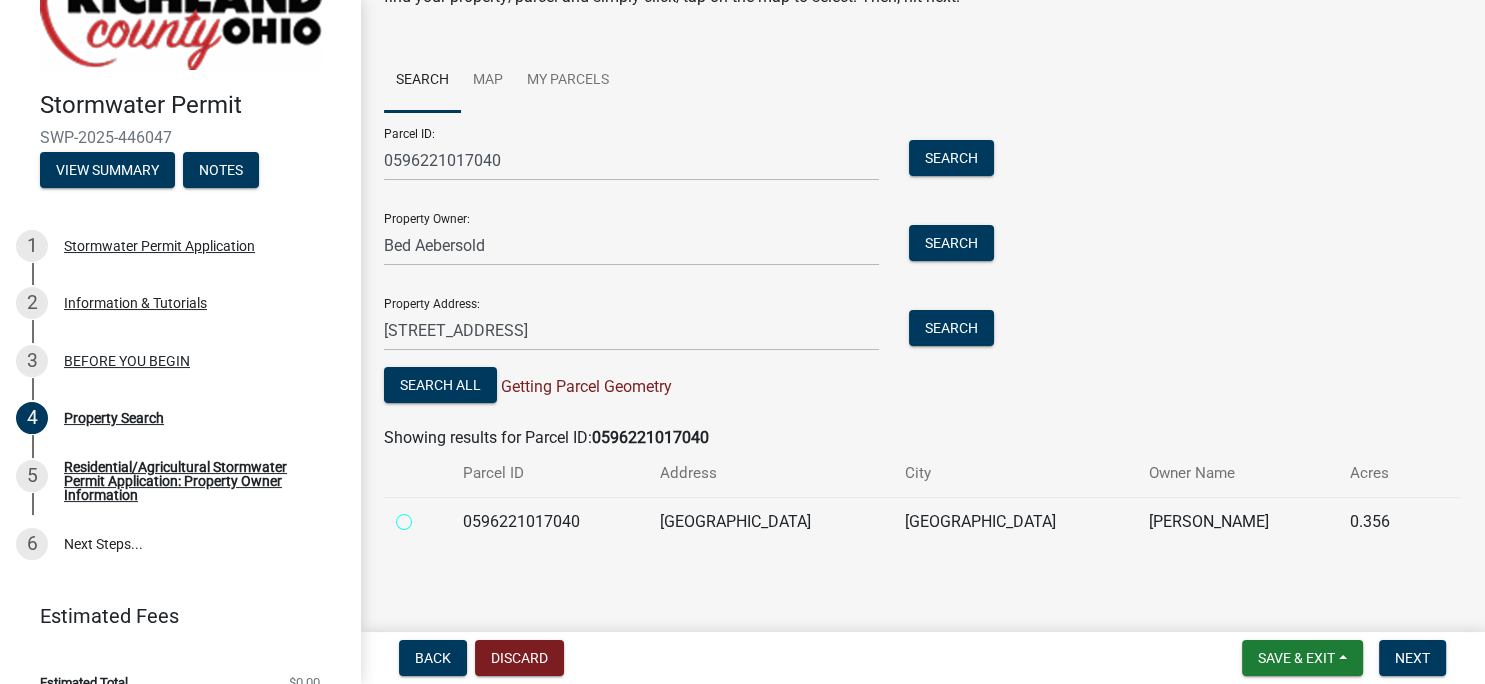 click at bounding box center (426, 516) 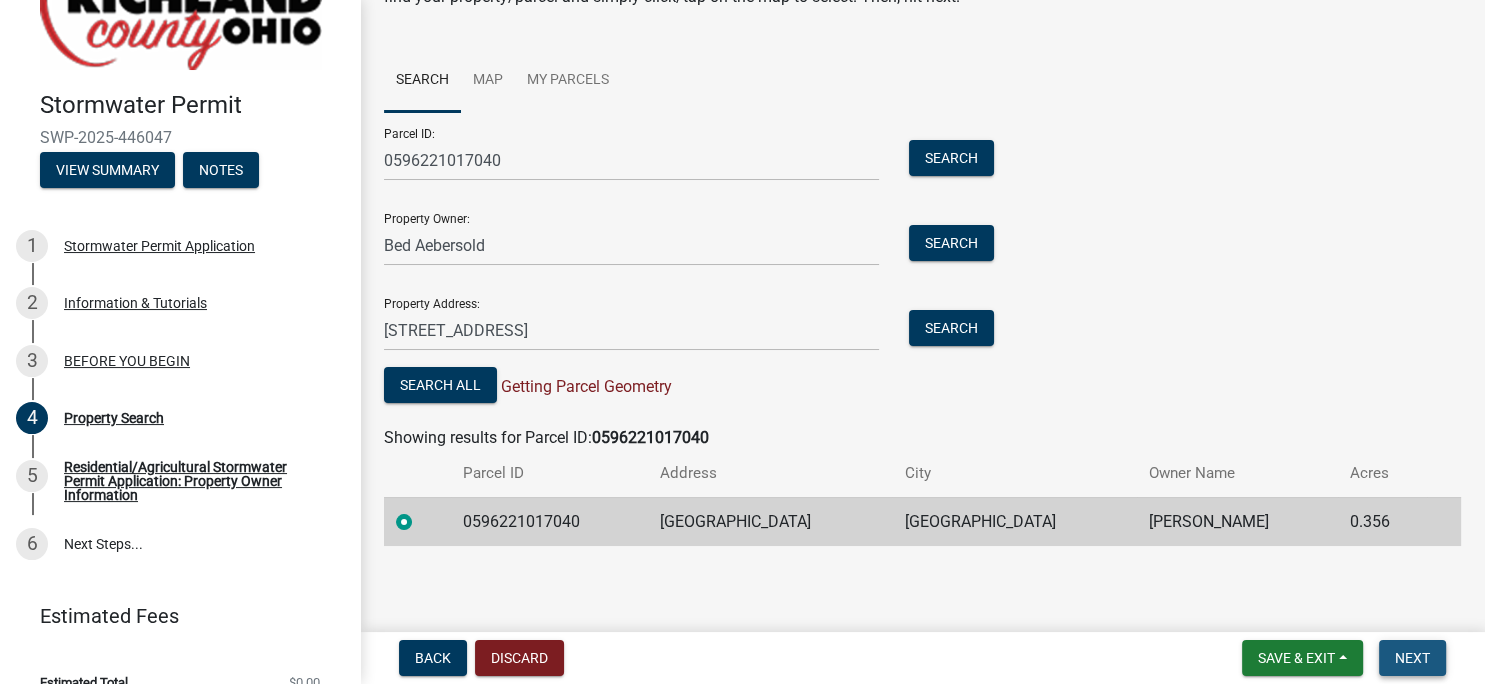 click on "Next" at bounding box center (1412, 658) 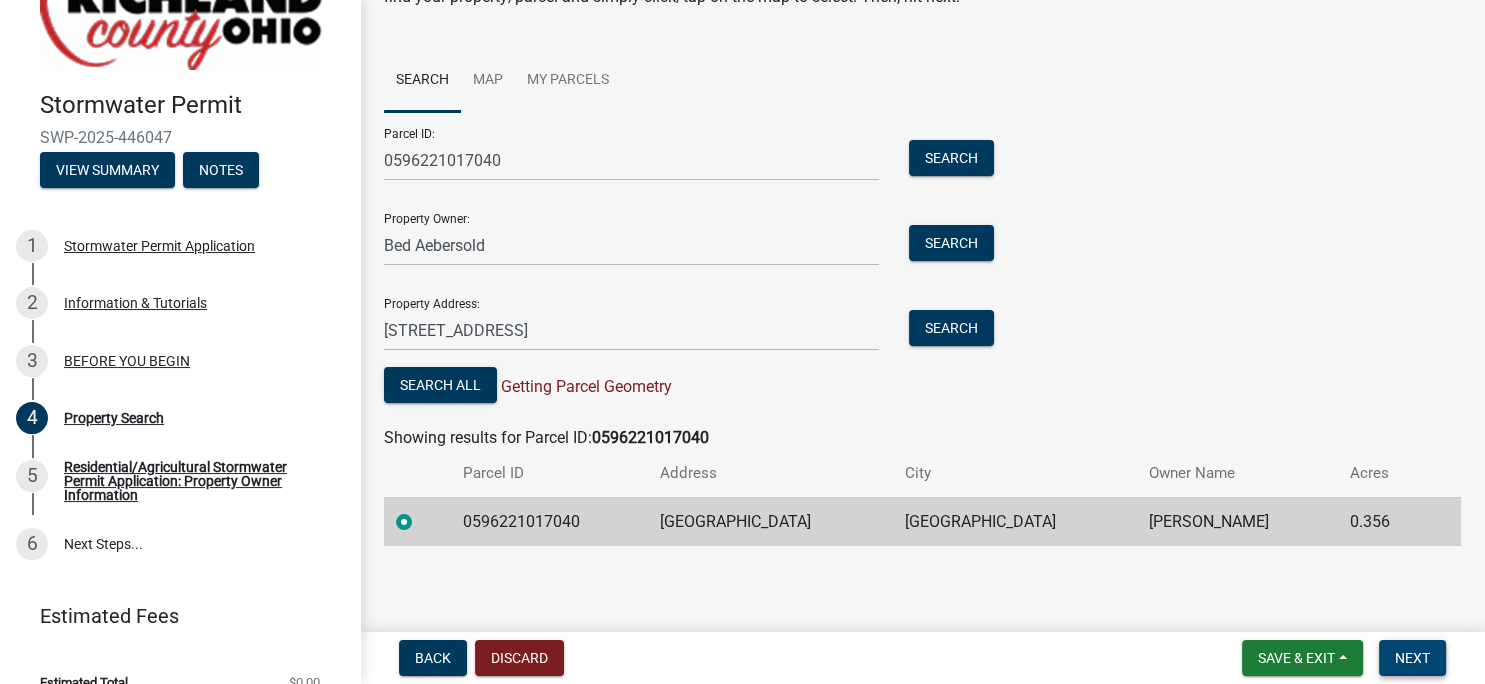 click on "Next" at bounding box center [1412, 658] 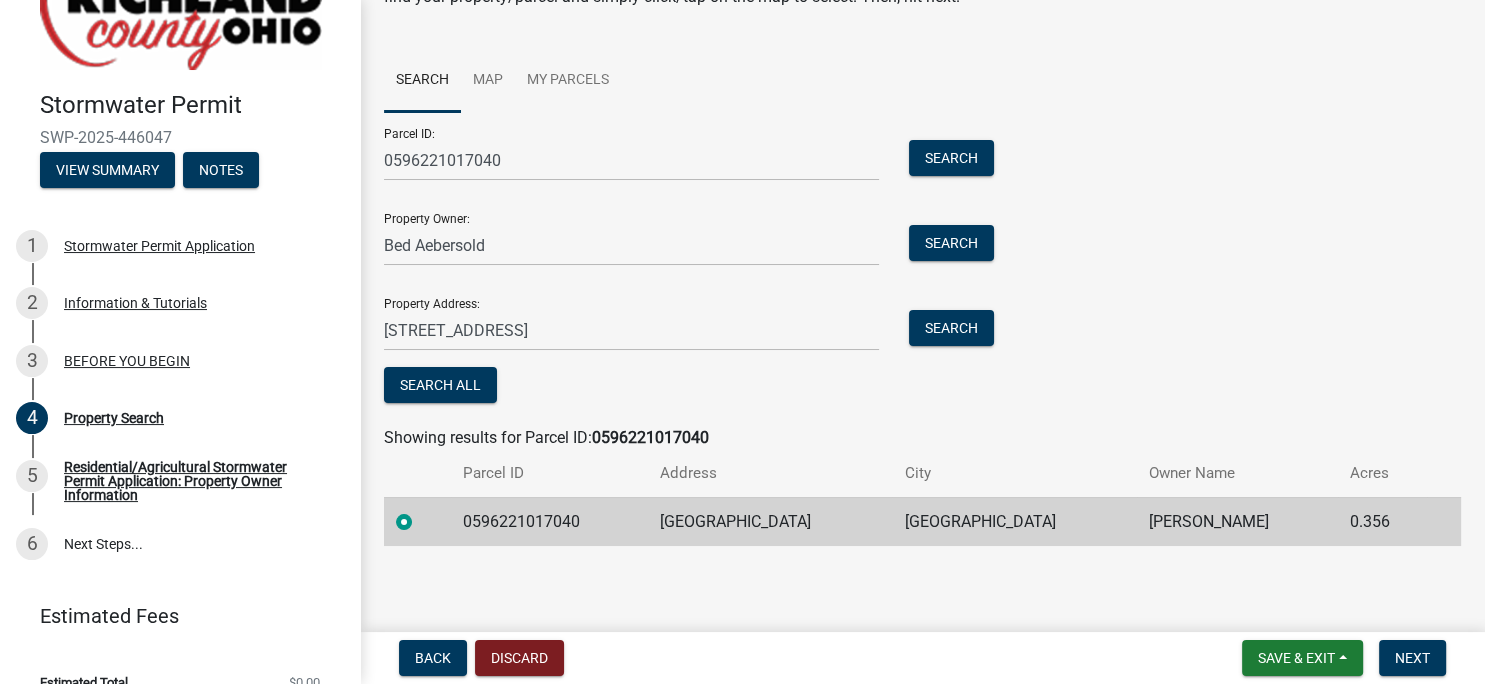 click on "Showing results for Parcel ID:  0596221017040" 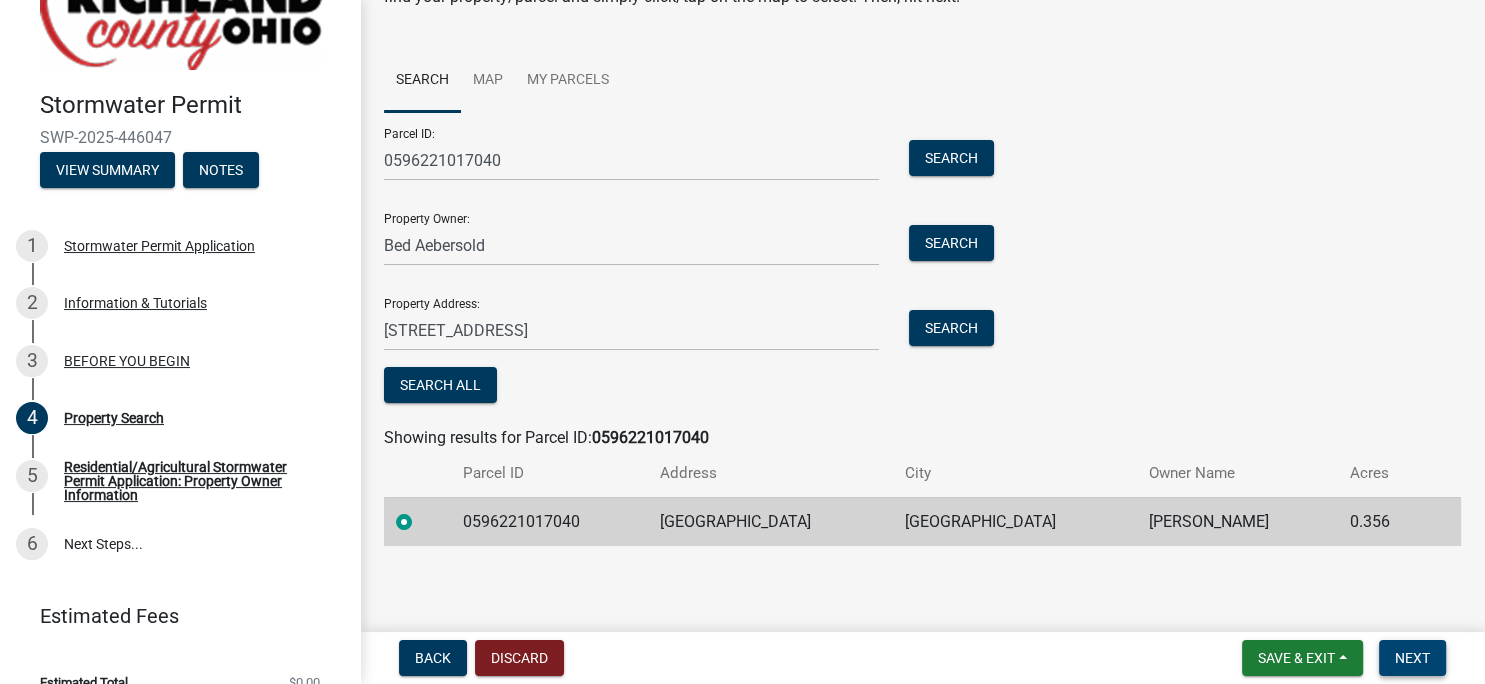 click on "Next" at bounding box center [1412, 658] 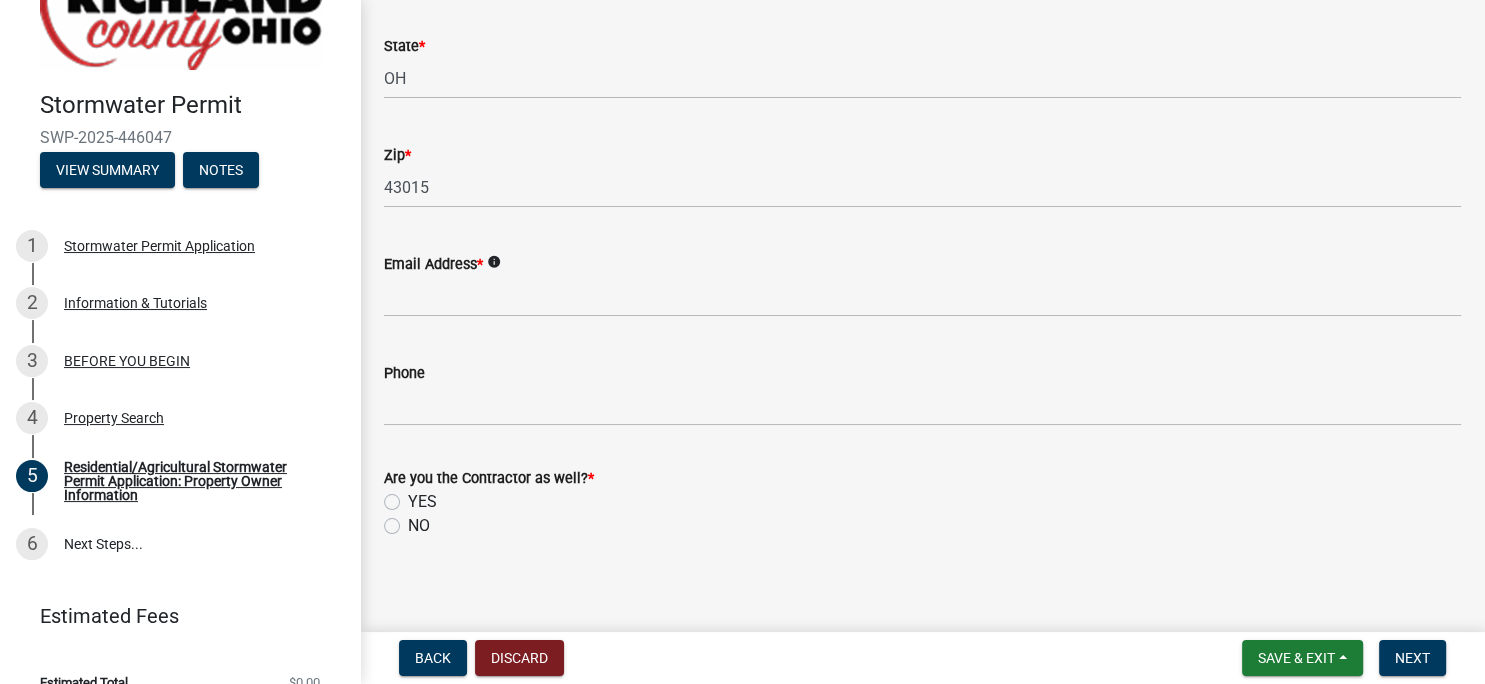 scroll, scrollTop: 536, scrollLeft: 0, axis: vertical 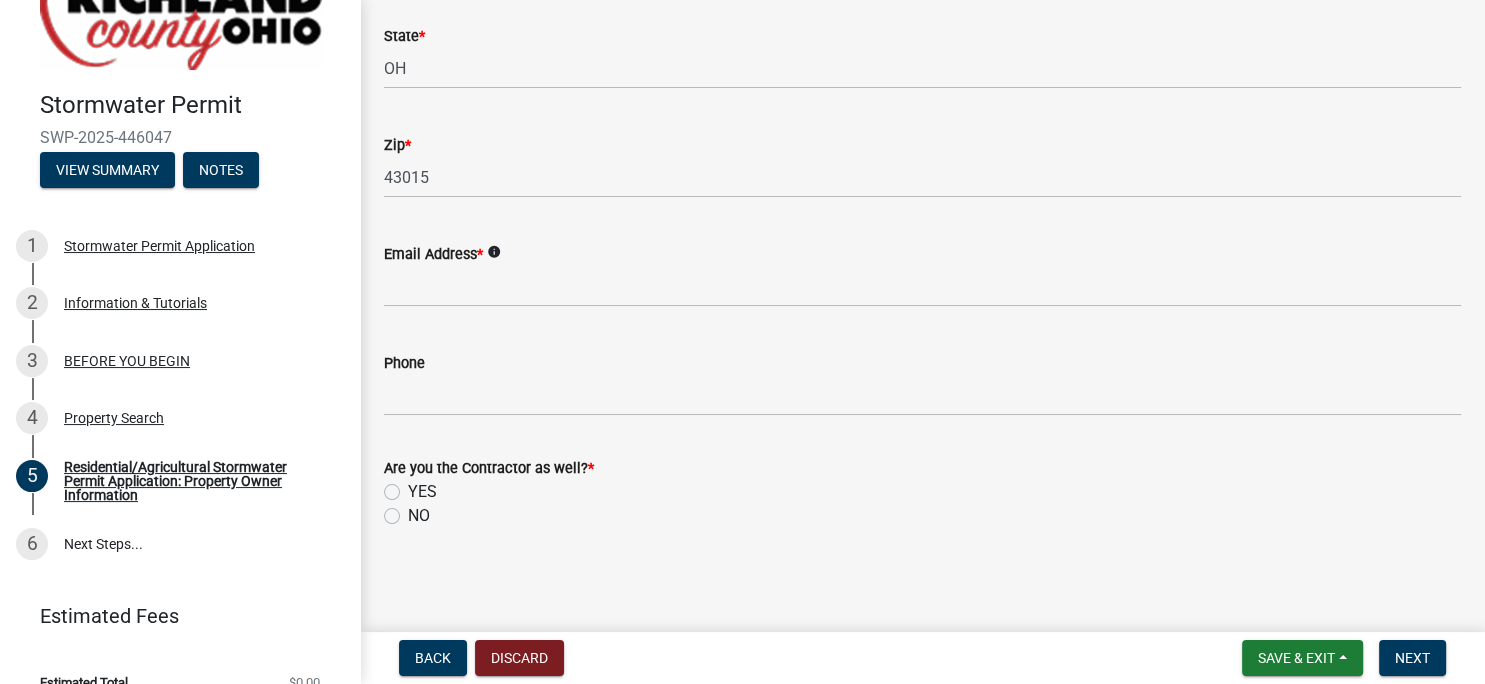 click on "info" 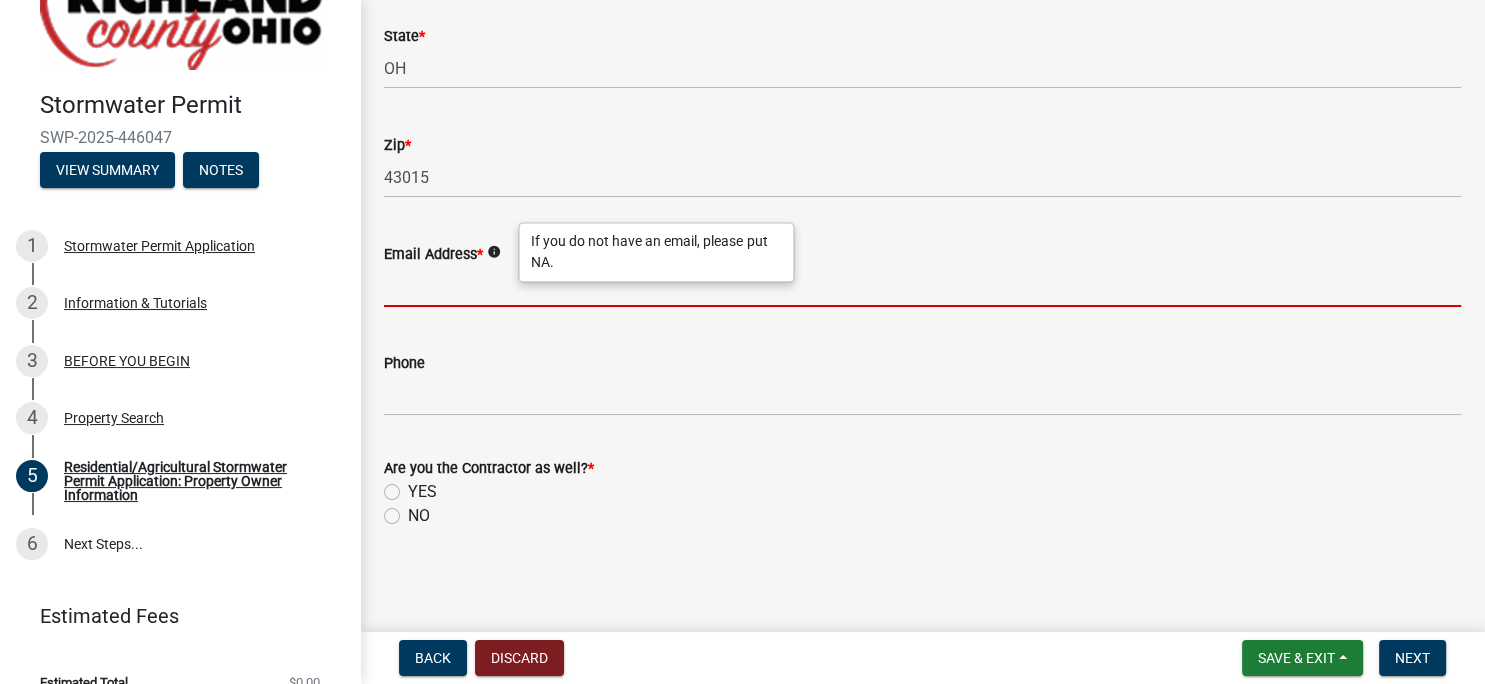 click on "Email Address  *" at bounding box center [922, 286] 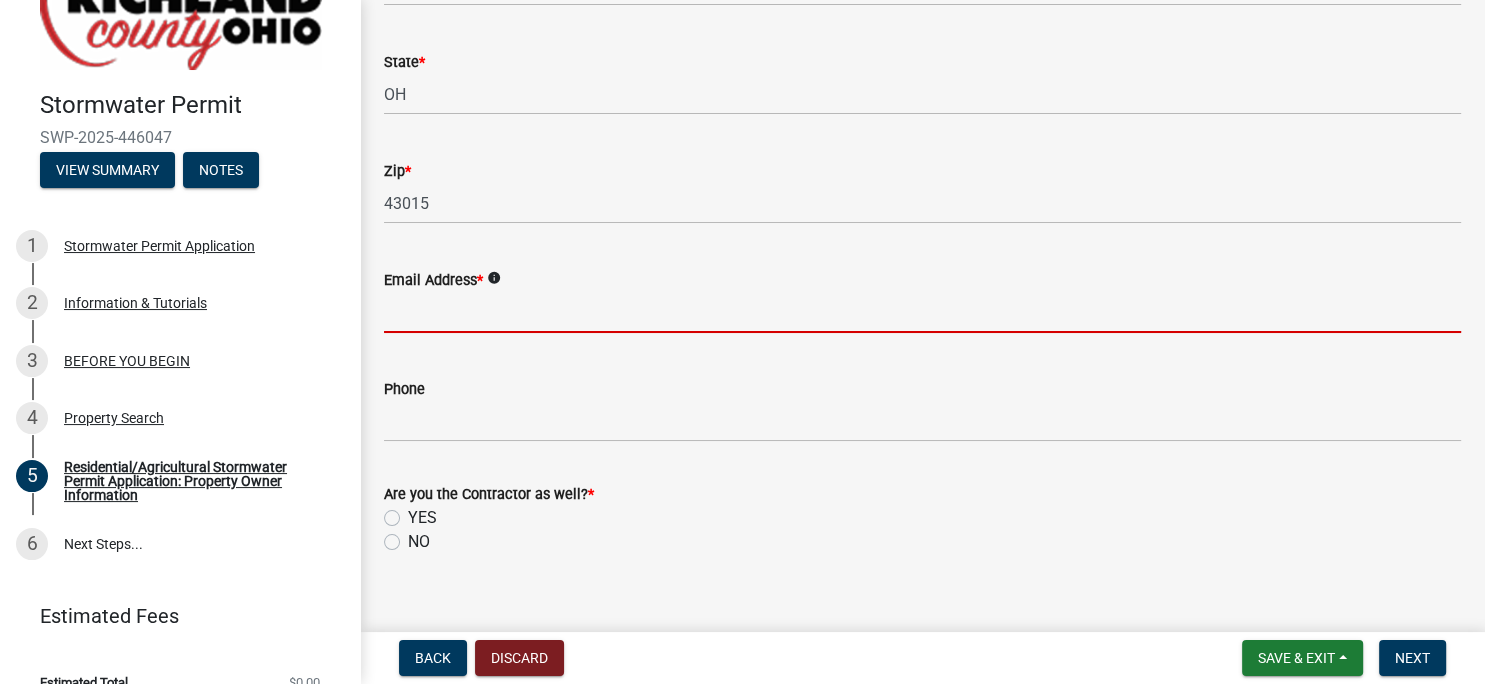 scroll, scrollTop: 536, scrollLeft: 0, axis: vertical 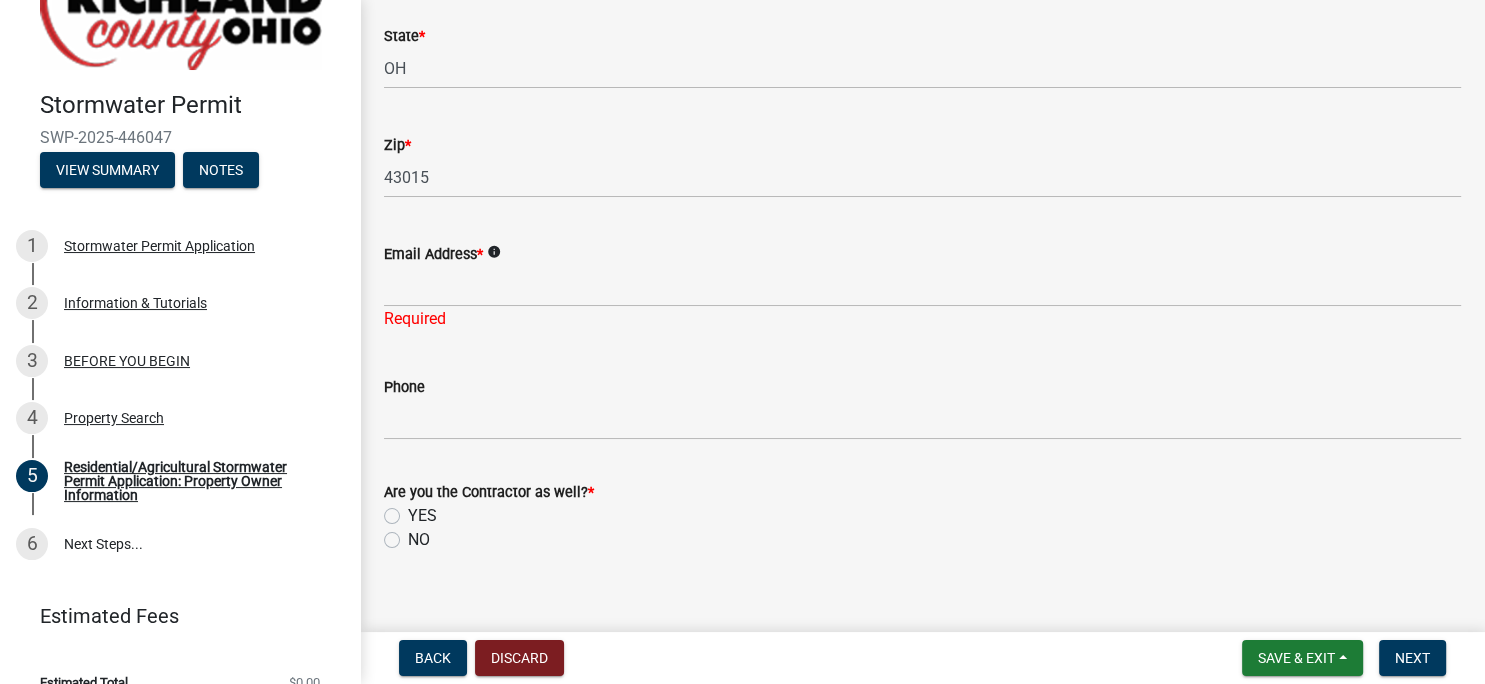 click on "Are you the Contractor as well?  *  YES   NO" 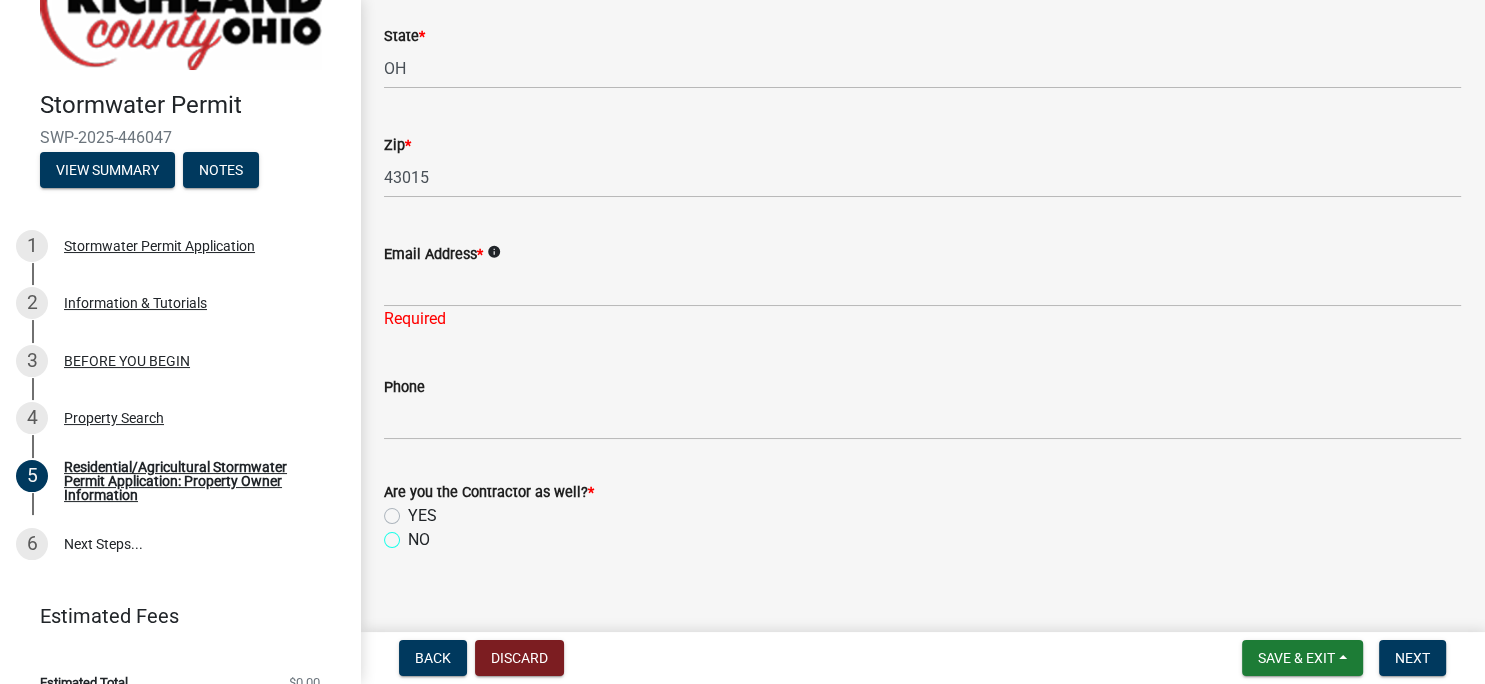 click on "NO" at bounding box center [414, 534] 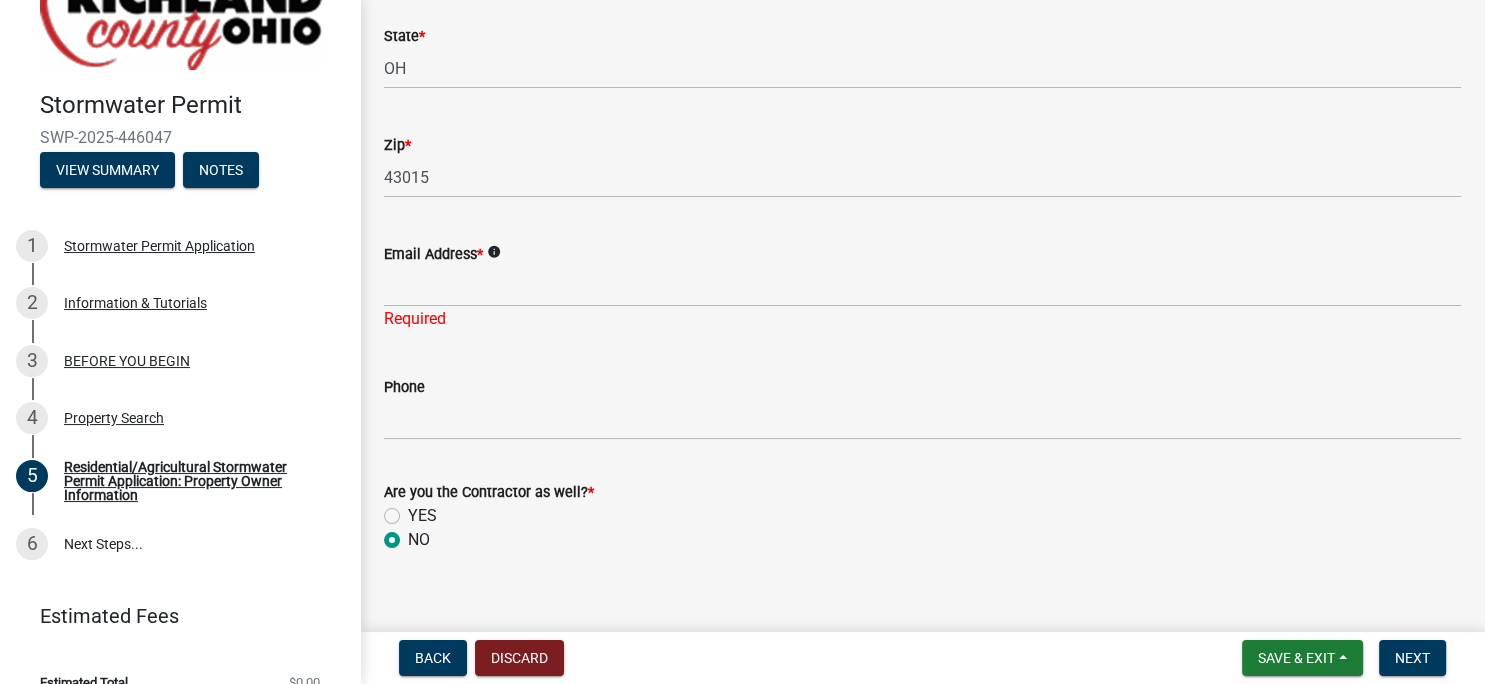 radio on "true" 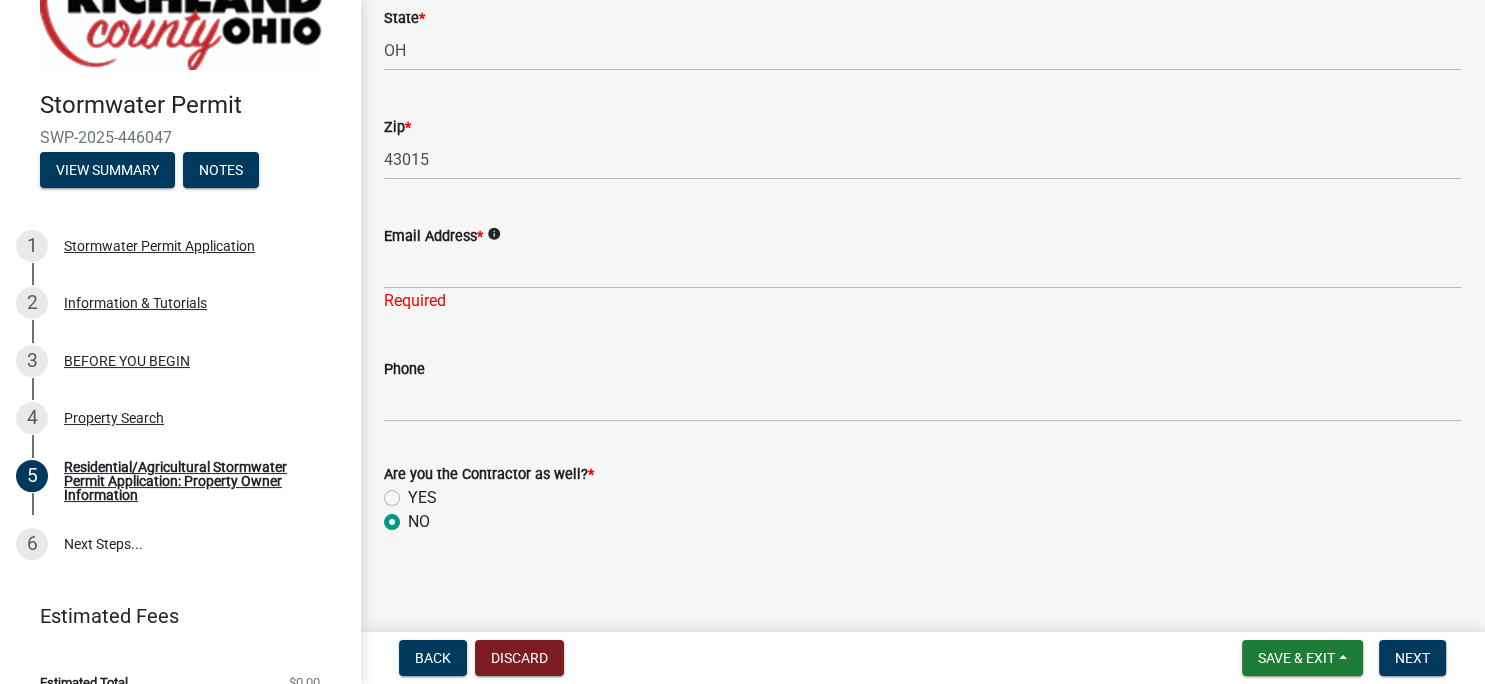 scroll, scrollTop: 560, scrollLeft: 0, axis: vertical 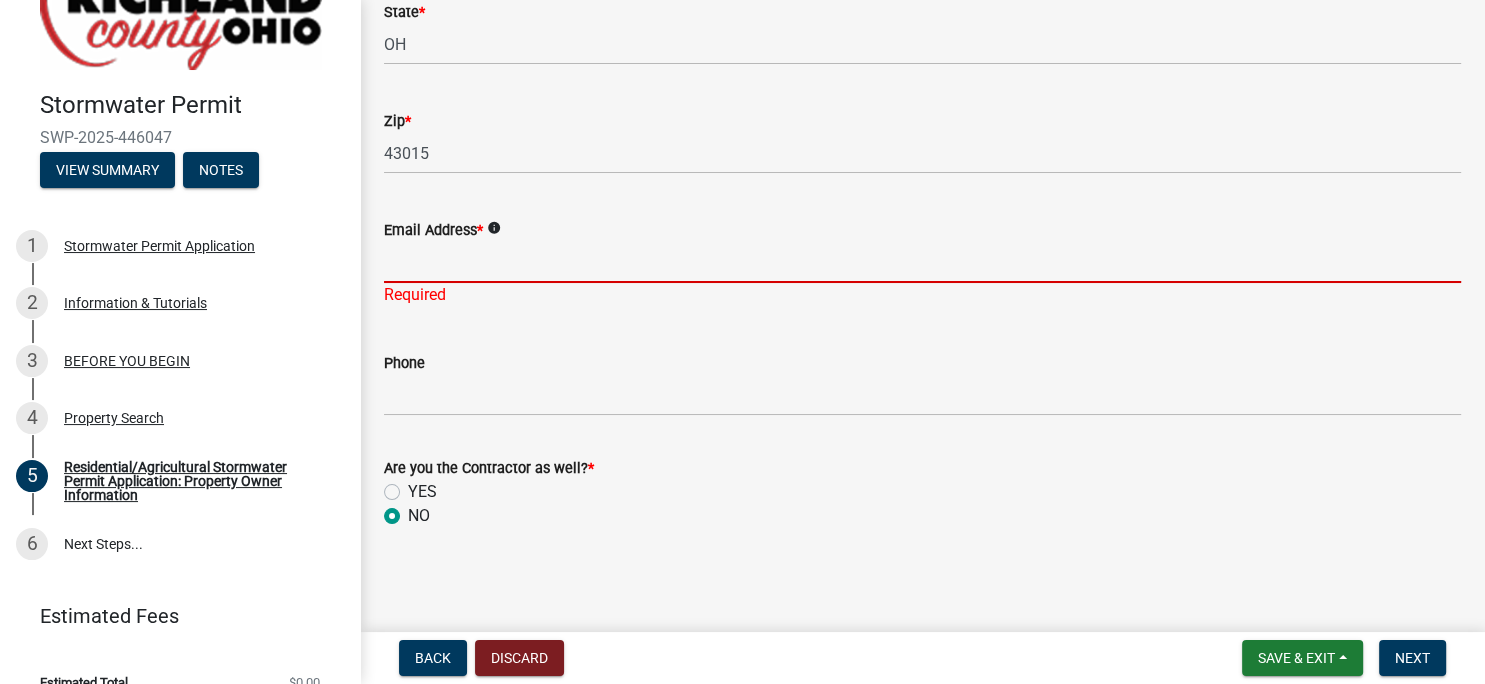 click on "Email Address  *" at bounding box center [922, 262] 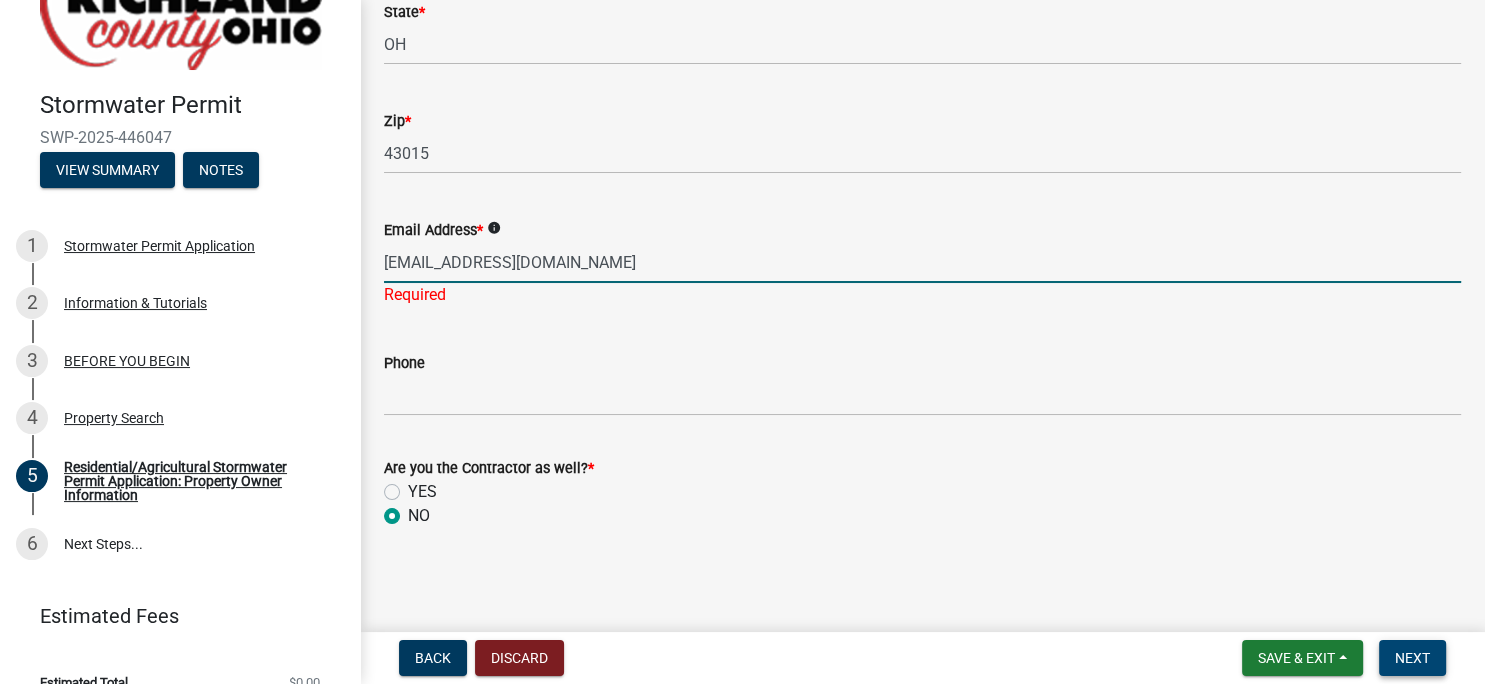 type on "[EMAIL_ADDRESS][DOMAIN_NAME]" 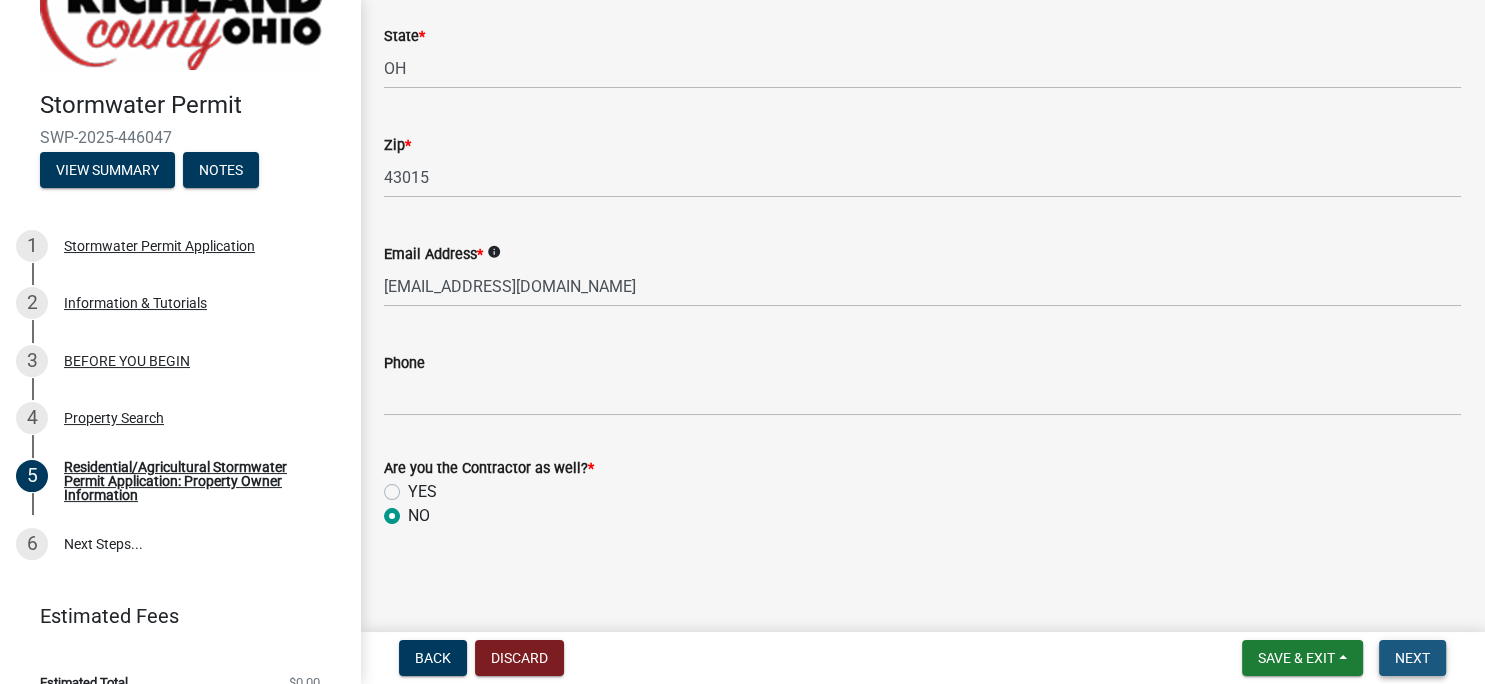 scroll, scrollTop: 536, scrollLeft: 0, axis: vertical 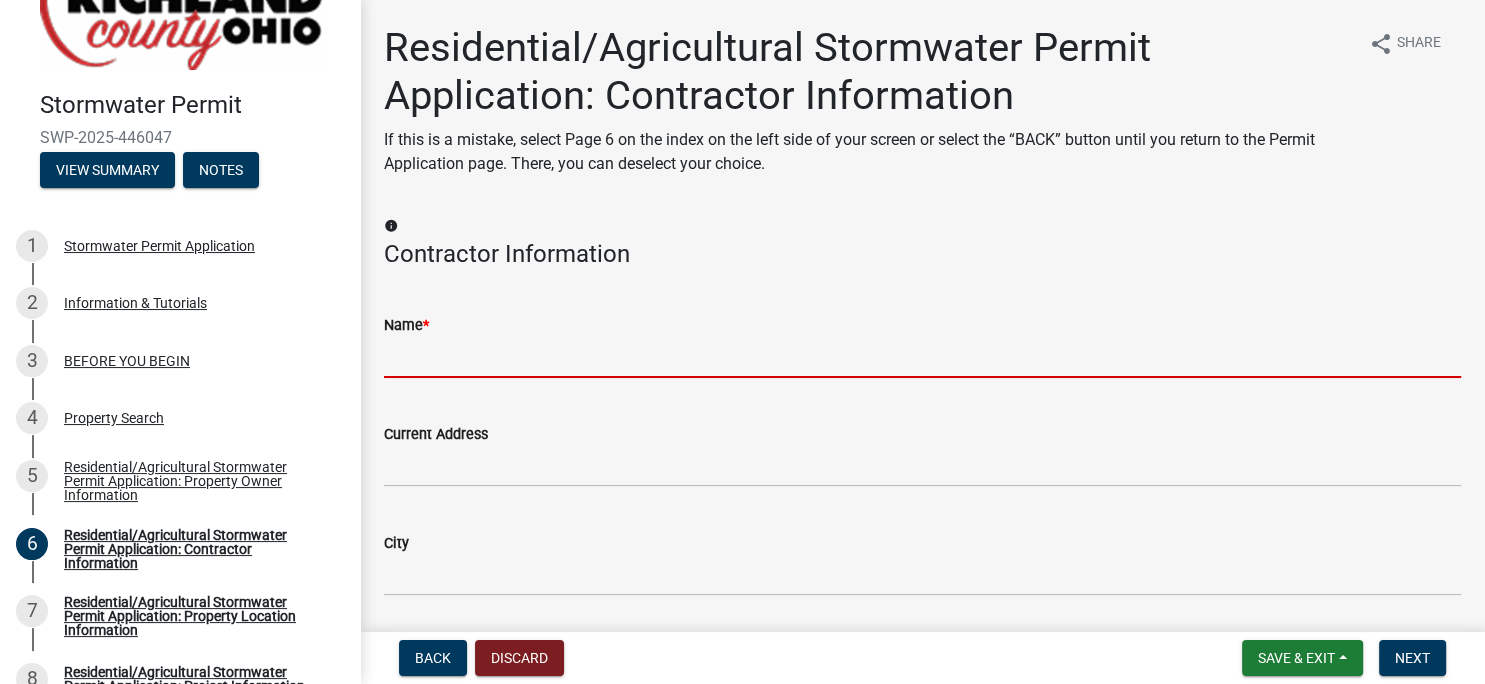 click on "Name  *" at bounding box center [922, 357] 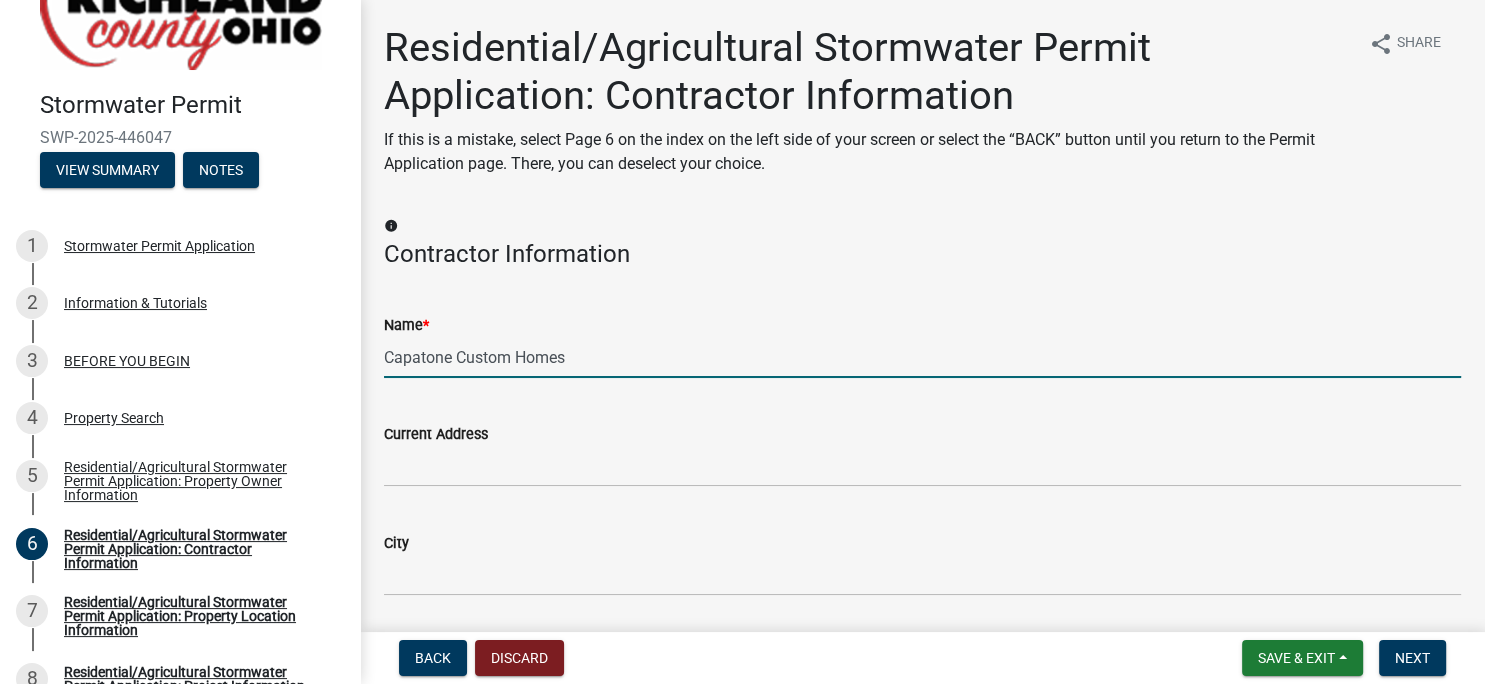 type on "Capatone Custom Homes" 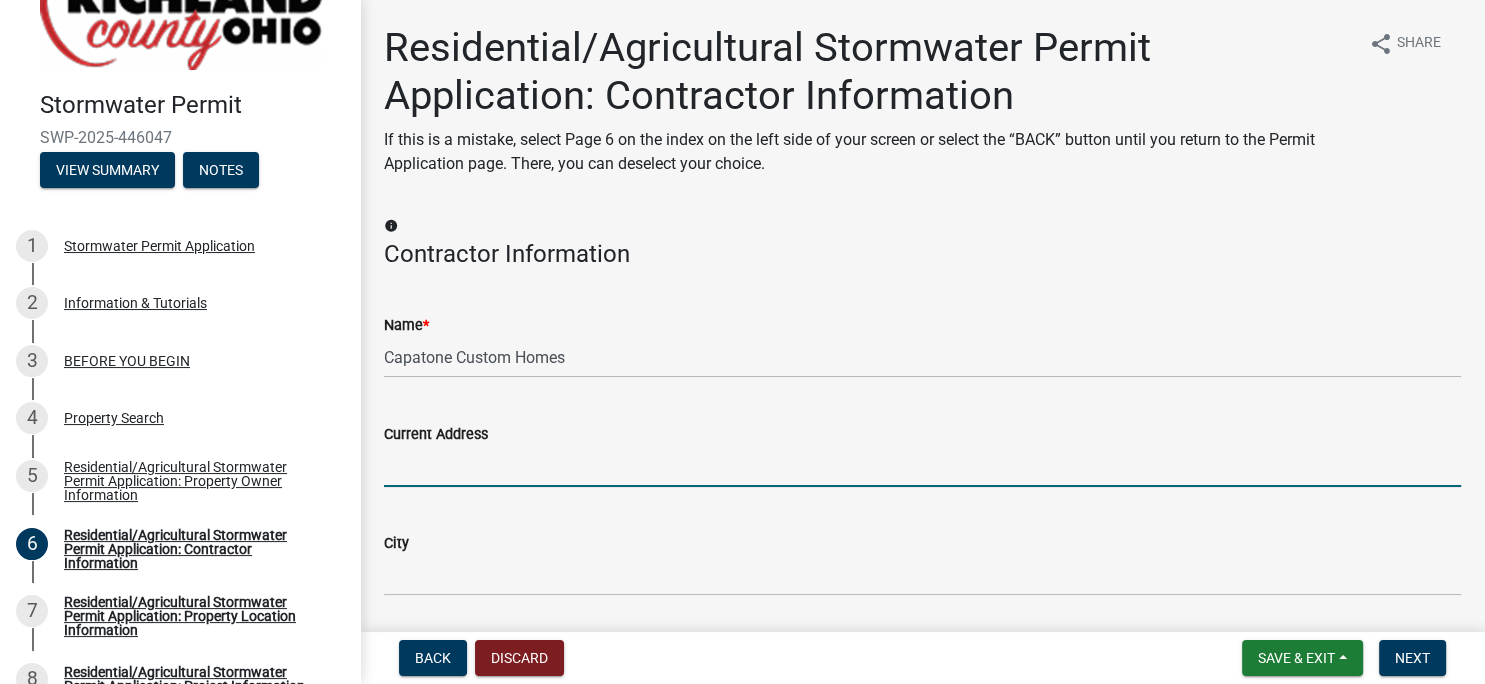 click on "Current Address" at bounding box center [922, 466] 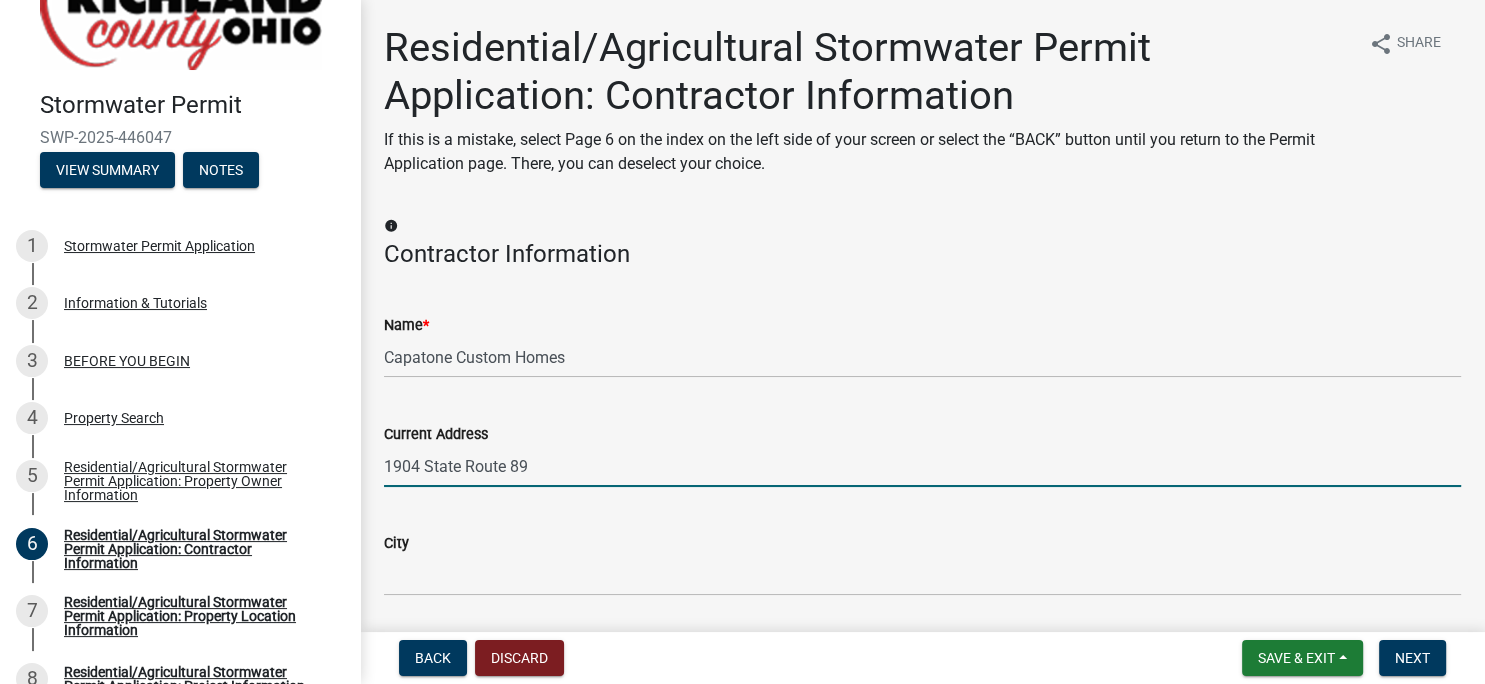 type on "1904 State Route 89" 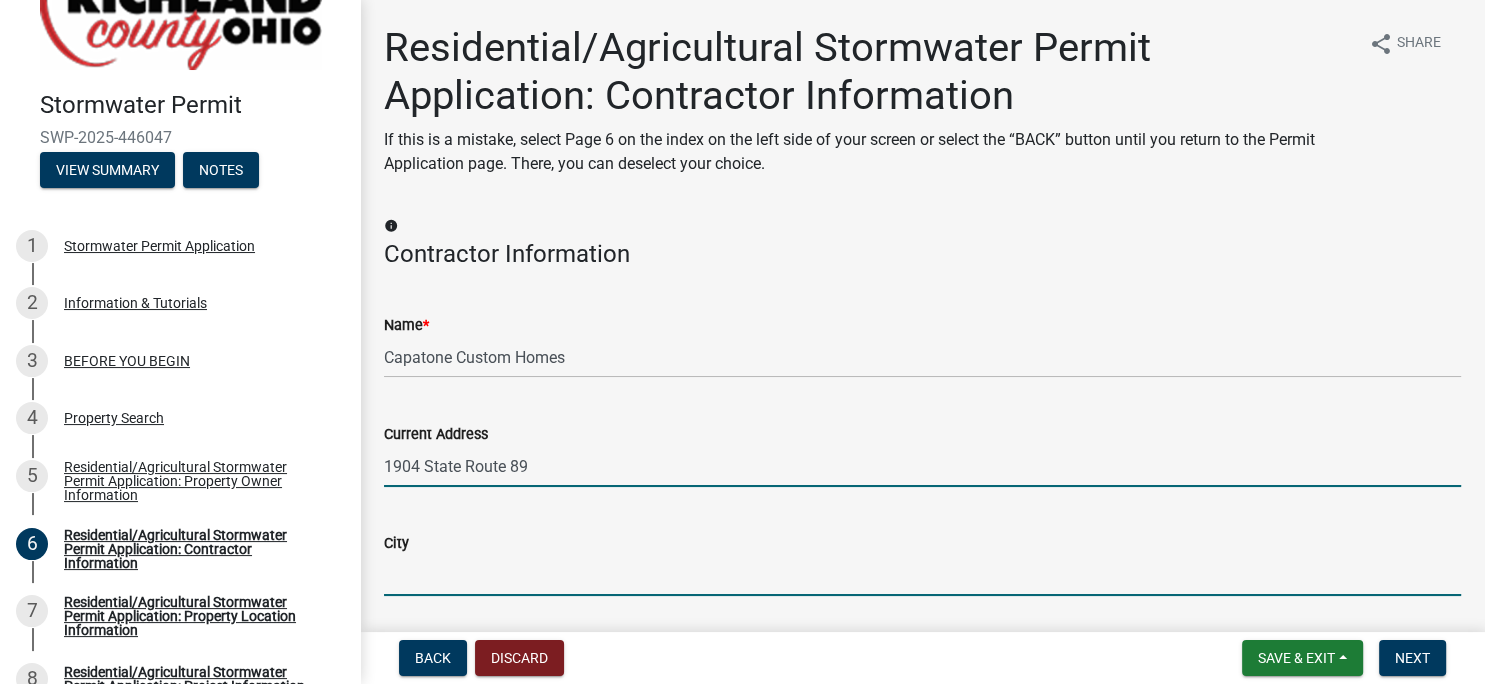 type on "Jeromesville" 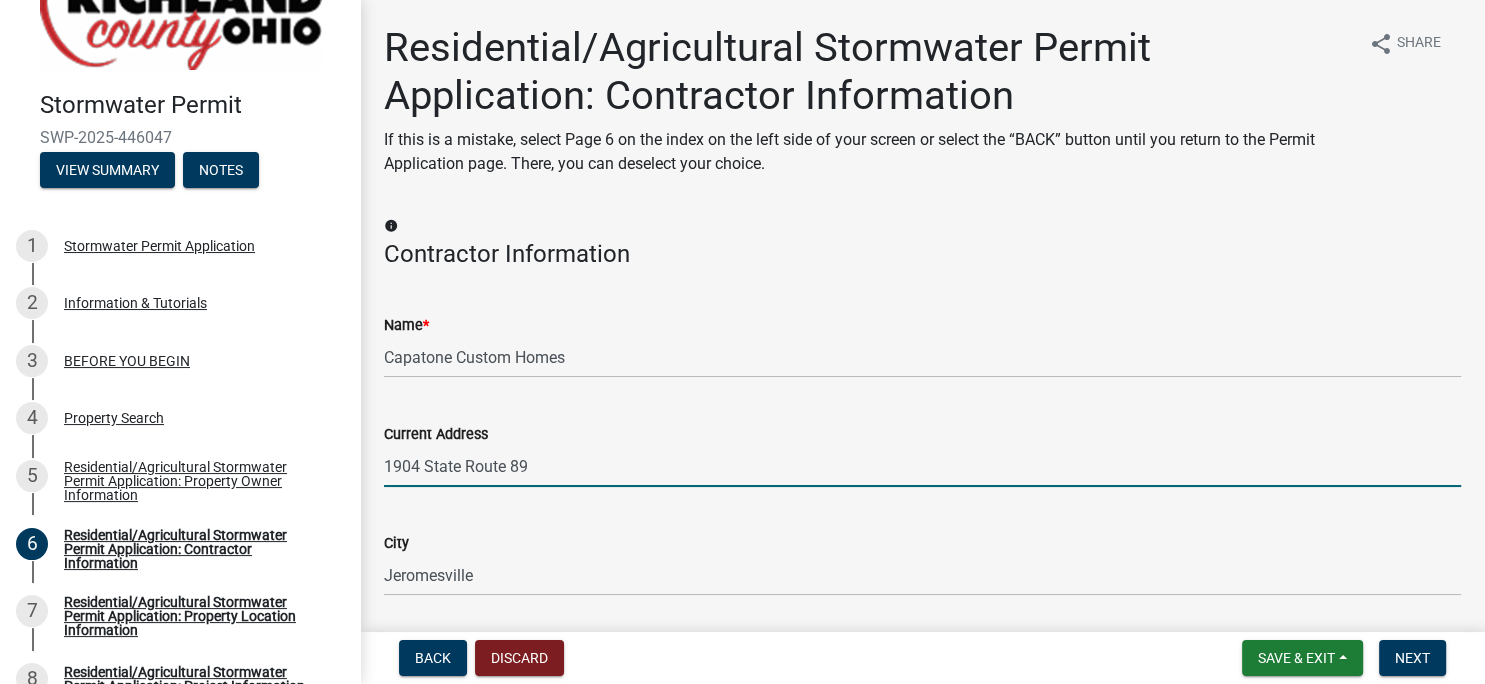 select on "OH" 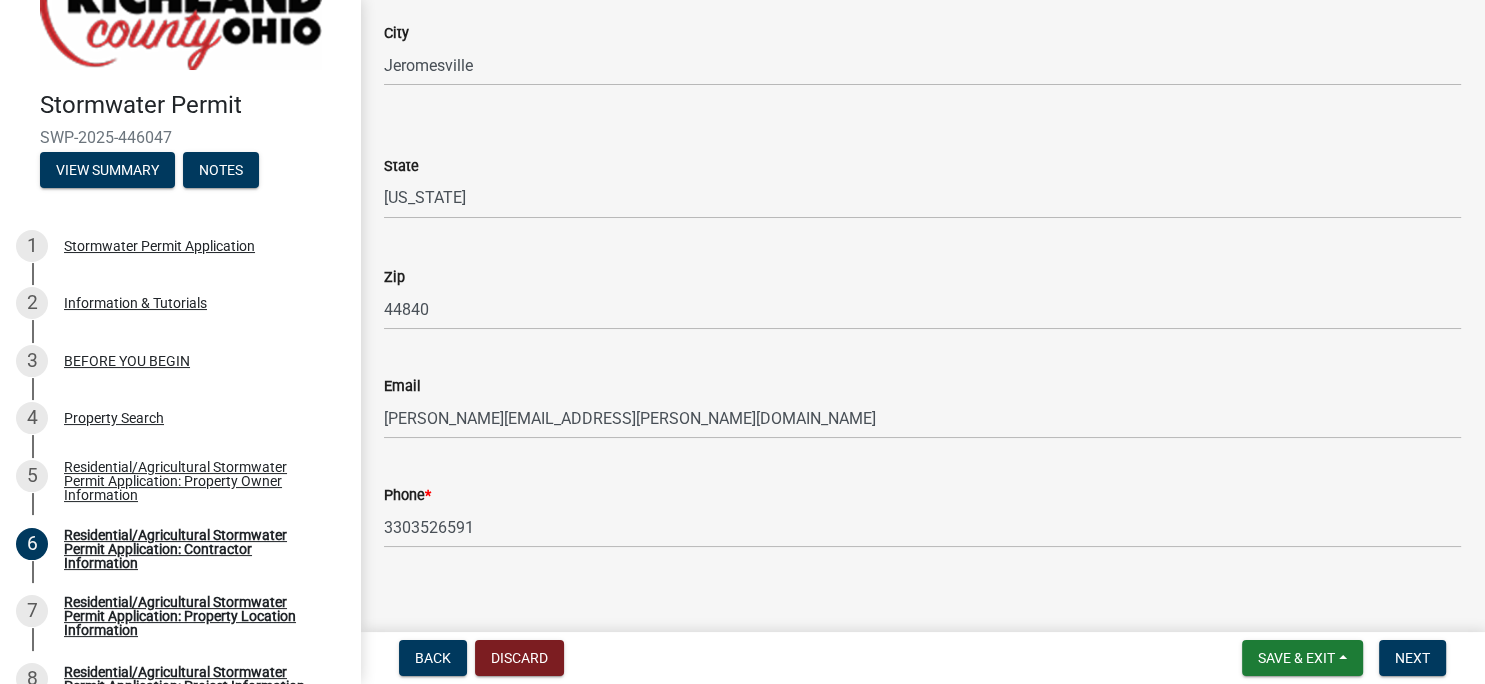 scroll, scrollTop: 528, scrollLeft: 0, axis: vertical 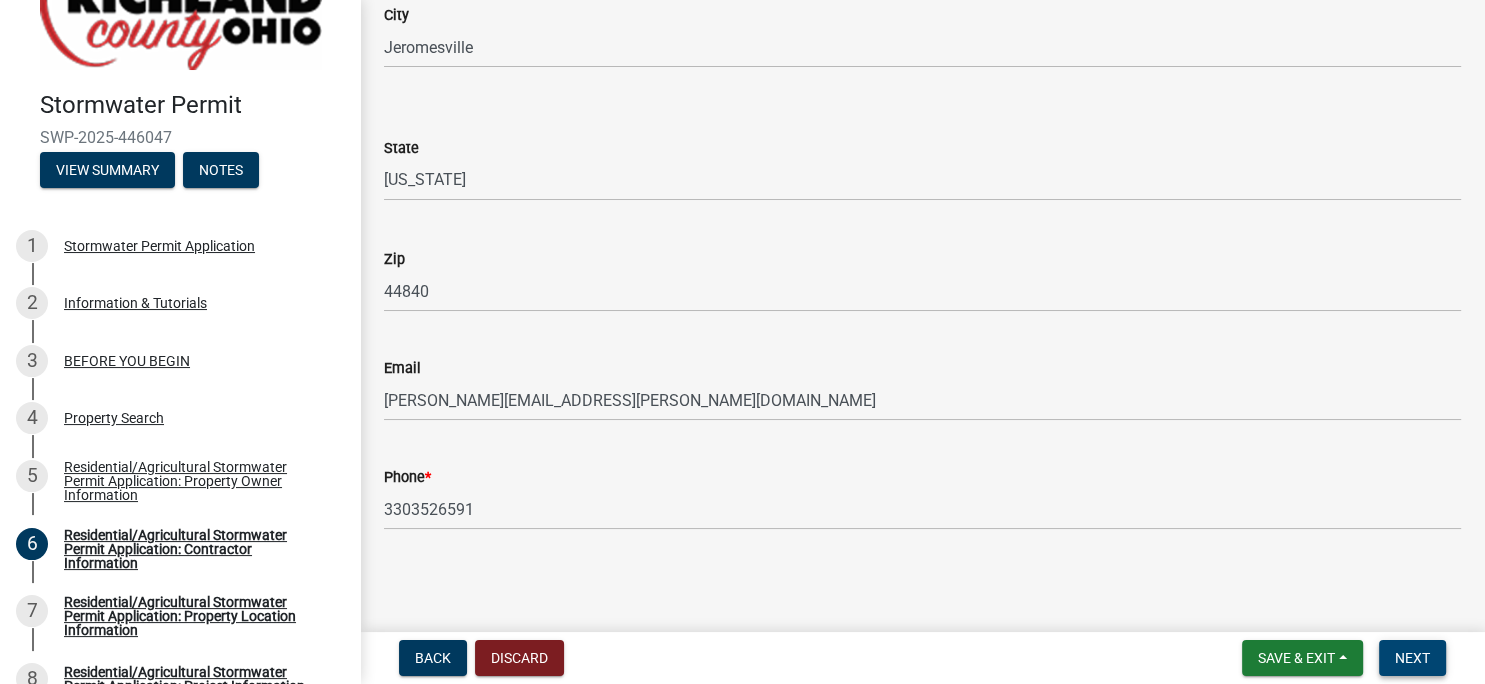 click on "Next" at bounding box center [1412, 658] 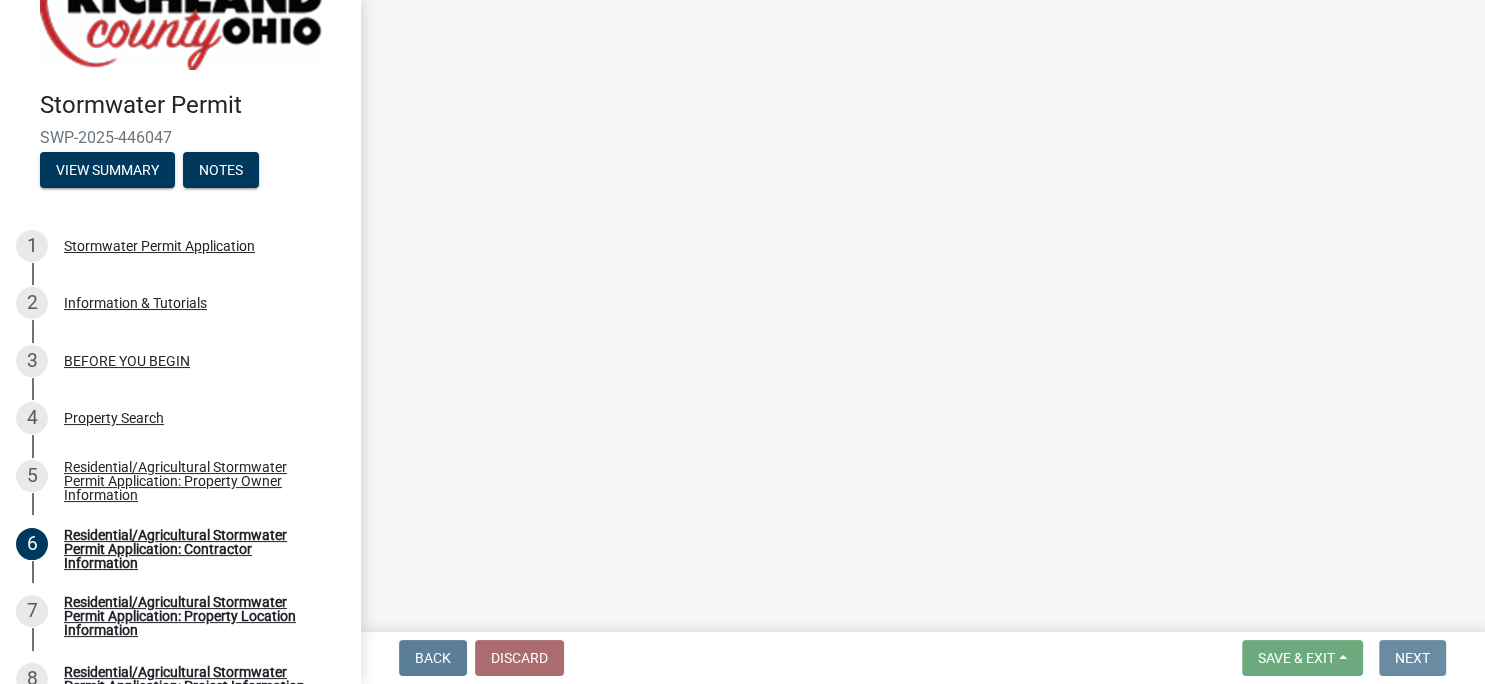 scroll, scrollTop: 0, scrollLeft: 0, axis: both 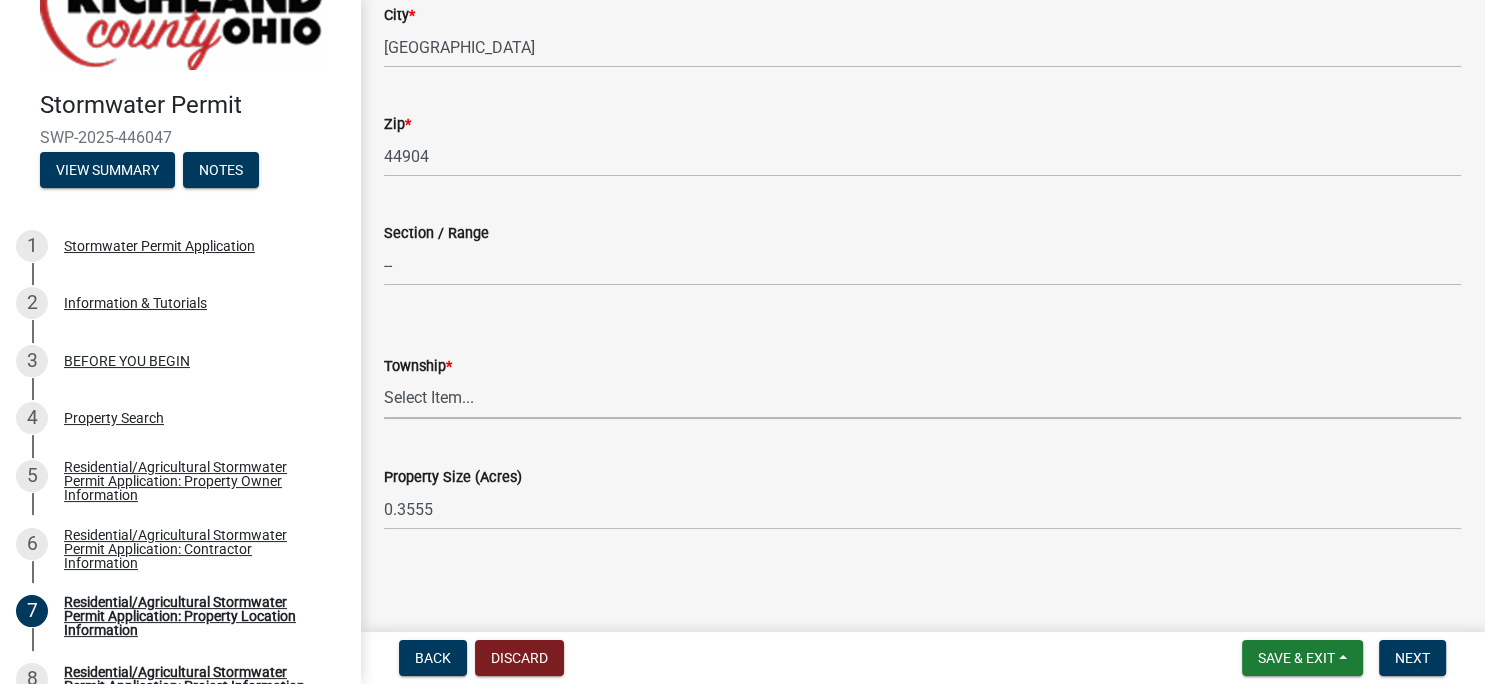 click on "Select Item...   Blooming Grove   [PERSON_NAME]   [GEOGRAPHIC_DATA][PERSON_NAME]   [PERSON_NAME]   Mifflin   [GEOGRAPHIC_DATA][PERSON_NAME]   [GEOGRAPHIC_DATA]   [PERSON_NAME][GEOGRAPHIC_DATA]   [GEOGRAPHIC_DATA][PERSON_NAME][US_STATE]   [PERSON_NAME]   [PERSON_NAME]" at bounding box center (922, 398) 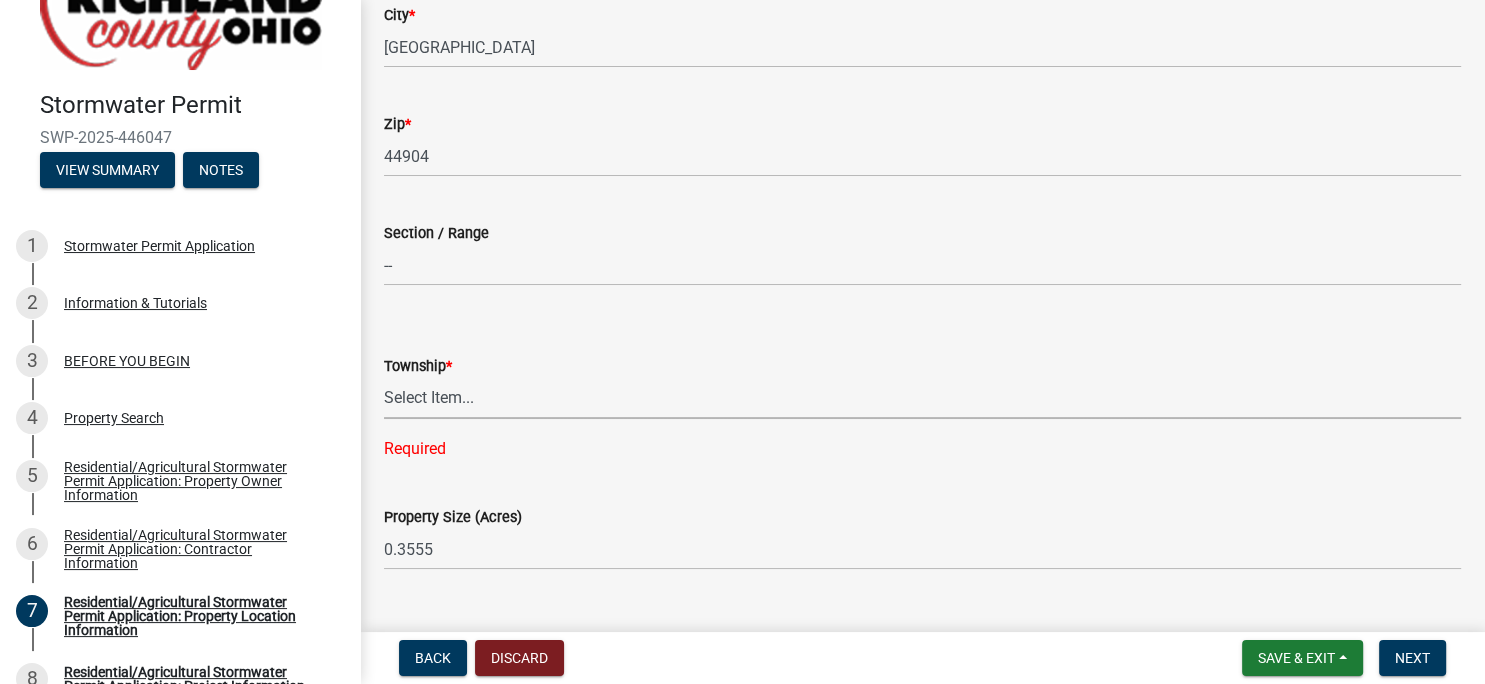 click on "Select Item...   Blooming Grove   [PERSON_NAME]   [GEOGRAPHIC_DATA][PERSON_NAME]   [PERSON_NAME]   Mifflin   [GEOGRAPHIC_DATA][PERSON_NAME]   [GEOGRAPHIC_DATA]   [PERSON_NAME][GEOGRAPHIC_DATA]   [GEOGRAPHIC_DATA][PERSON_NAME][US_STATE]   [PERSON_NAME]   [PERSON_NAME]" at bounding box center [922, 398] 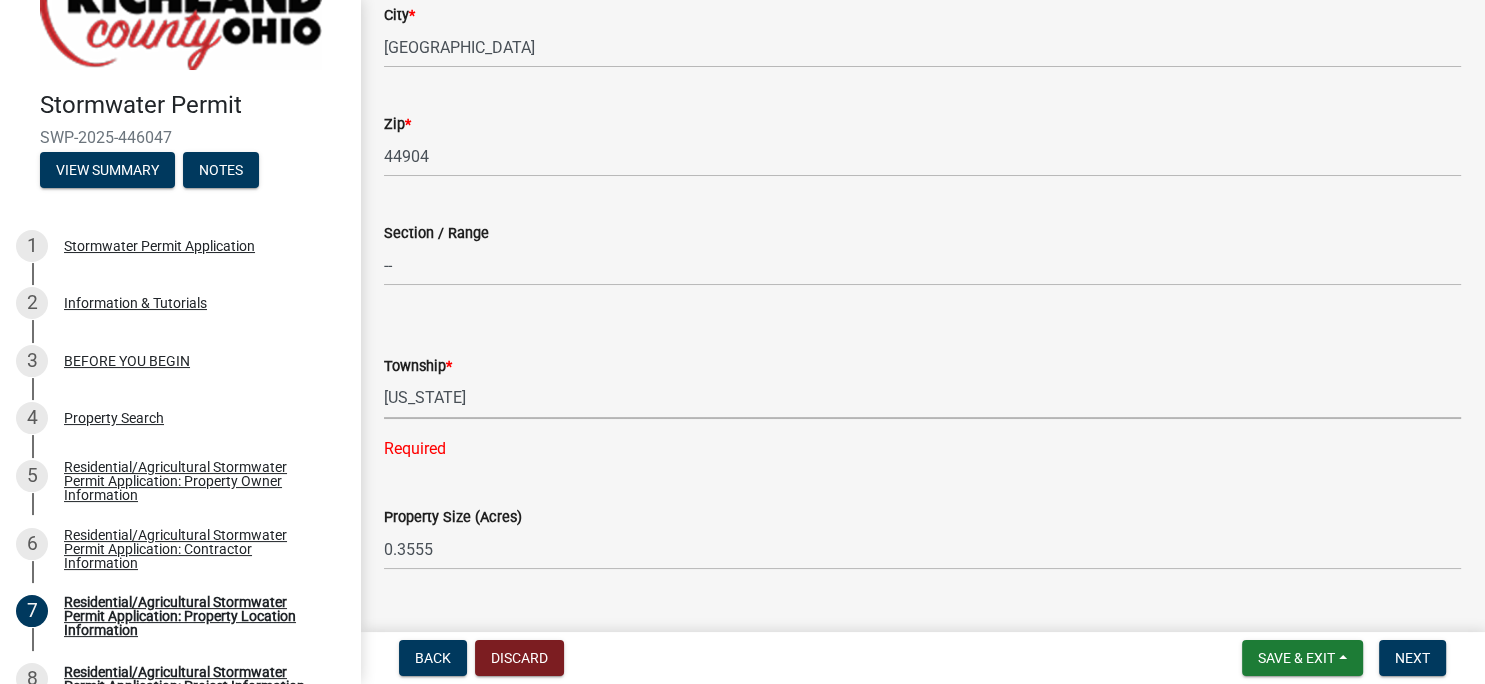 click on "[US_STATE]" at bounding box center (0, 0) 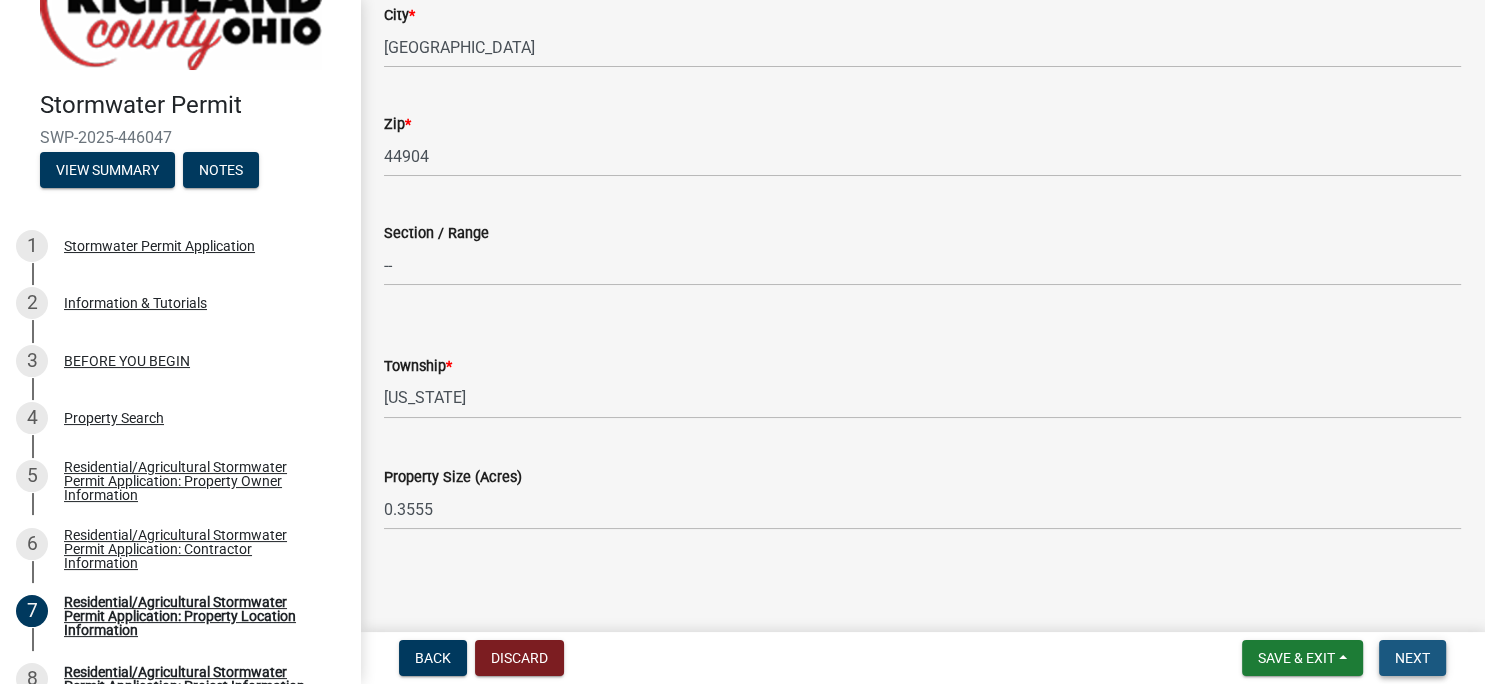 click on "Next" at bounding box center (1412, 658) 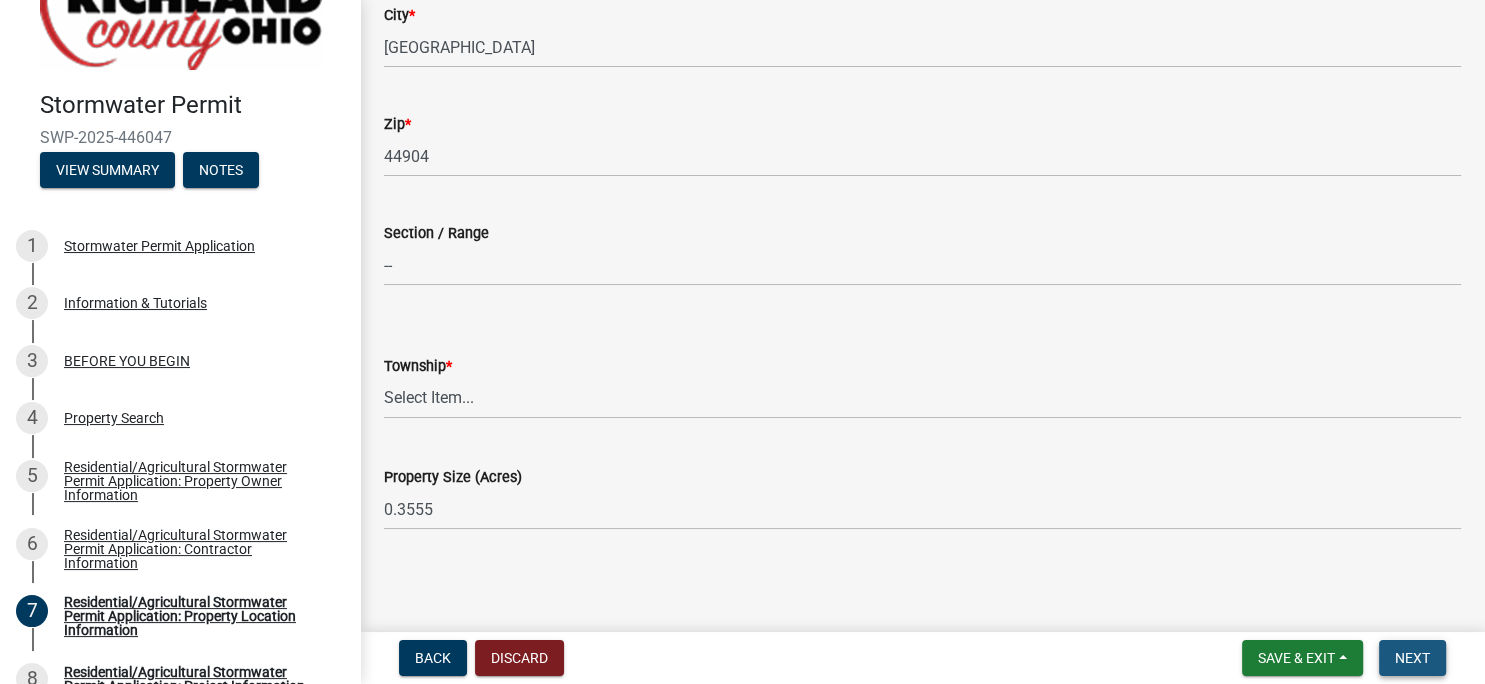scroll, scrollTop: 0, scrollLeft: 0, axis: both 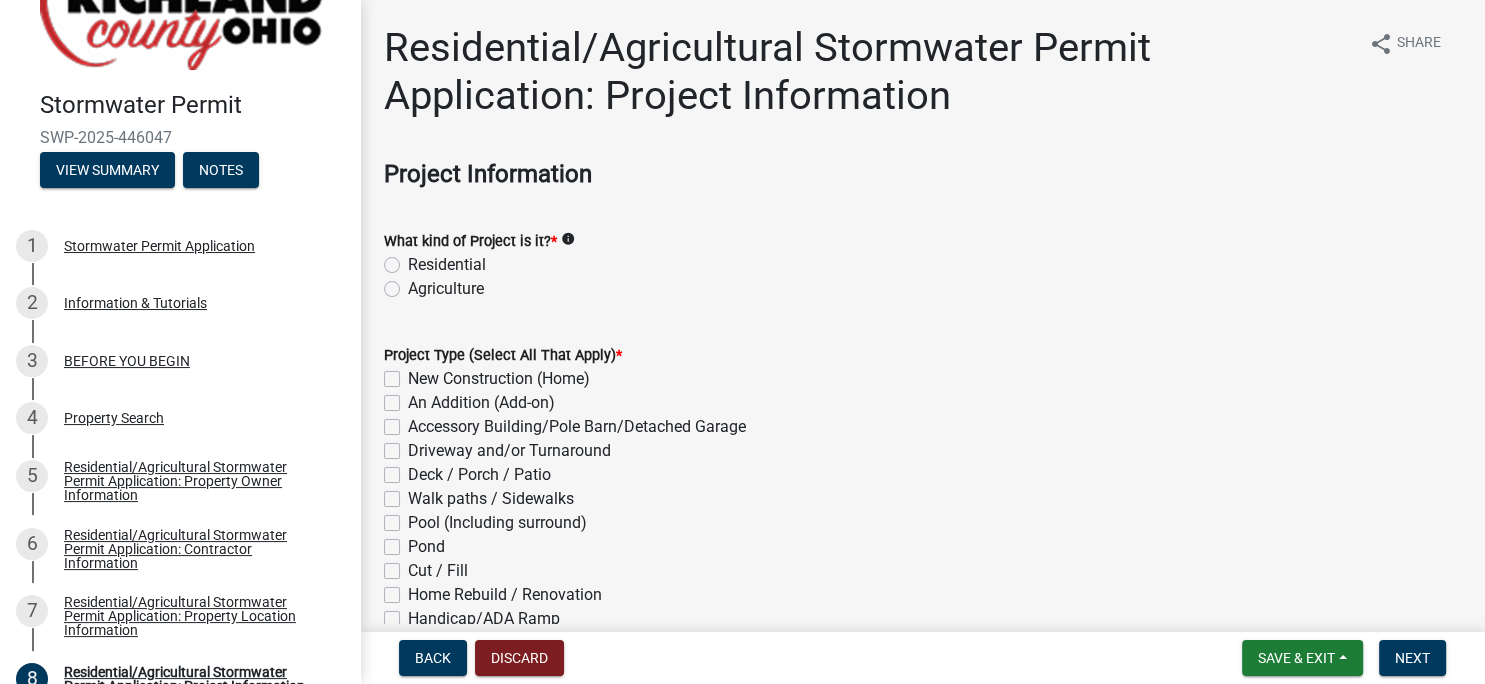 click on "Residential" 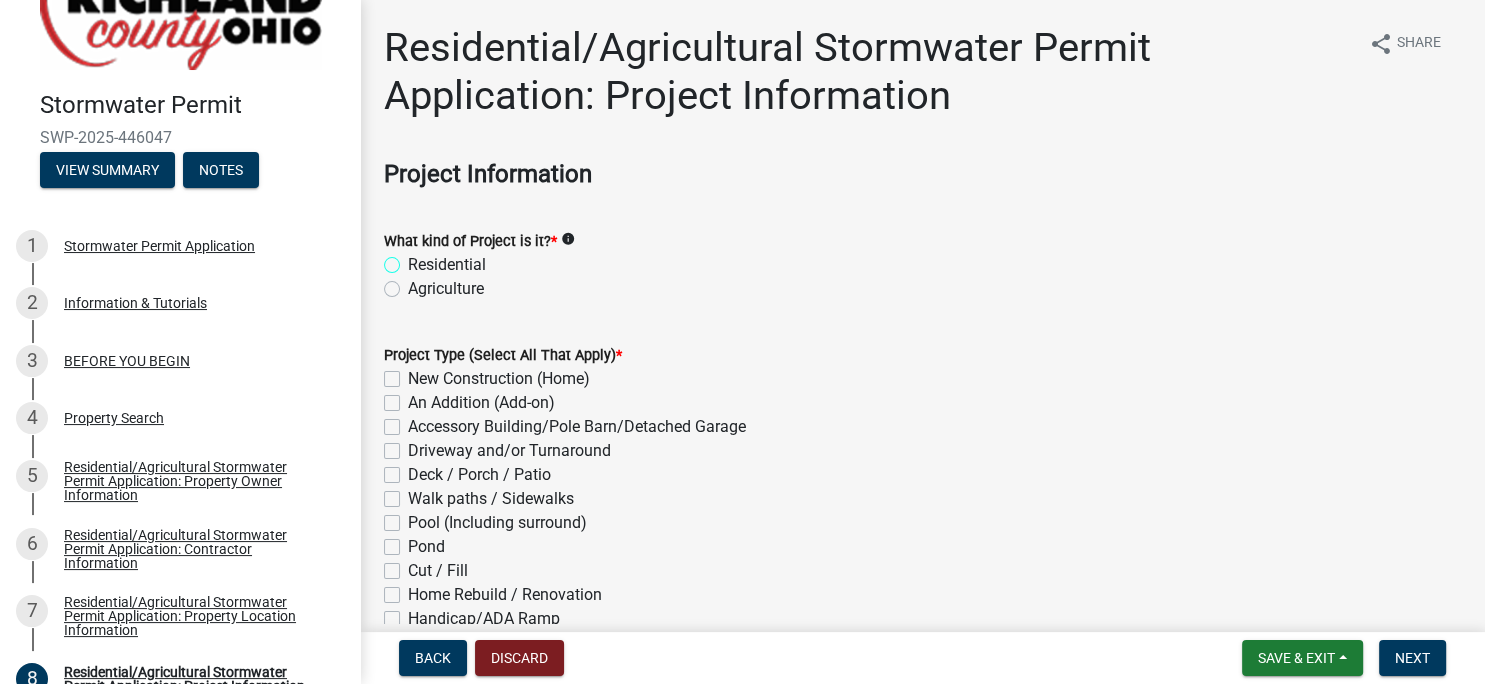 click on "Residential" at bounding box center [414, 259] 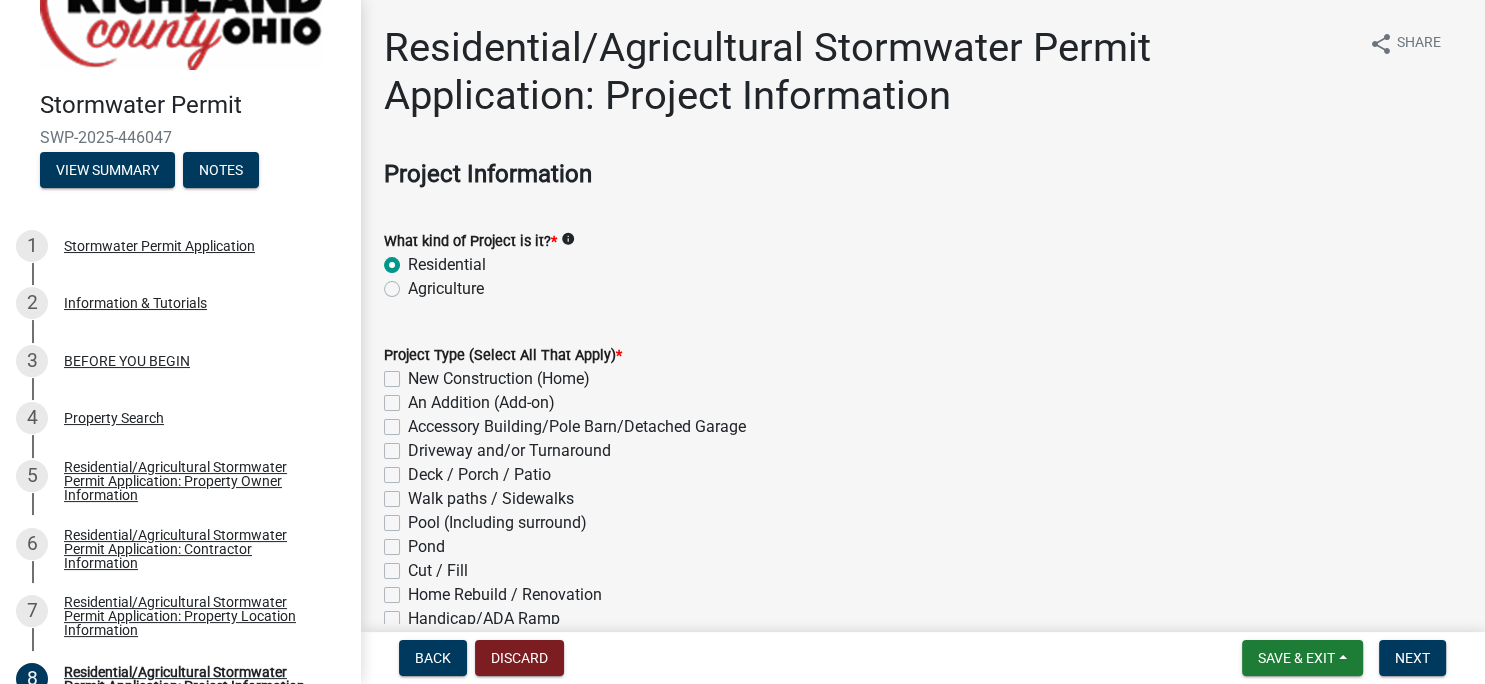 radio on "true" 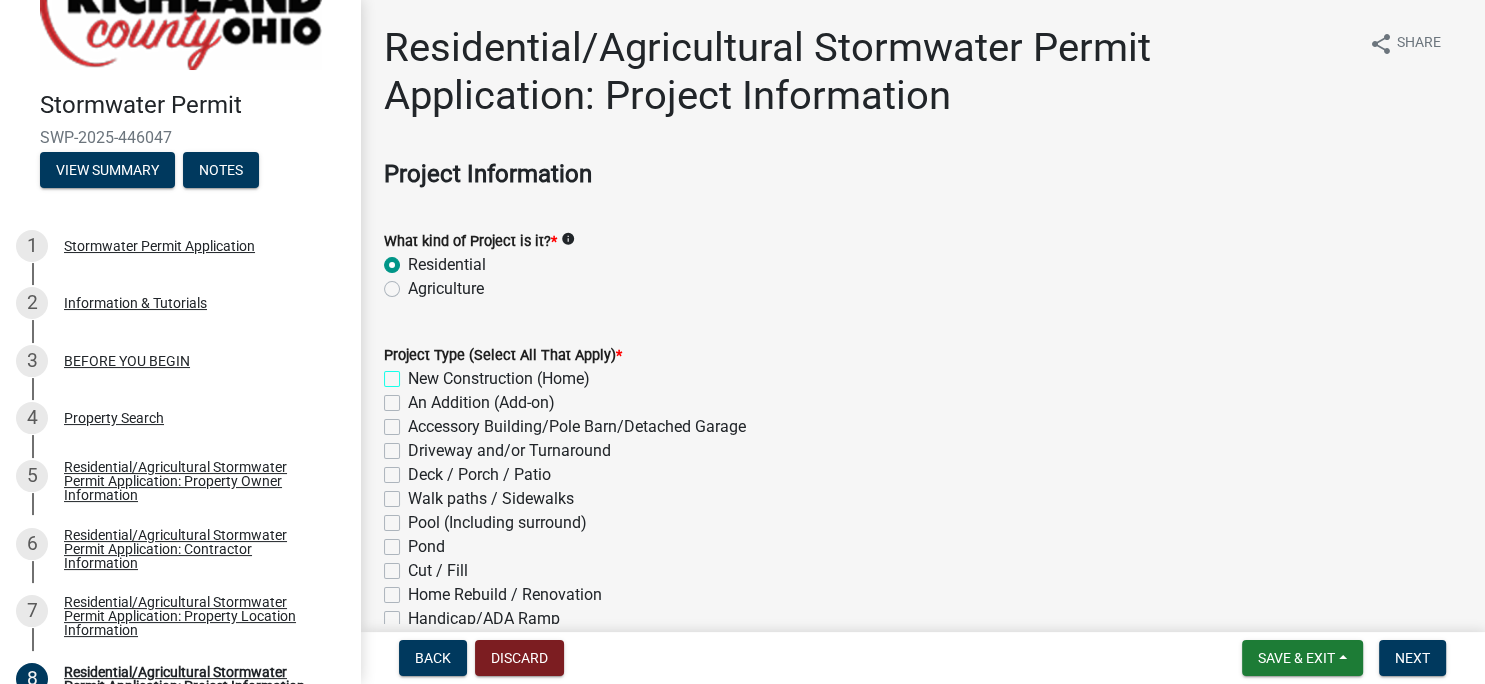 click on "New Construction (Home)" at bounding box center (414, 373) 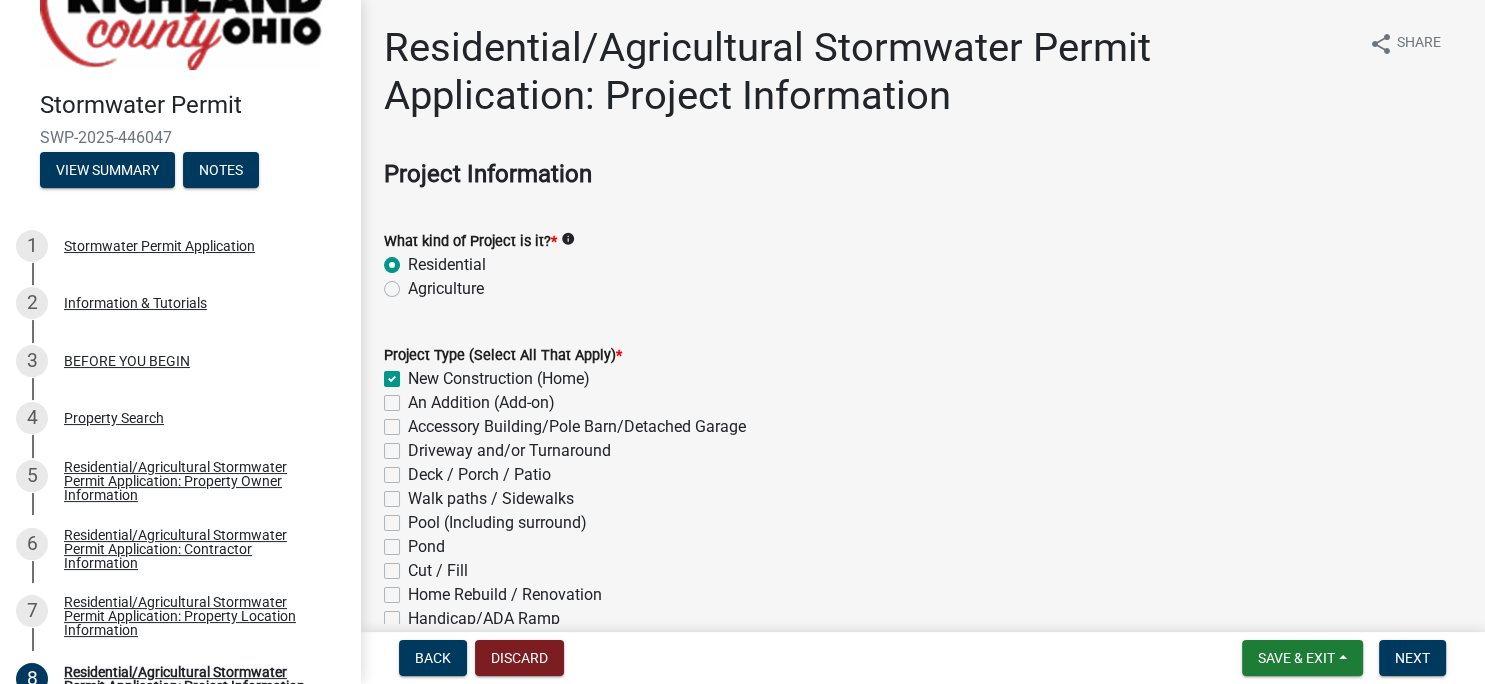 checkbox on "true" 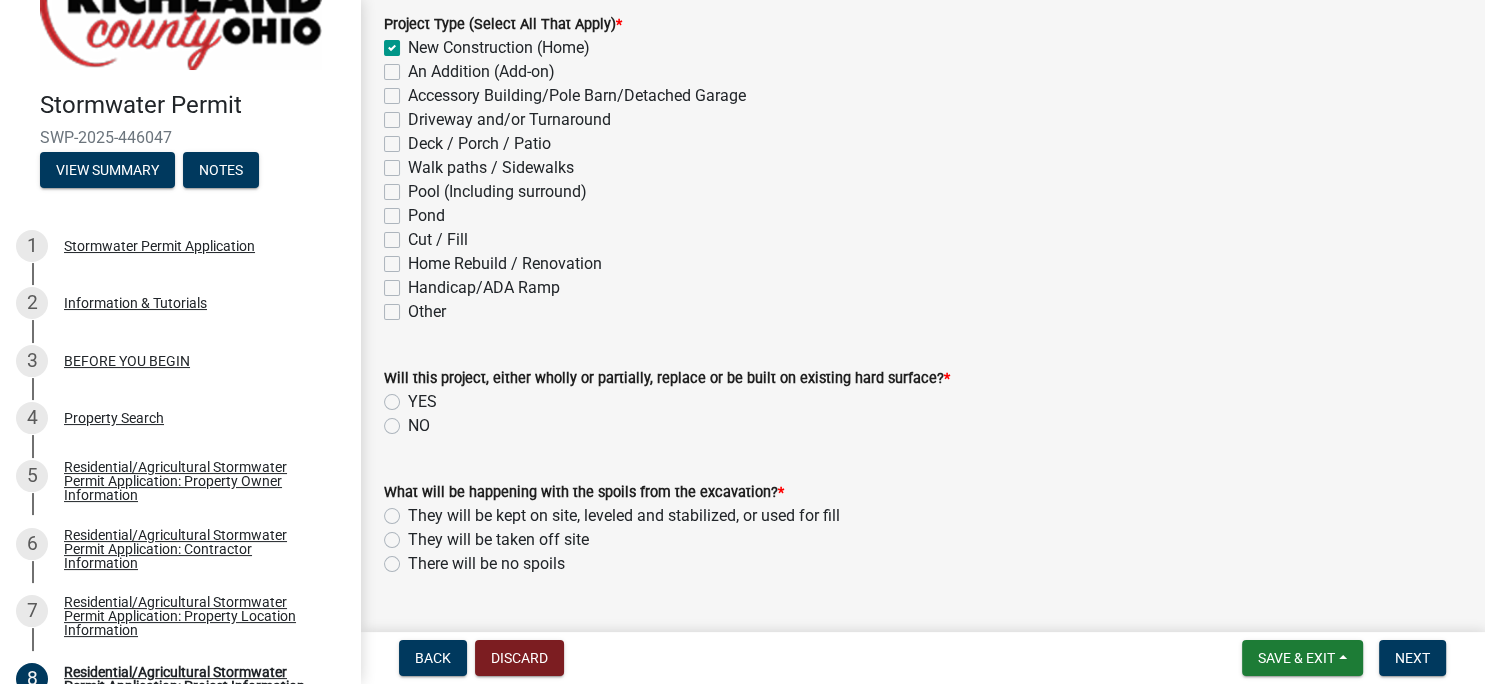 scroll, scrollTop: 346, scrollLeft: 0, axis: vertical 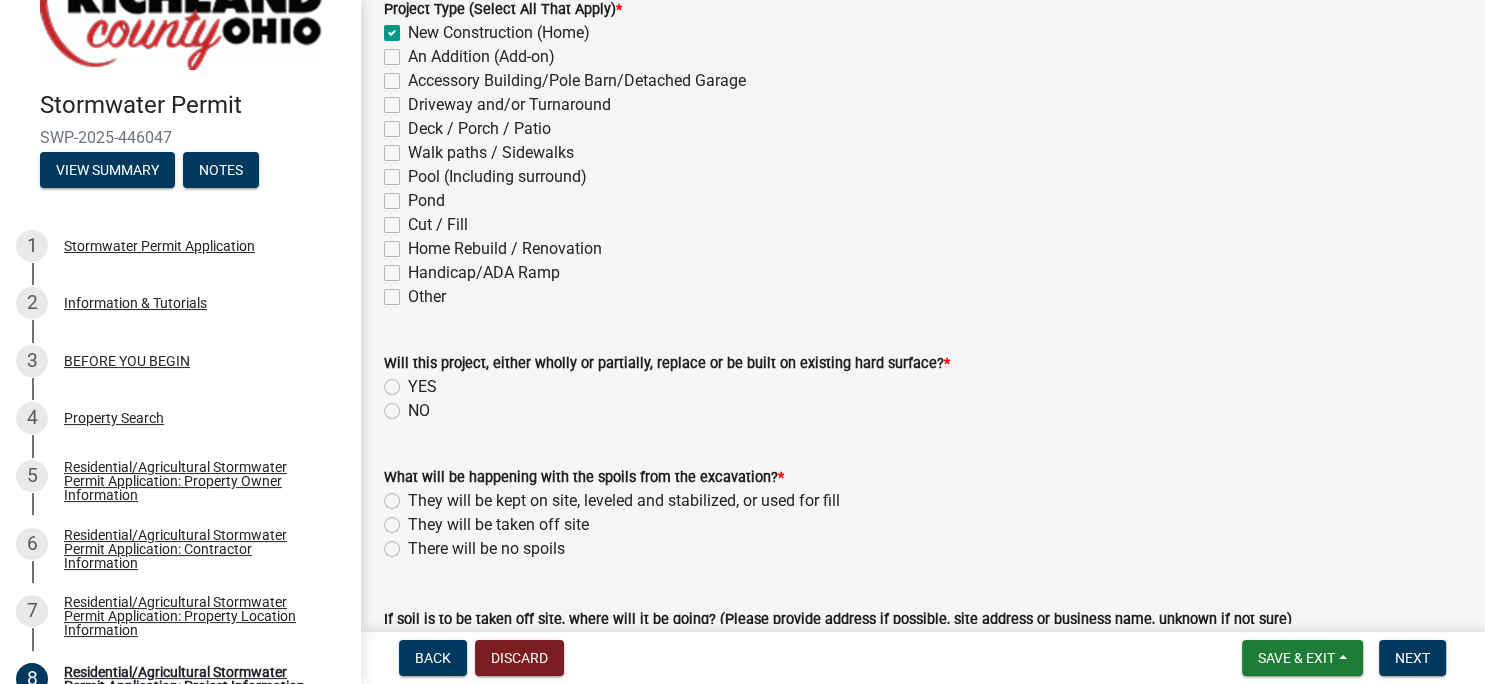 click on "NO" 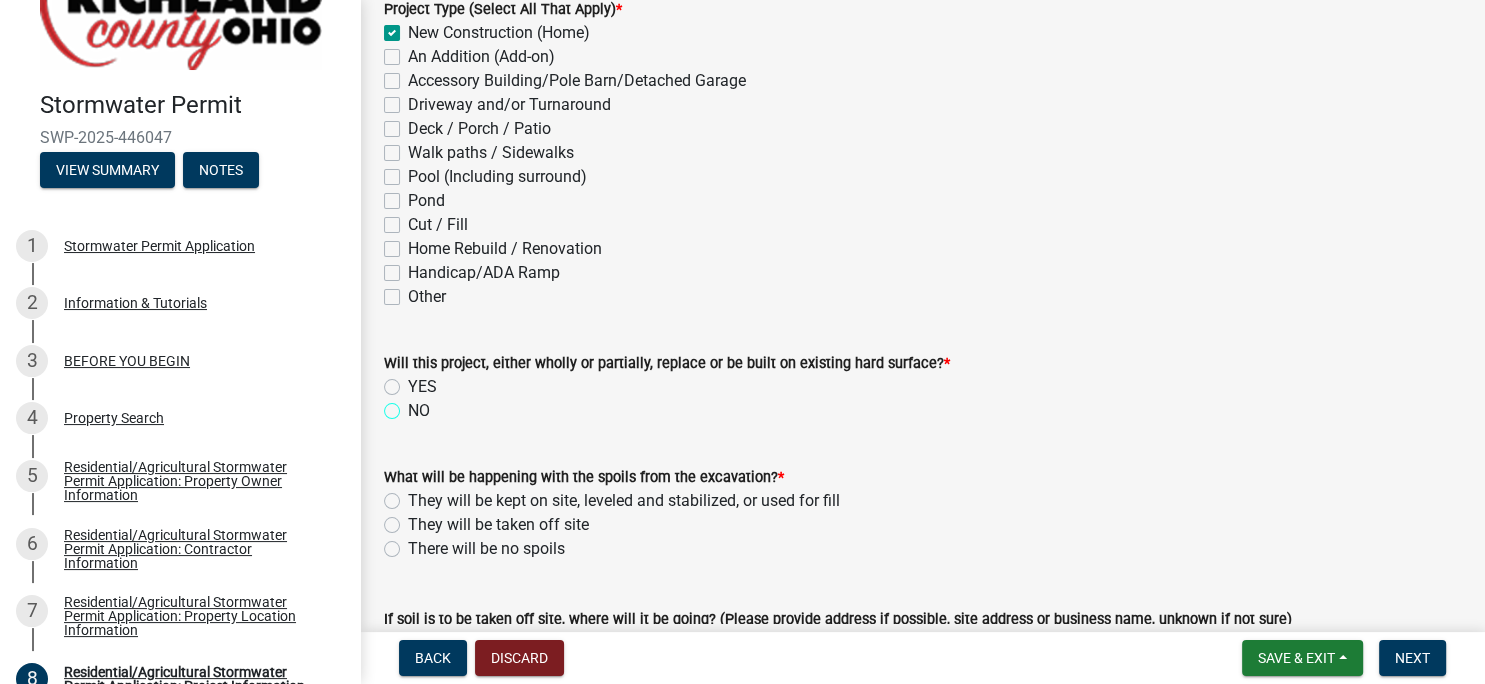 click on "NO" at bounding box center [414, 405] 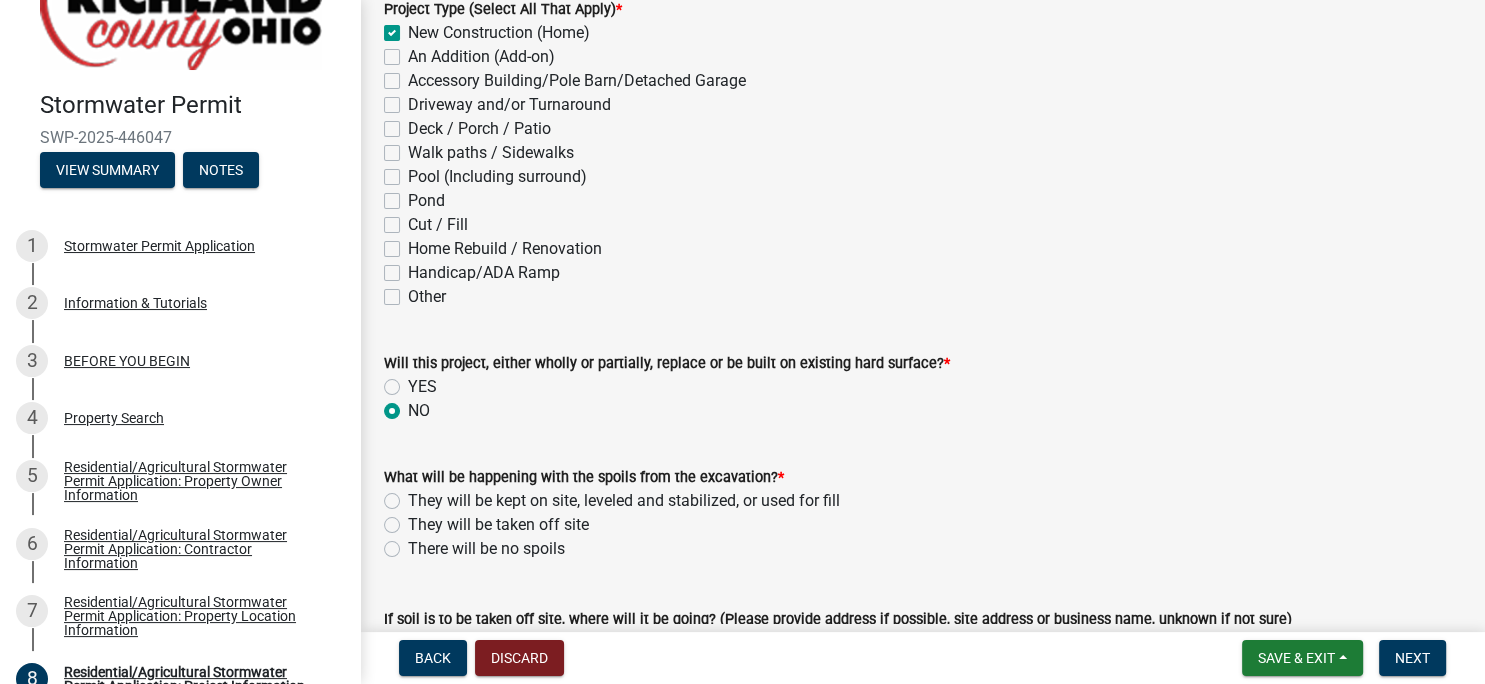 radio on "true" 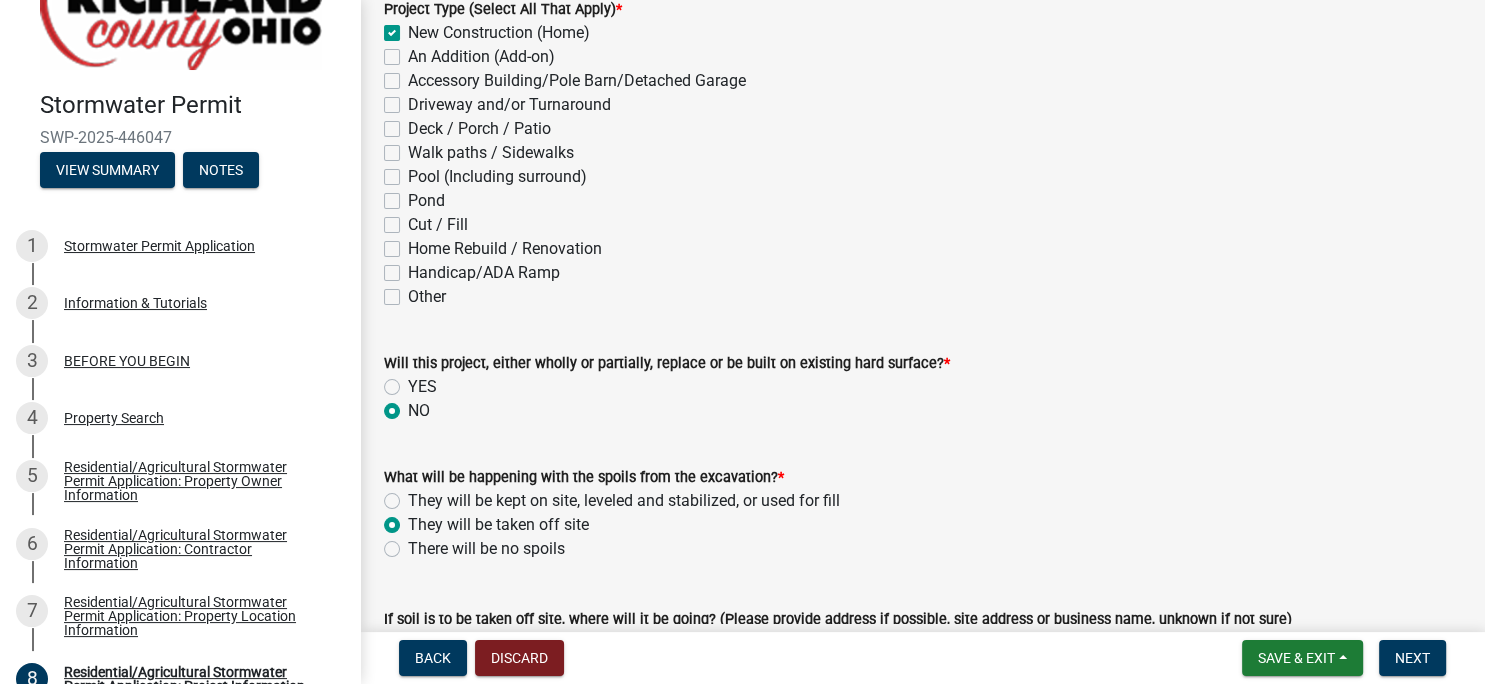 radio on "true" 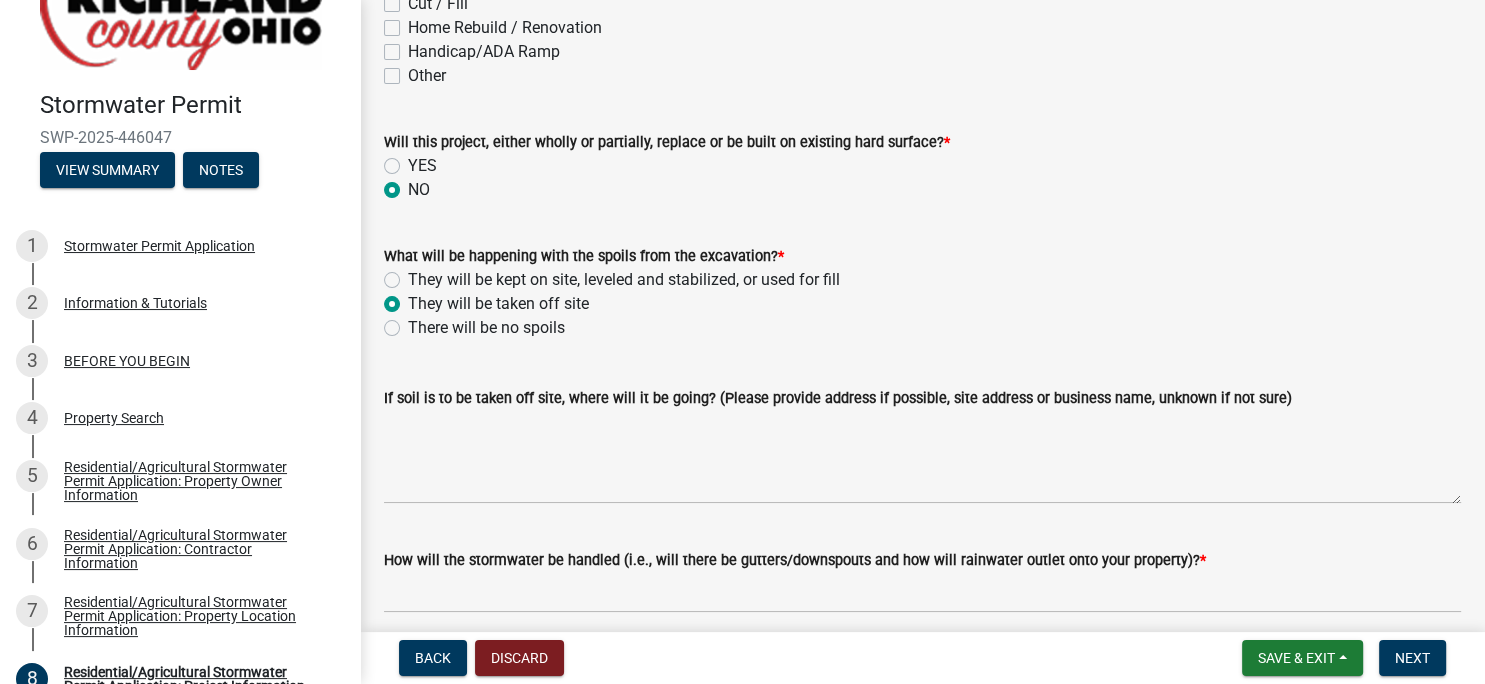 scroll, scrollTop: 576, scrollLeft: 0, axis: vertical 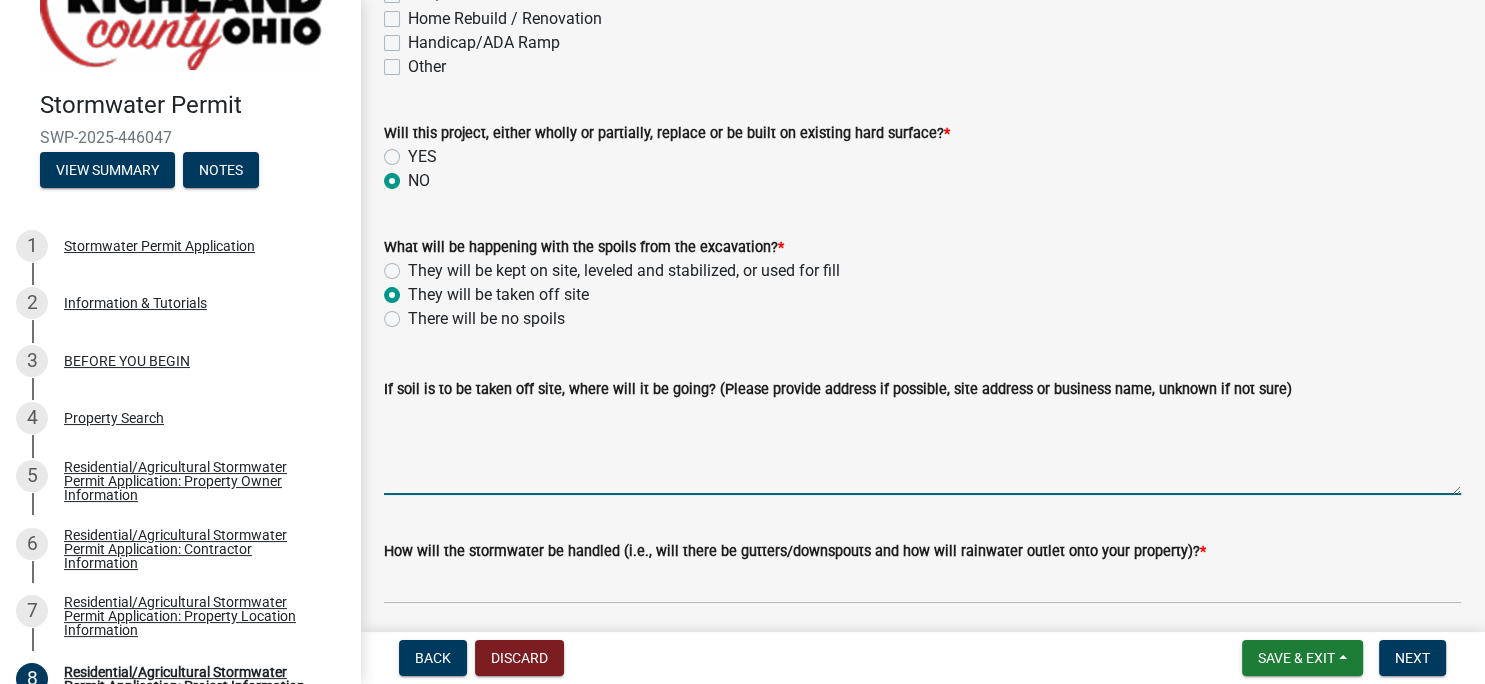 click on "If soil is to be taken off site, where will it be going? (Please provide address if possible, site address or business name, unknown if not sure)" at bounding box center (922, 448) 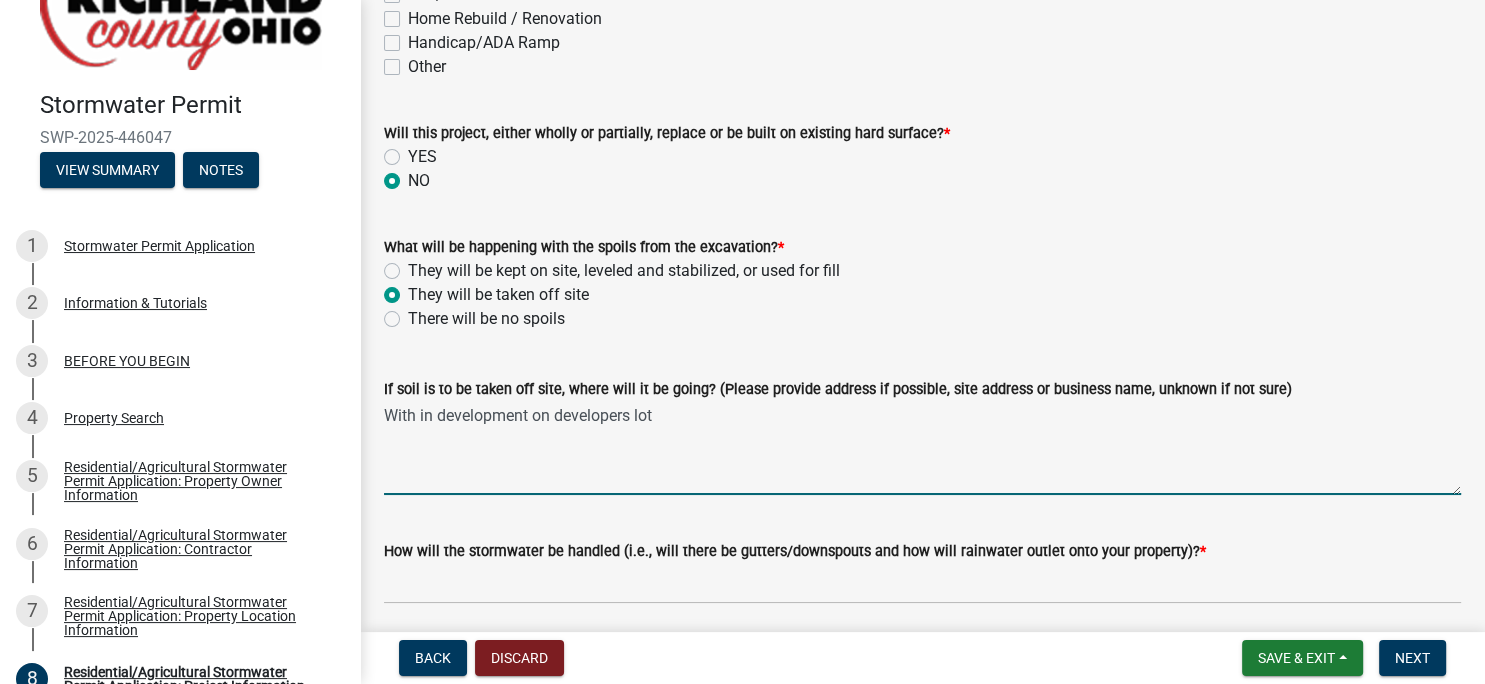 type on "With in development on developers lot" 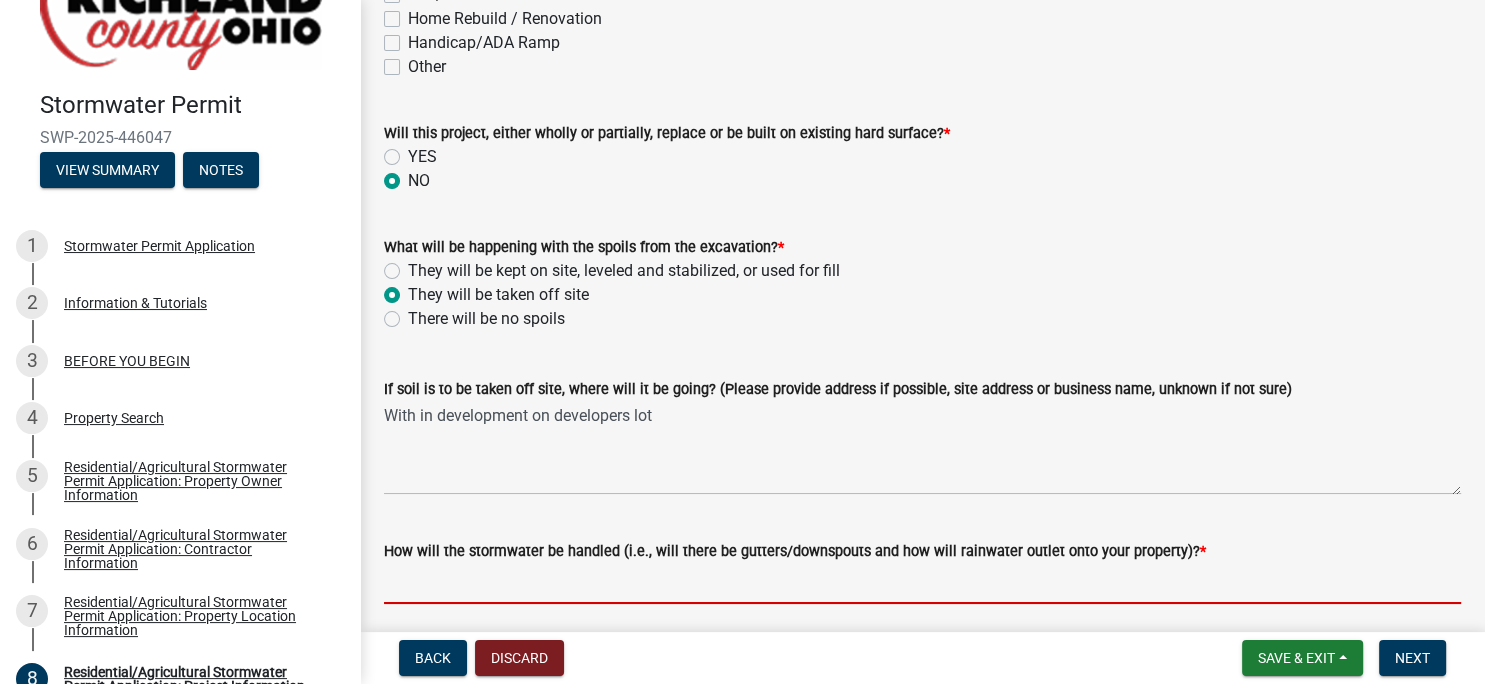 click on "How will the stormwater be handled (i.e., will there be gutters/downspouts and how will rainwater outlet onto your property)?  *" at bounding box center (922, 583) 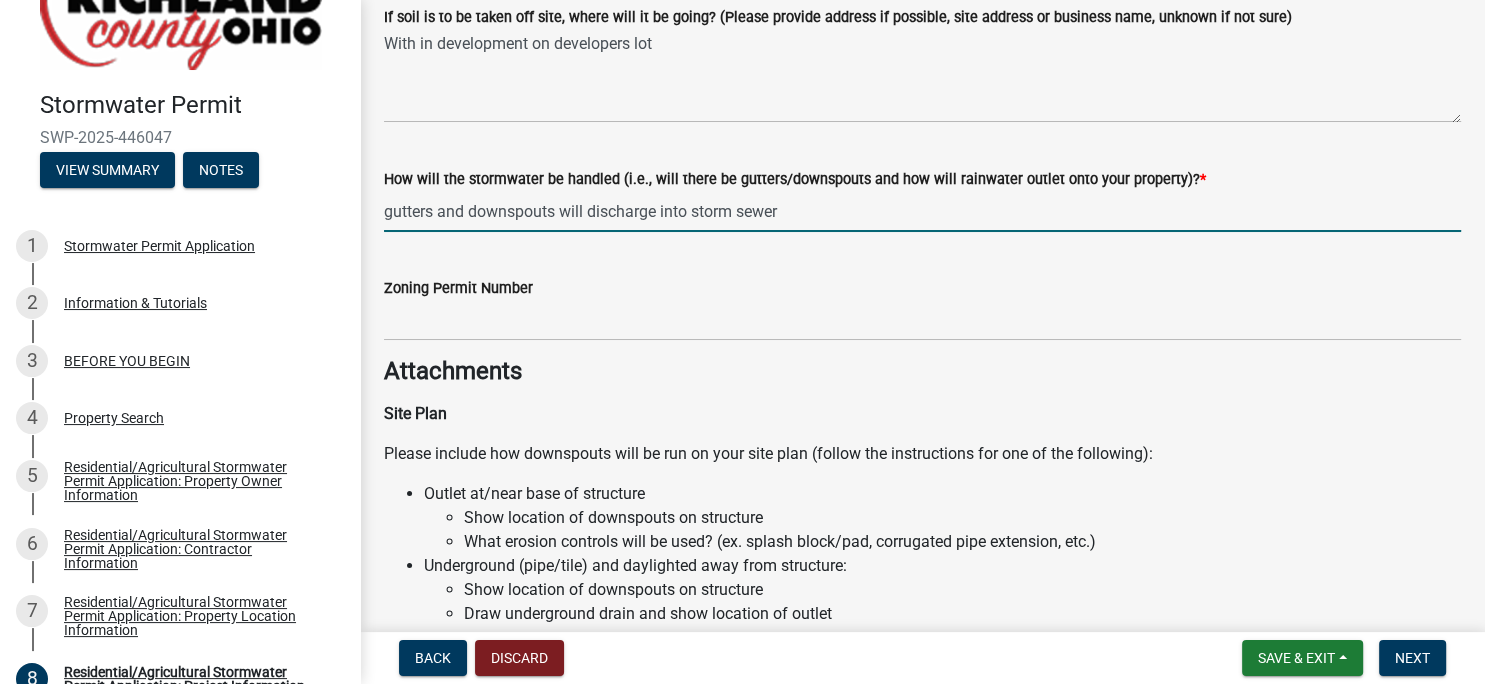 scroll, scrollTop: 922, scrollLeft: 0, axis: vertical 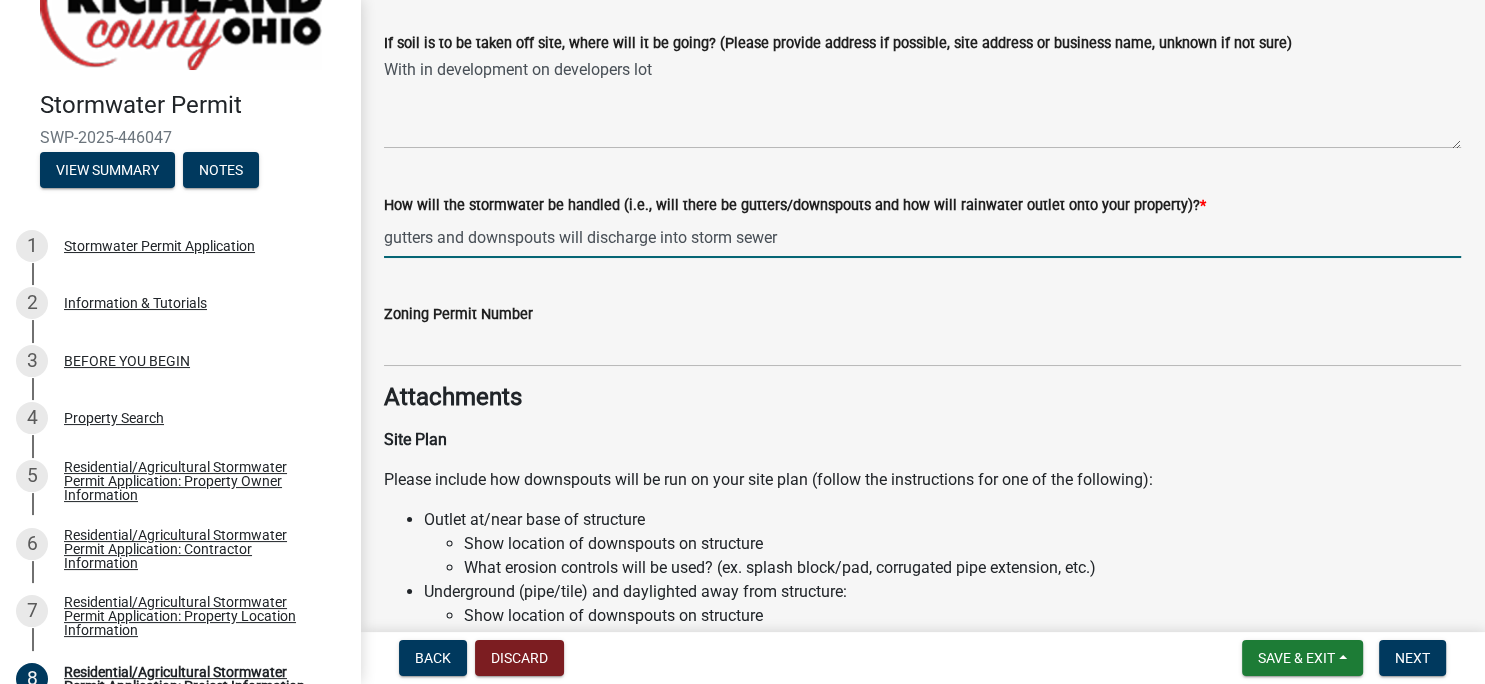 type on "gutters and downspouts will discharge into storm sewer" 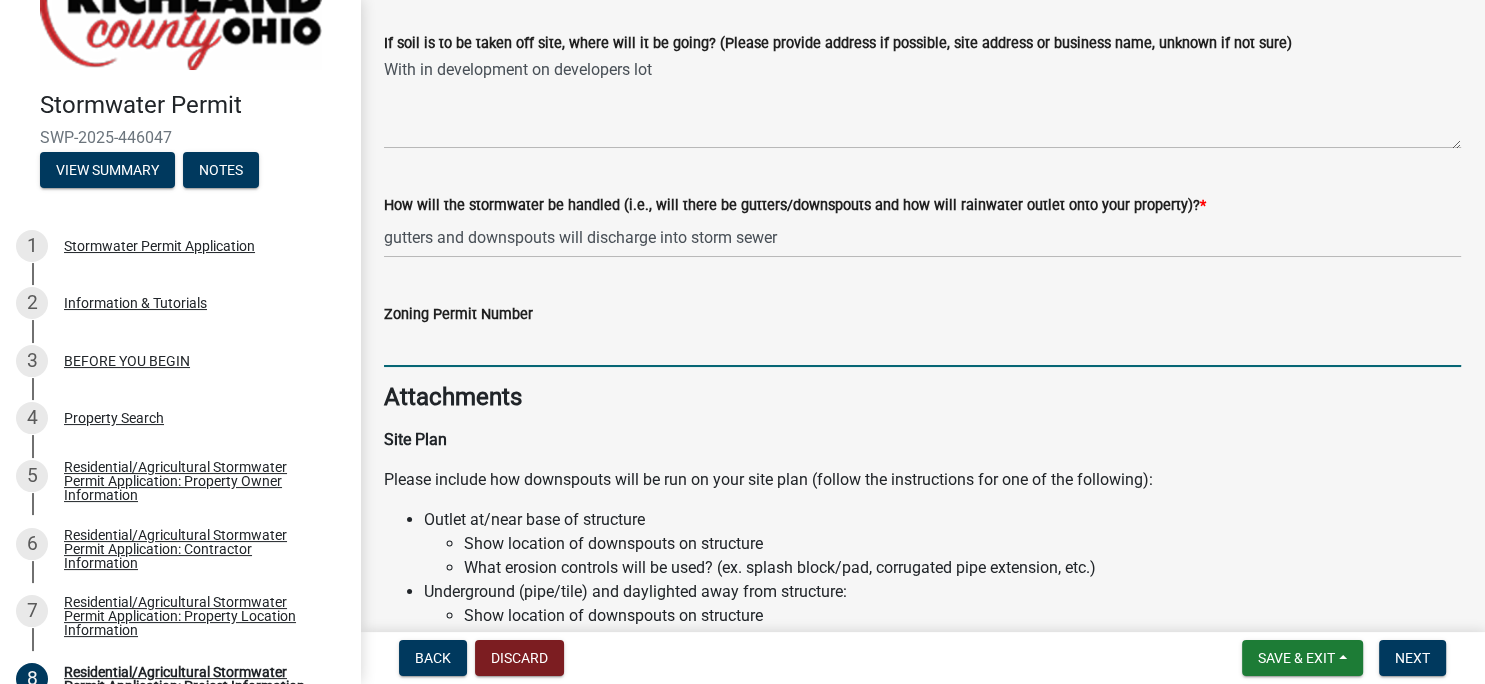 click on "Zoning Permit Number" at bounding box center [922, 346] 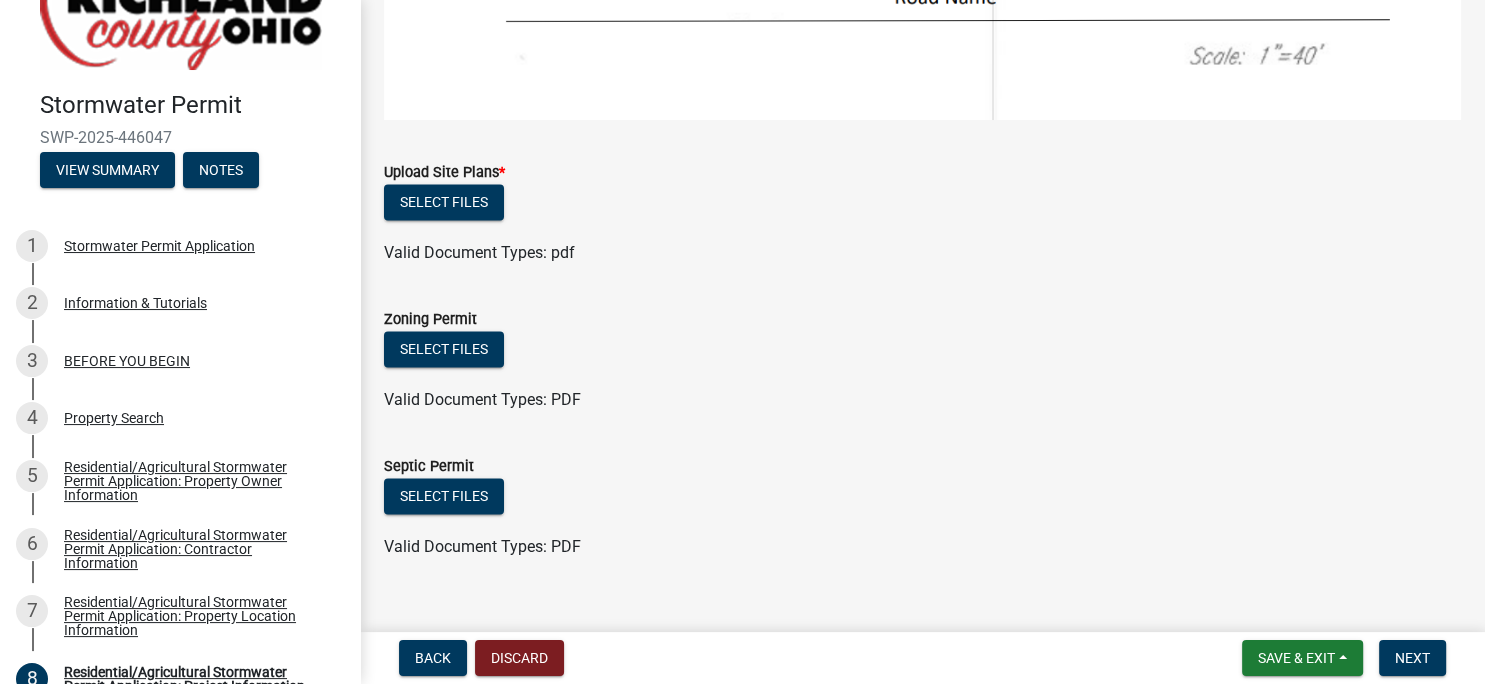scroll, scrollTop: 2950, scrollLeft: 0, axis: vertical 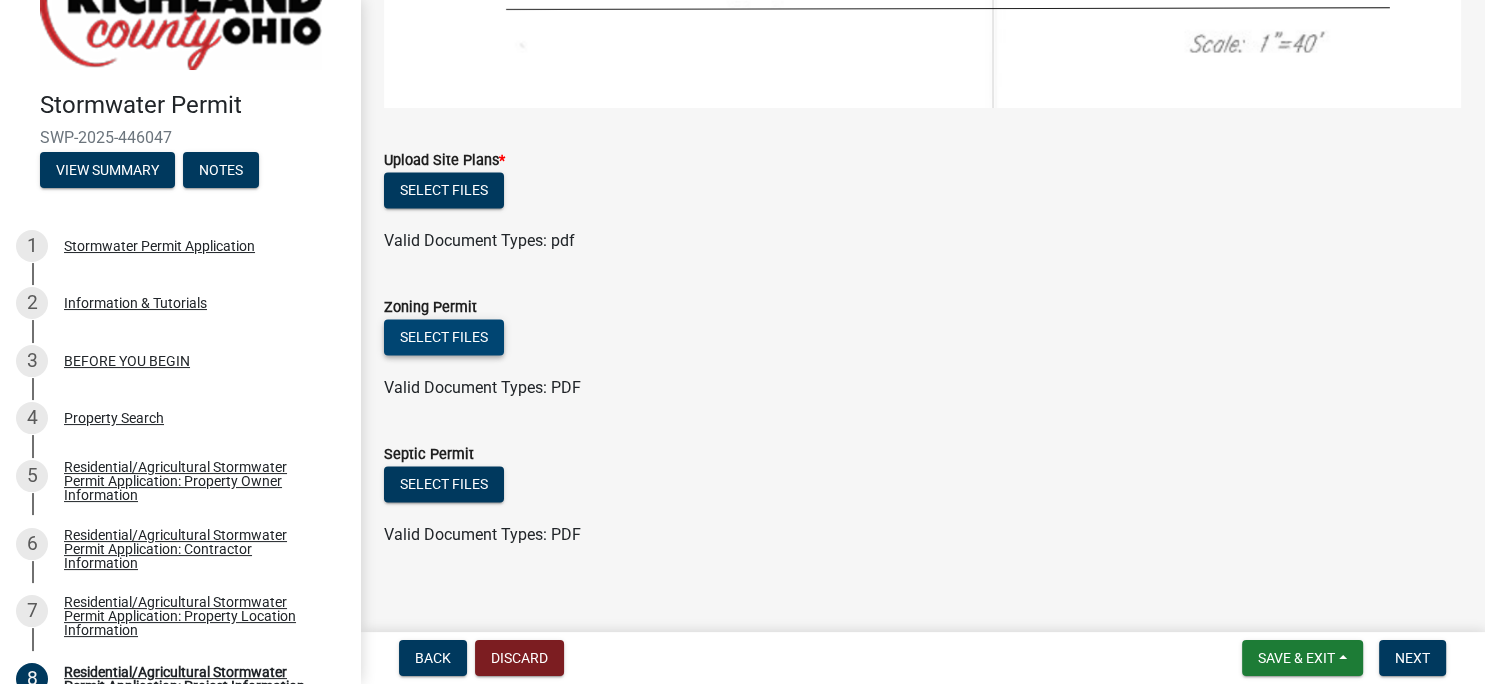 type on "25-18" 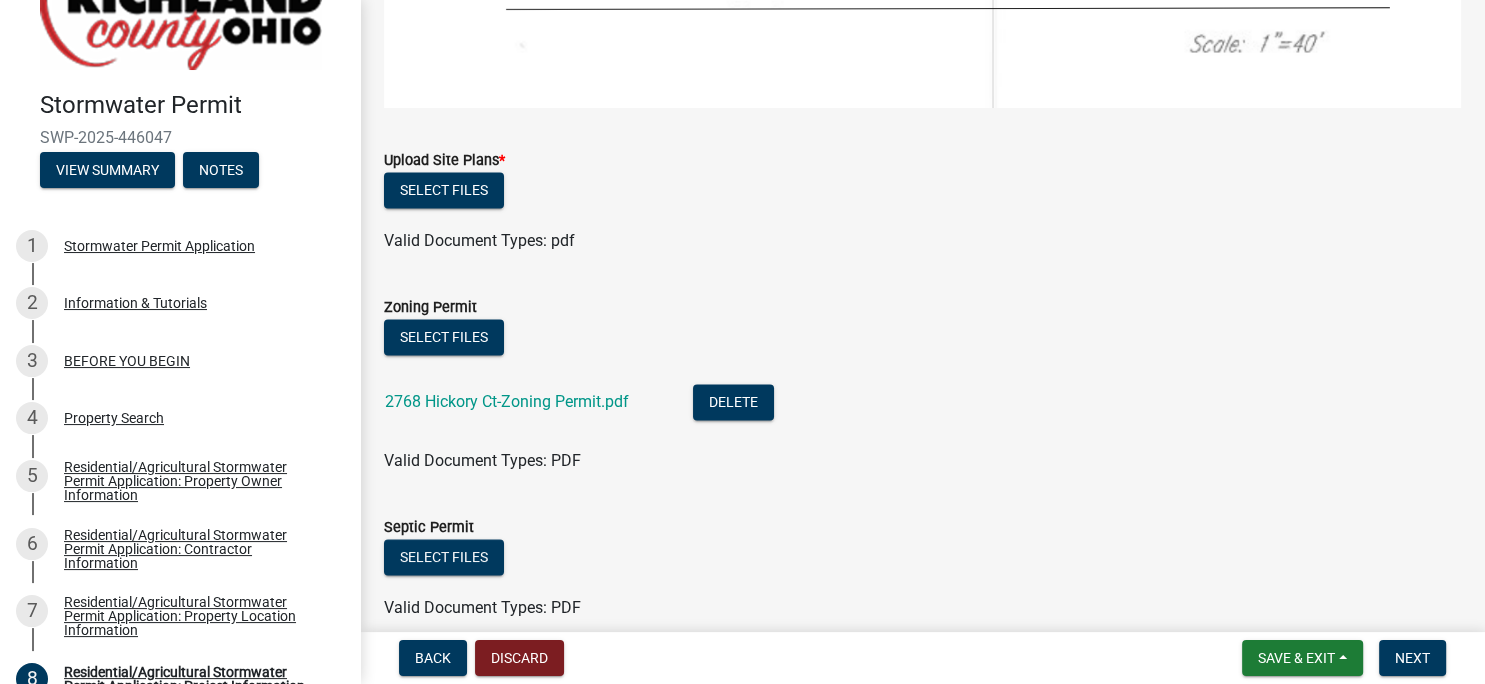 click on "Select files" 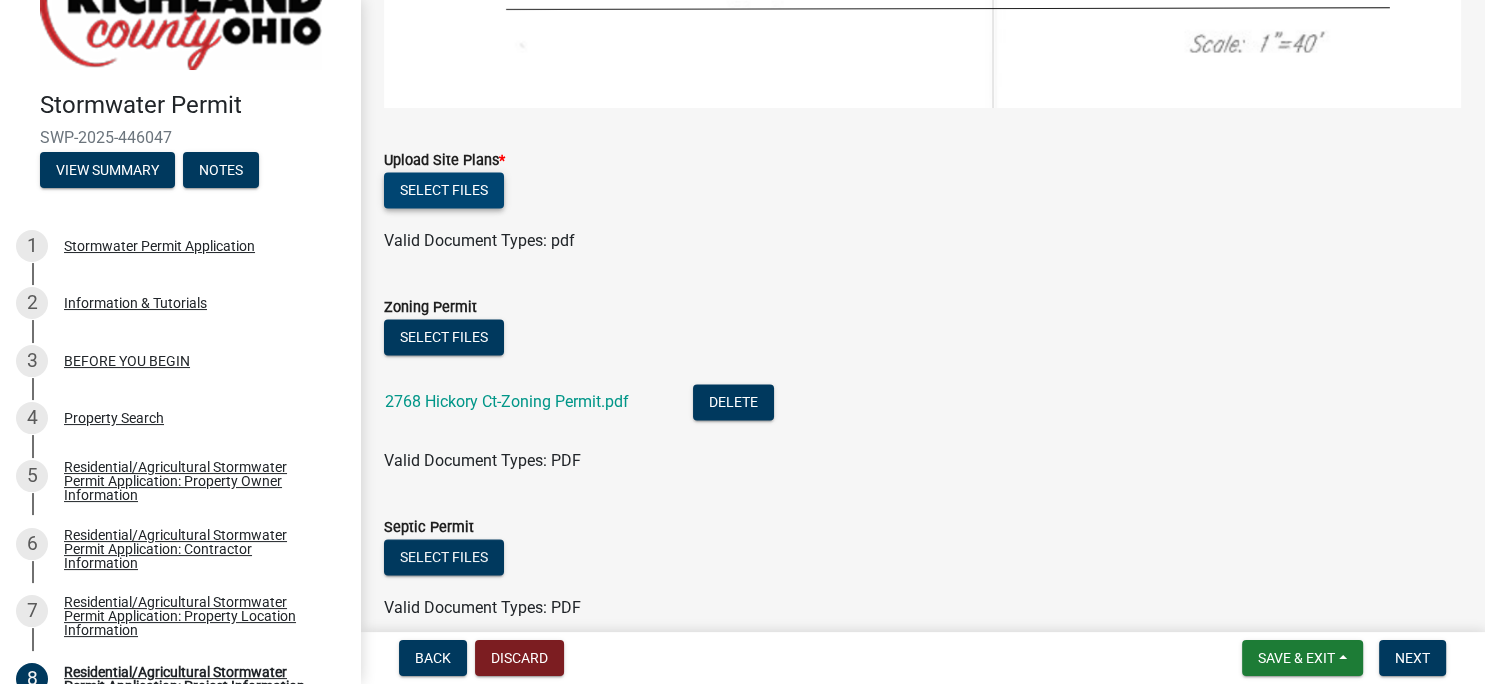 click on "Select files" 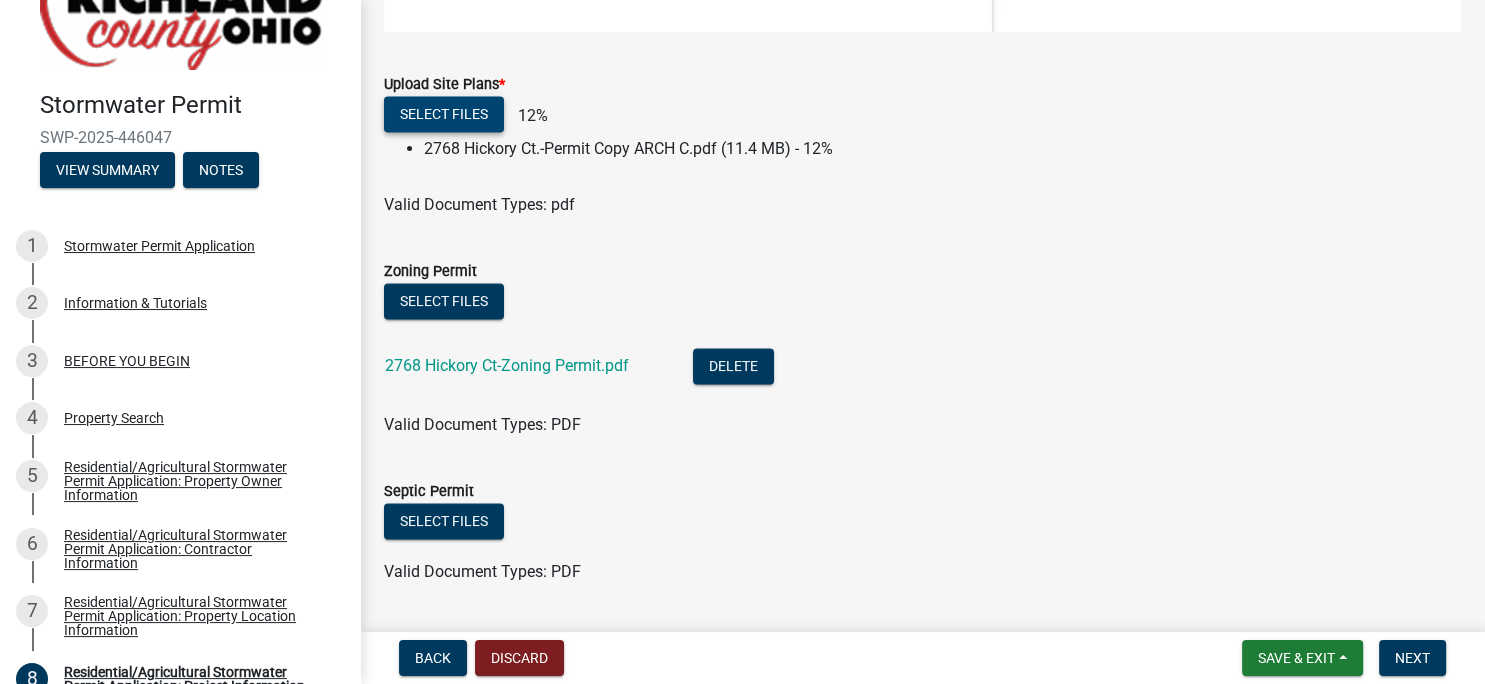 scroll, scrollTop: 3064, scrollLeft: 0, axis: vertical 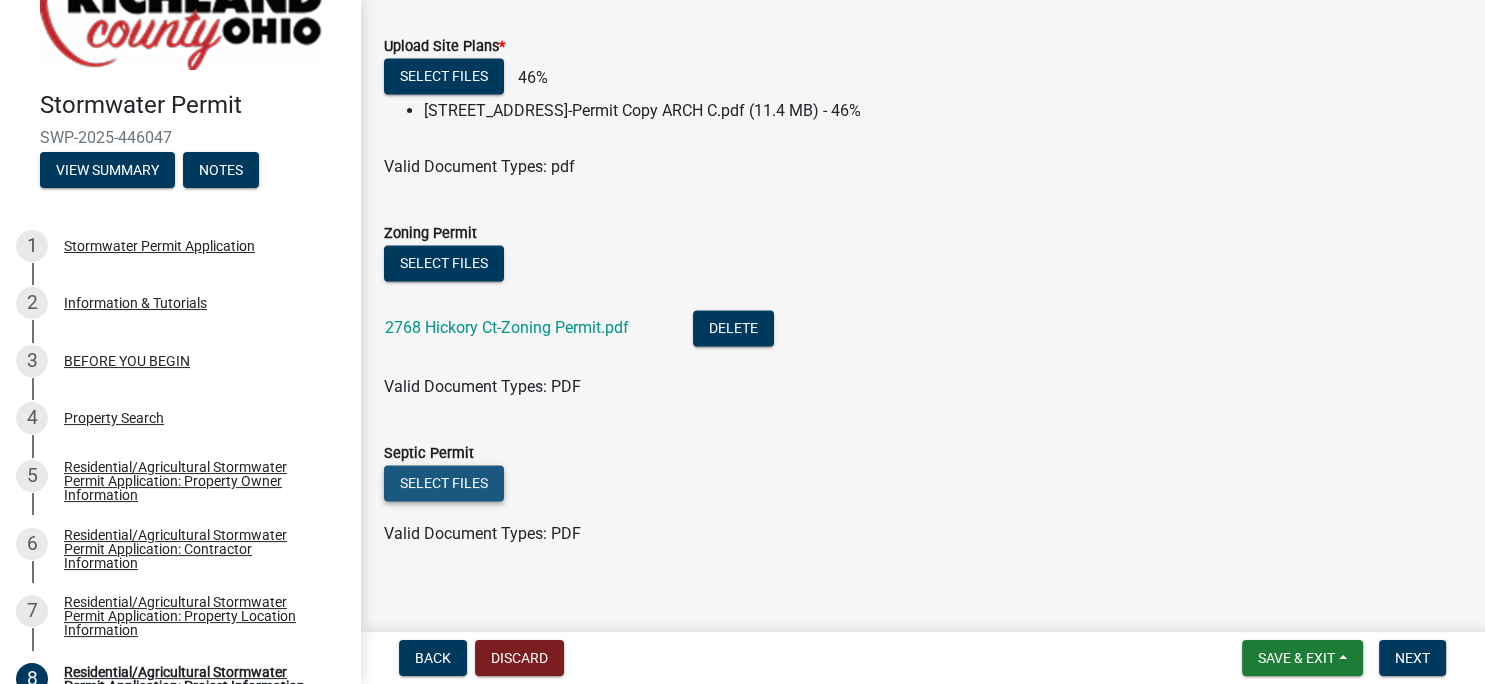 click on "Select files" 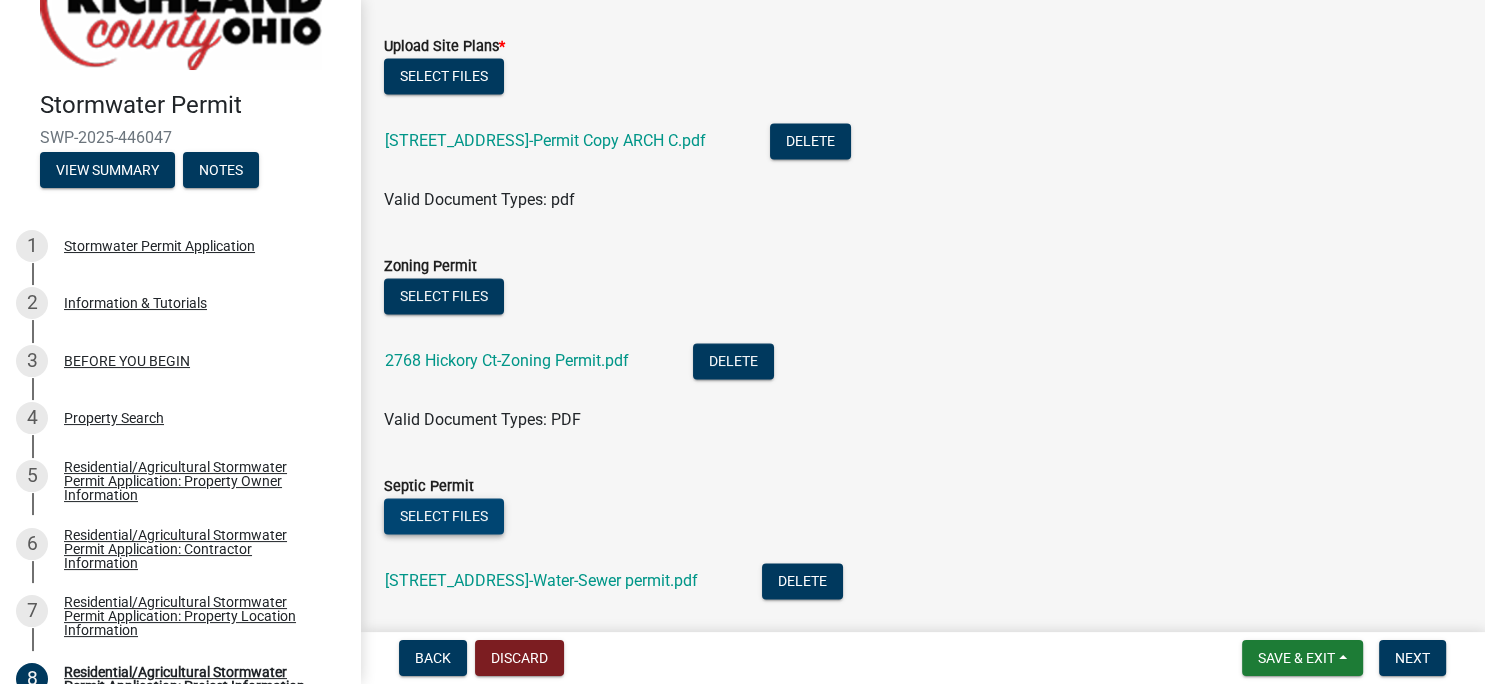 scroll, scrollTop: 3170, scrollLeft: 0, axis: vertical 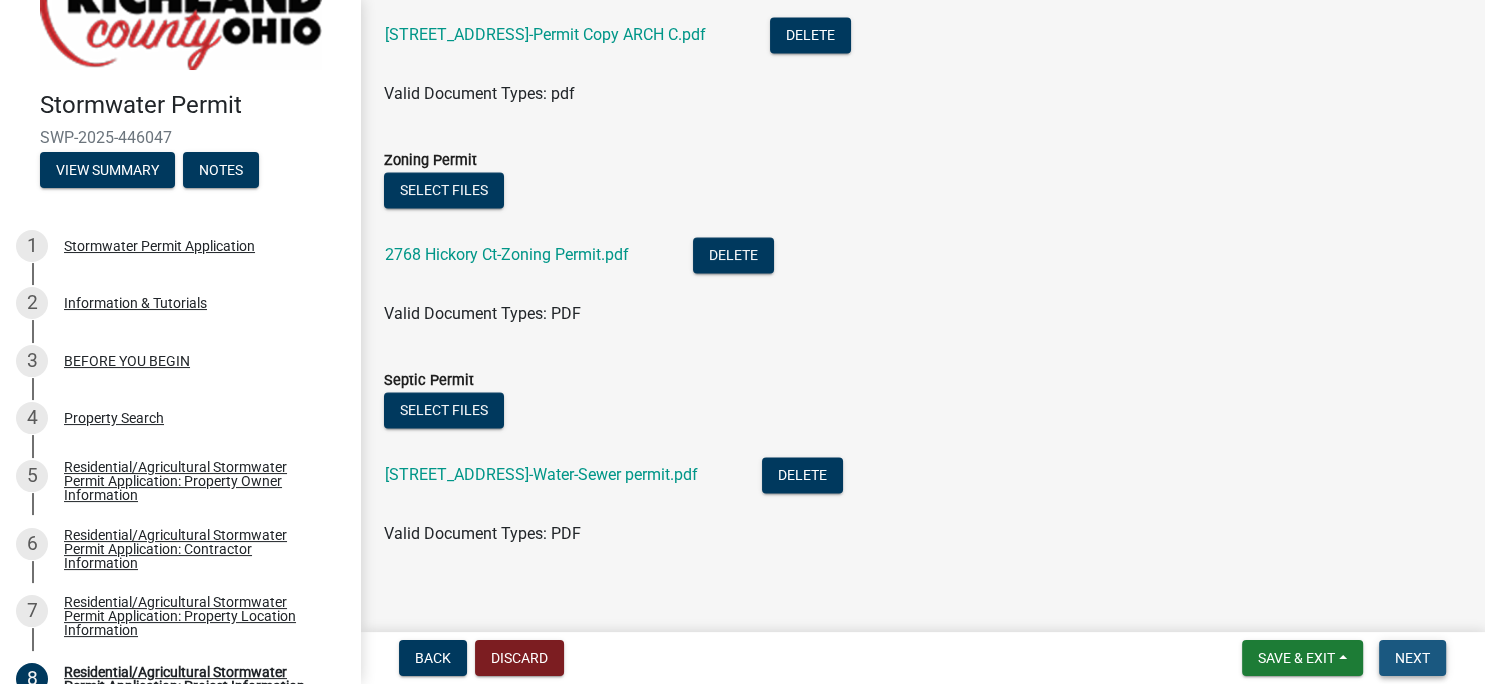 click on "Next" at bounding box center (1412, 658) 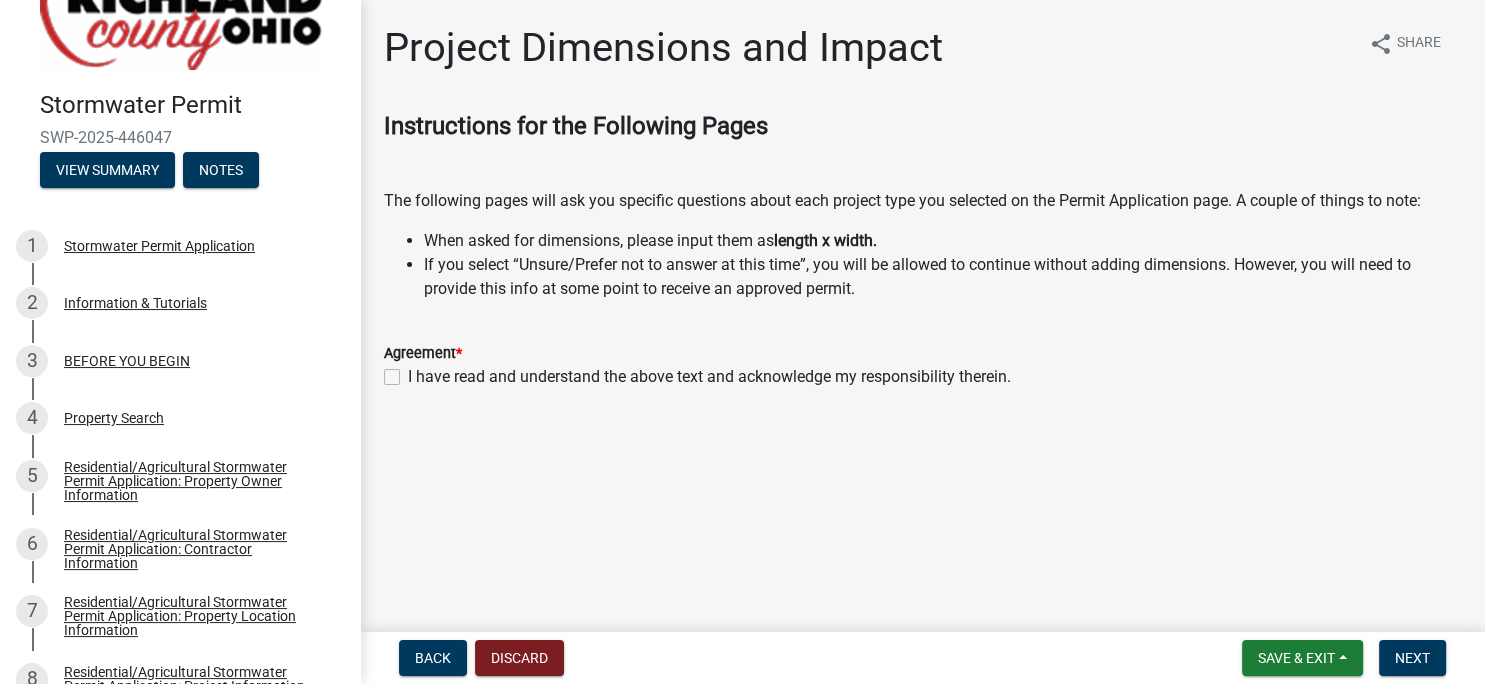 click on "I have read and understand the above text and acknowledge my responsibility therein." 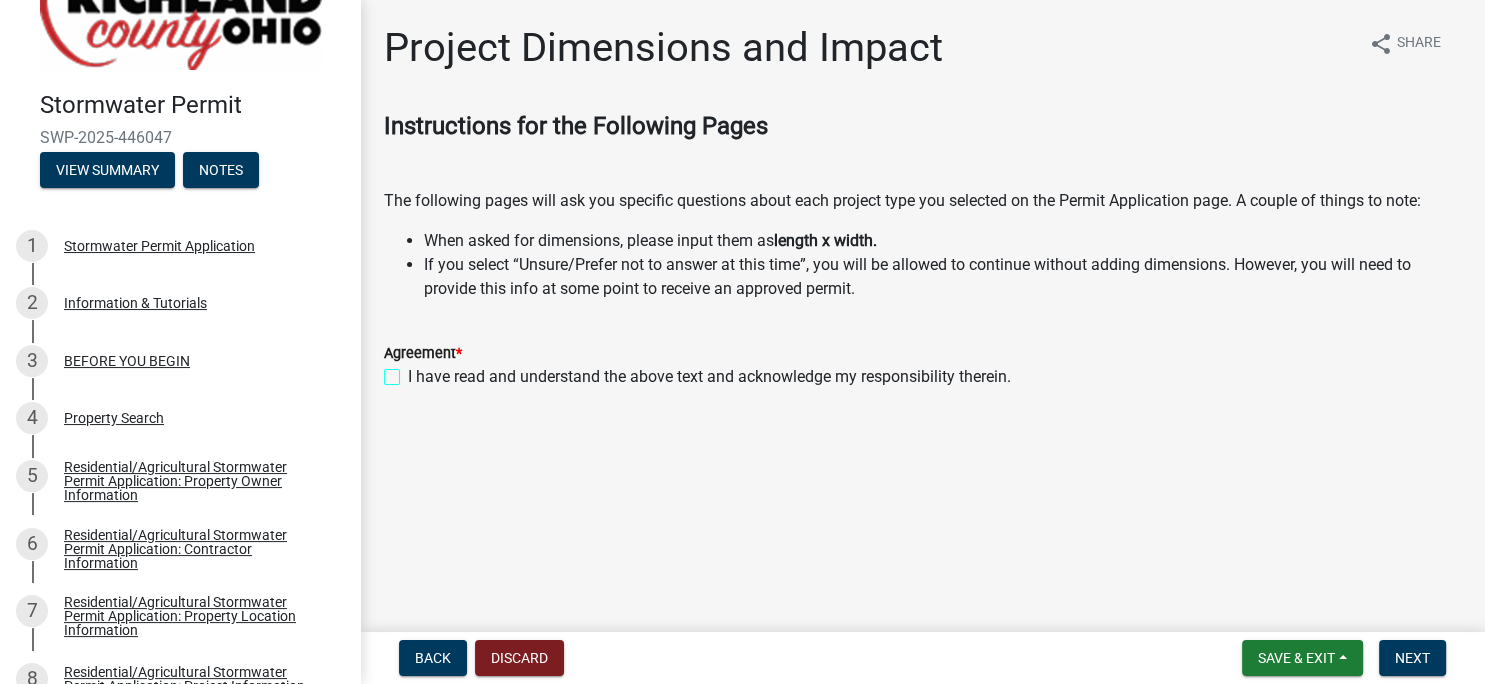click on "I have read and understand the above text and acknowledge my responsibility therein." at bounding box center [414, 371] 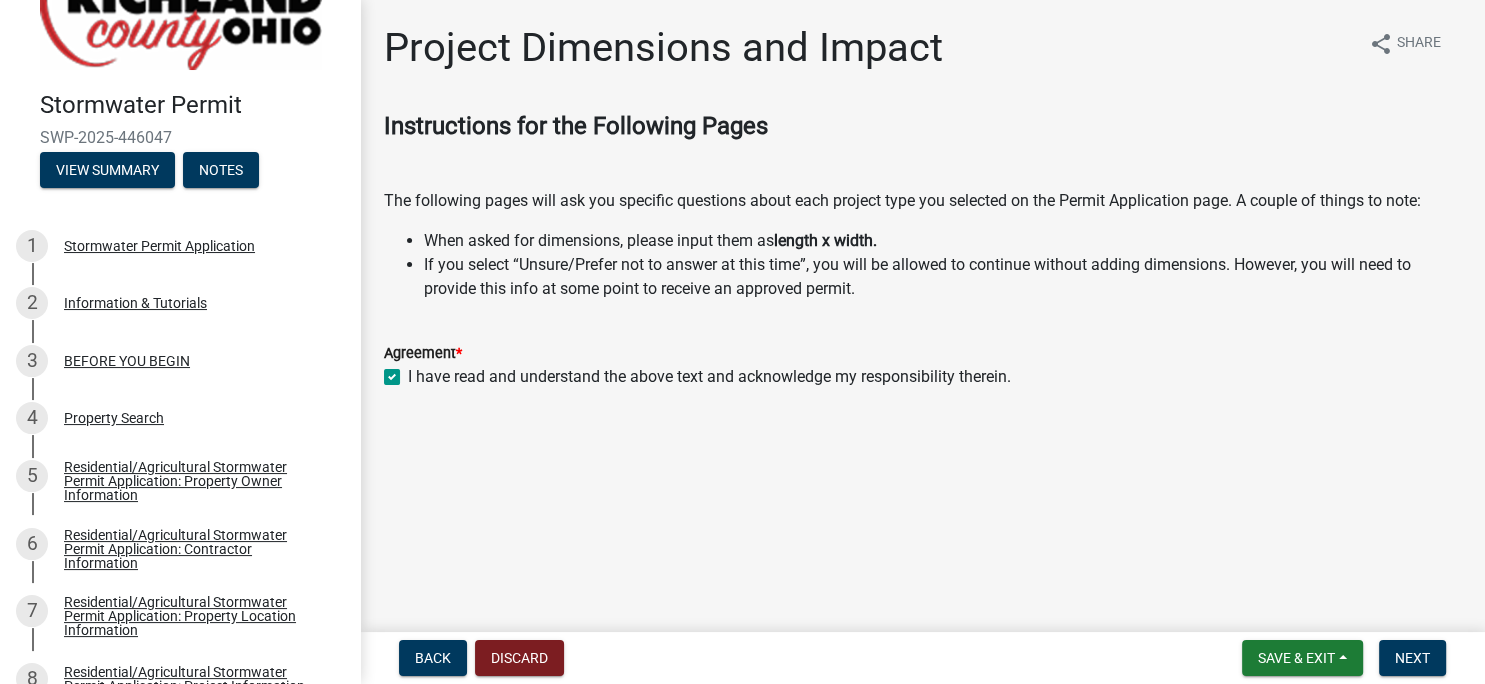 checkbox on "true" 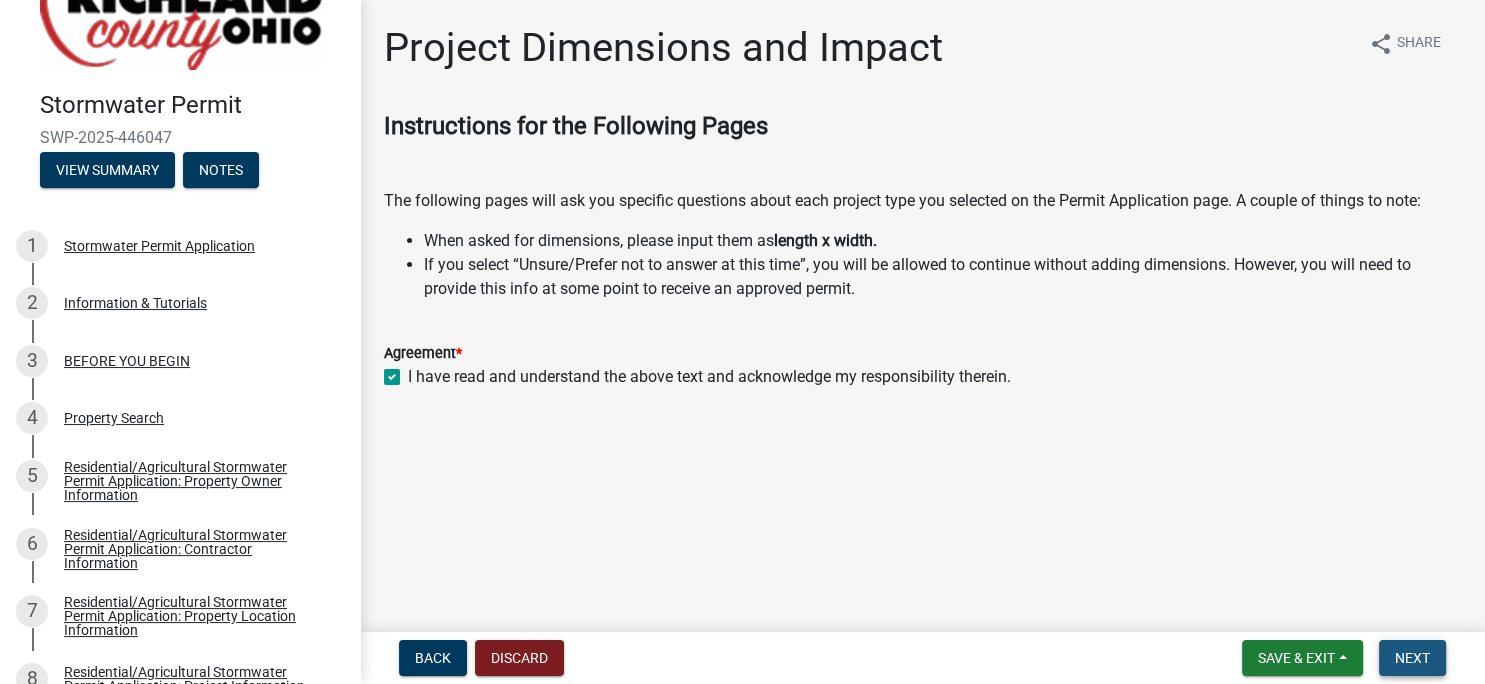 click on "Next" at bounding box center [1412, 658] 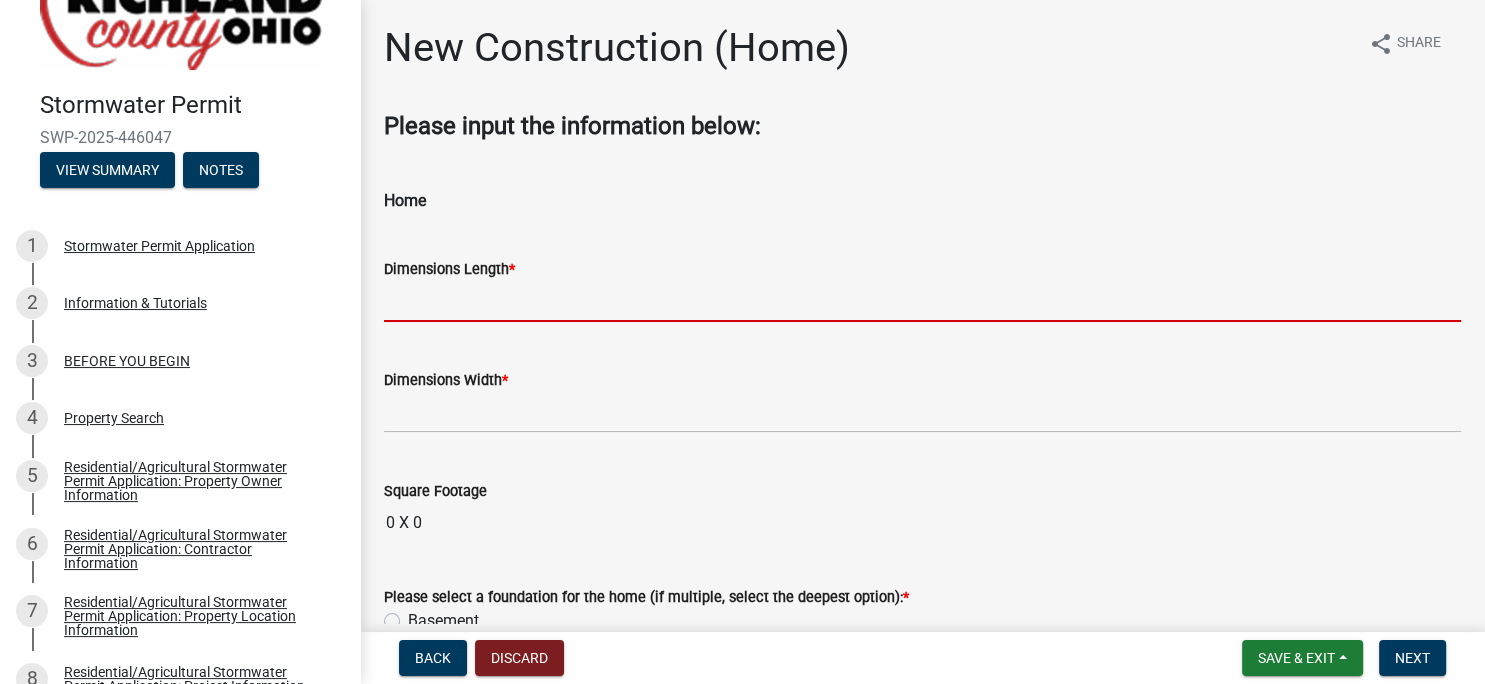 click 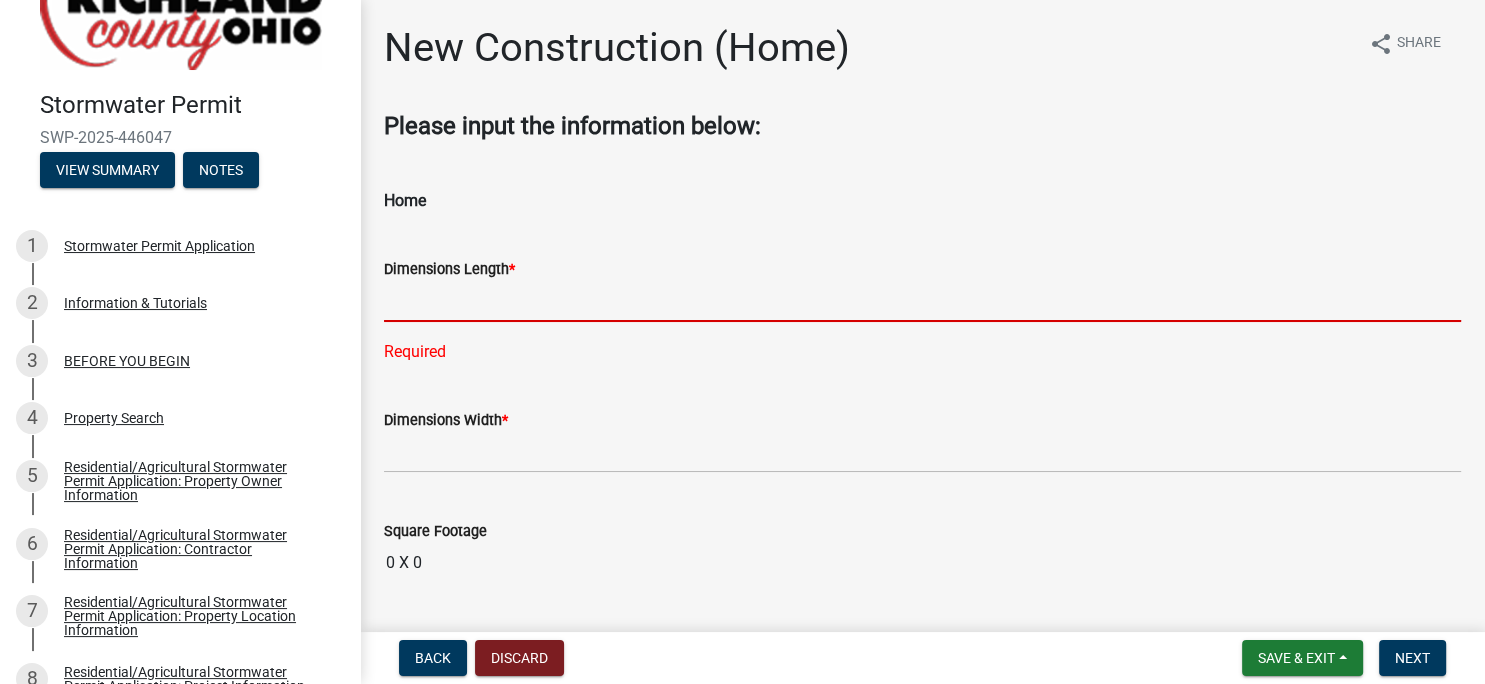 click 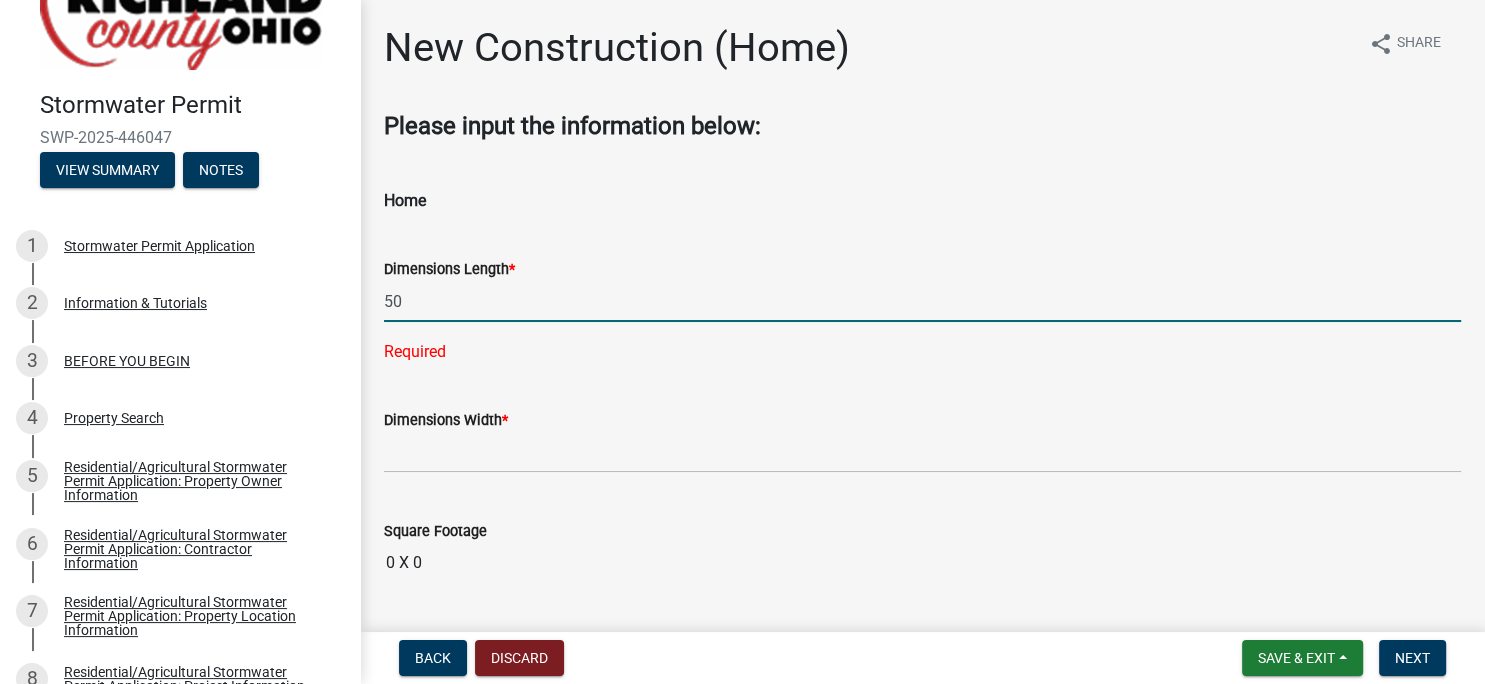 type on "50" 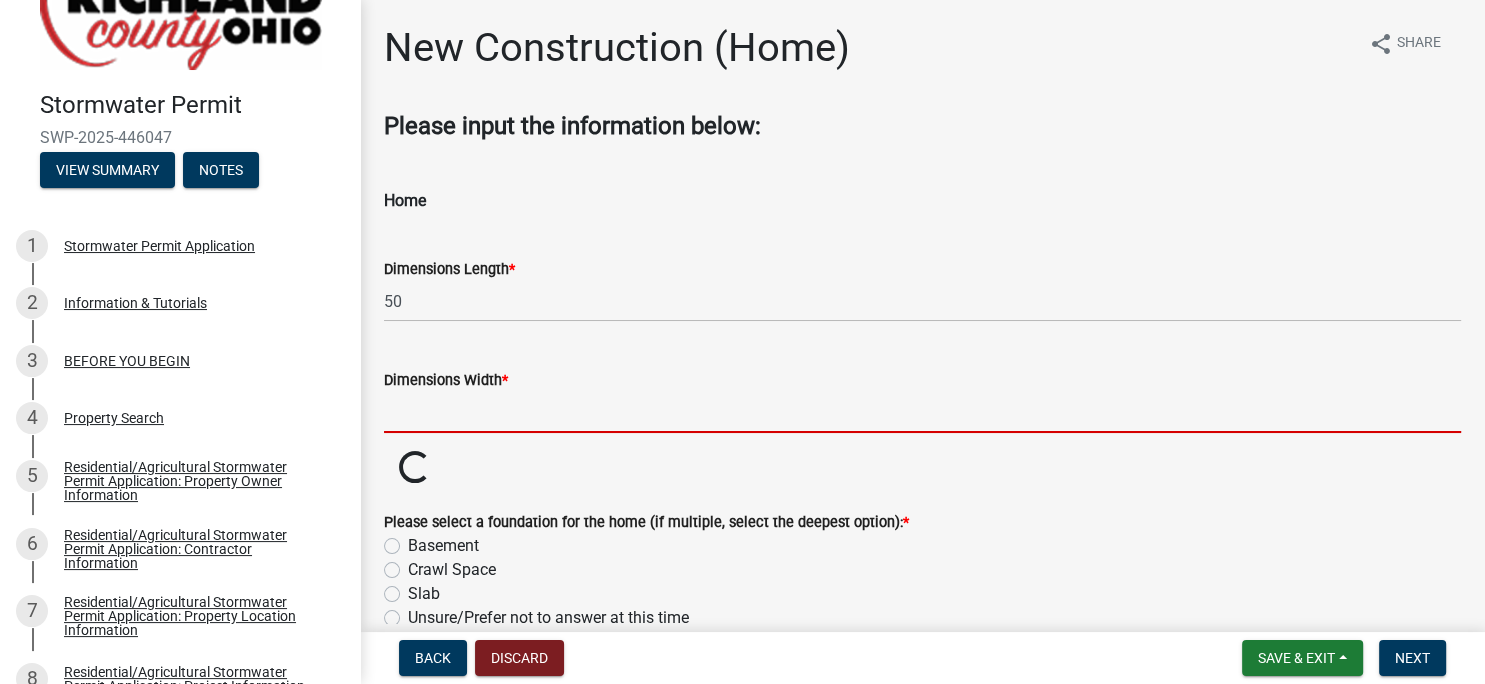 click 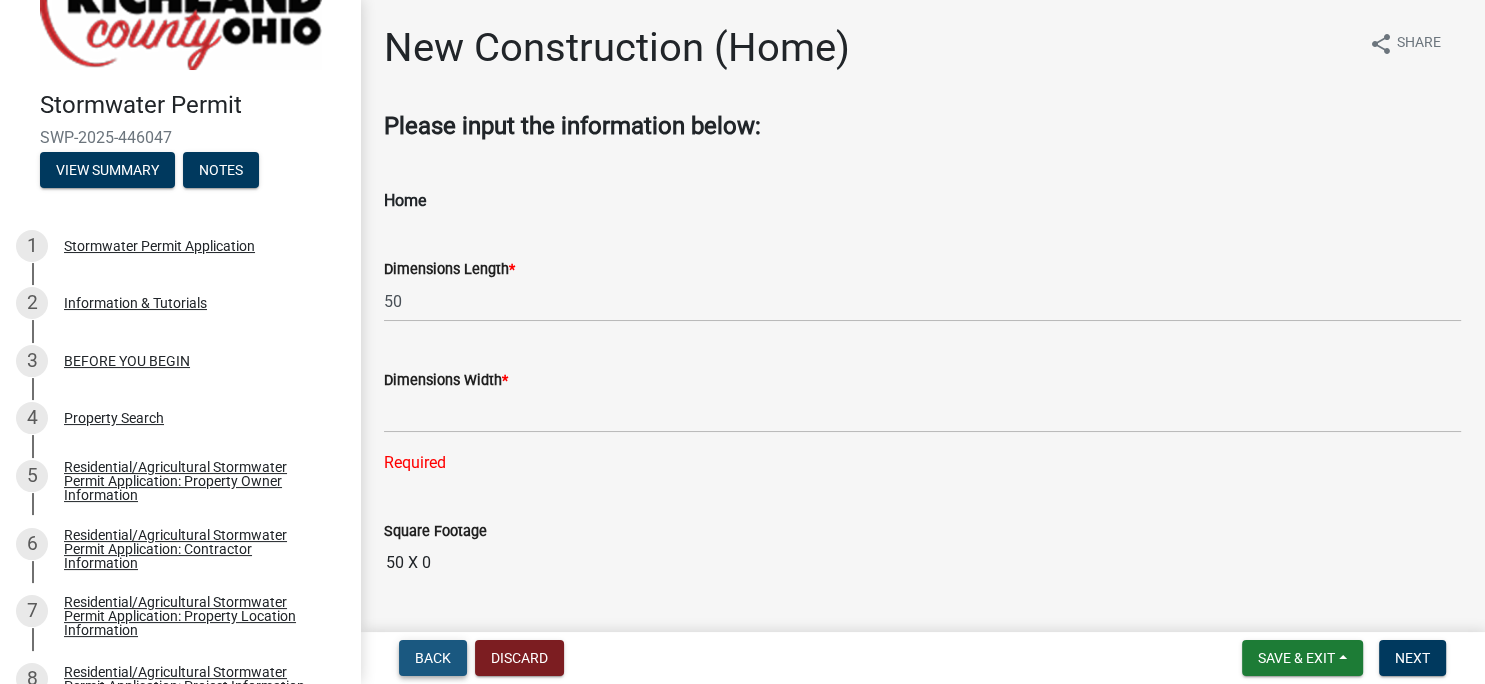 click on "Back" at bounding box center [433, 658] 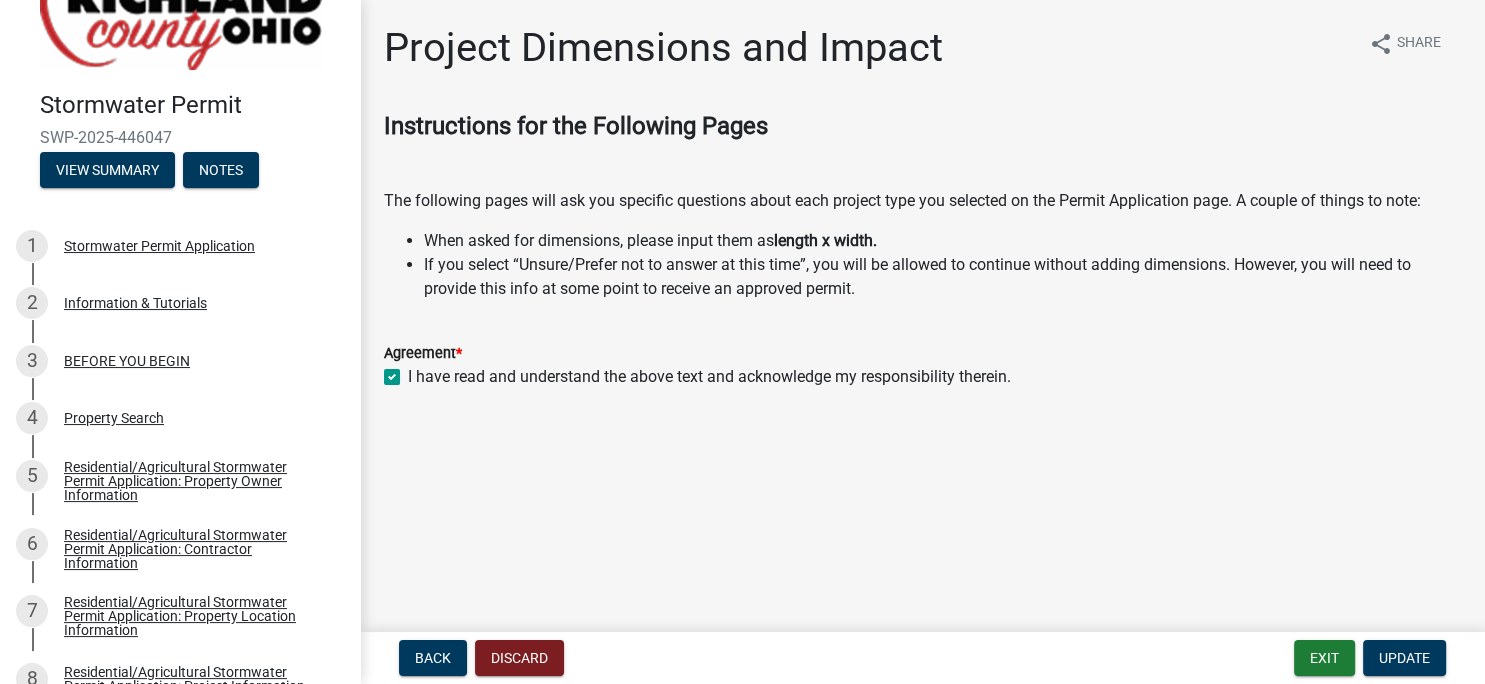 click on "I have read and understand the above text and acknowledge my responsibility therein." 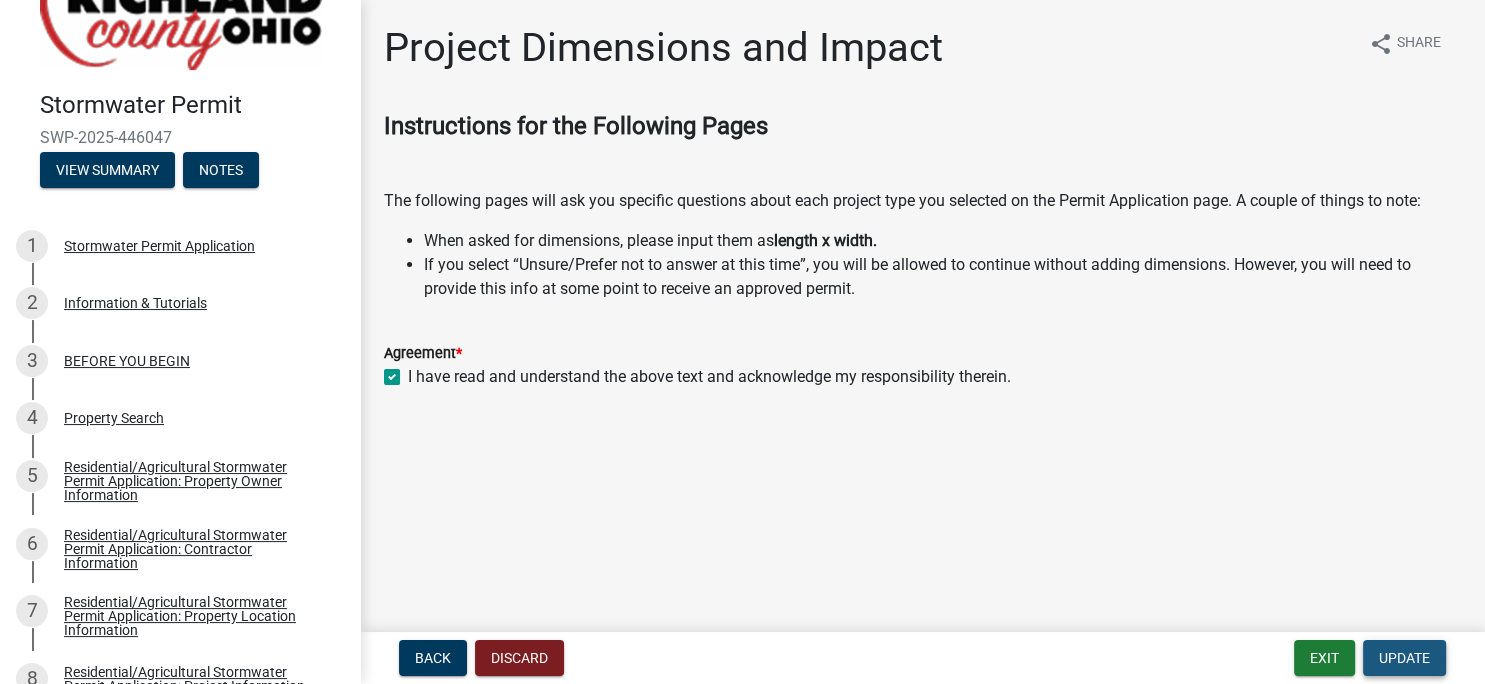 click on "Update" at bounding box center (1404, 658) 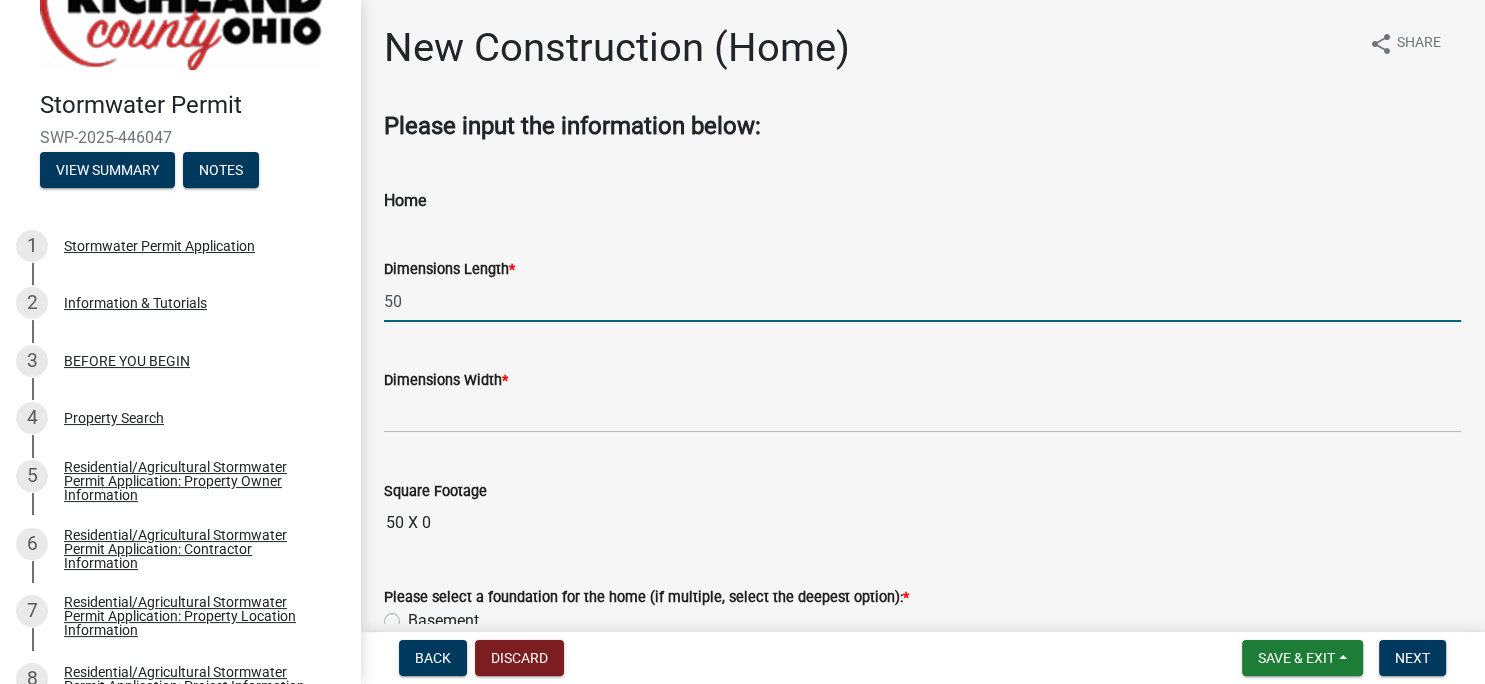 click on "50" 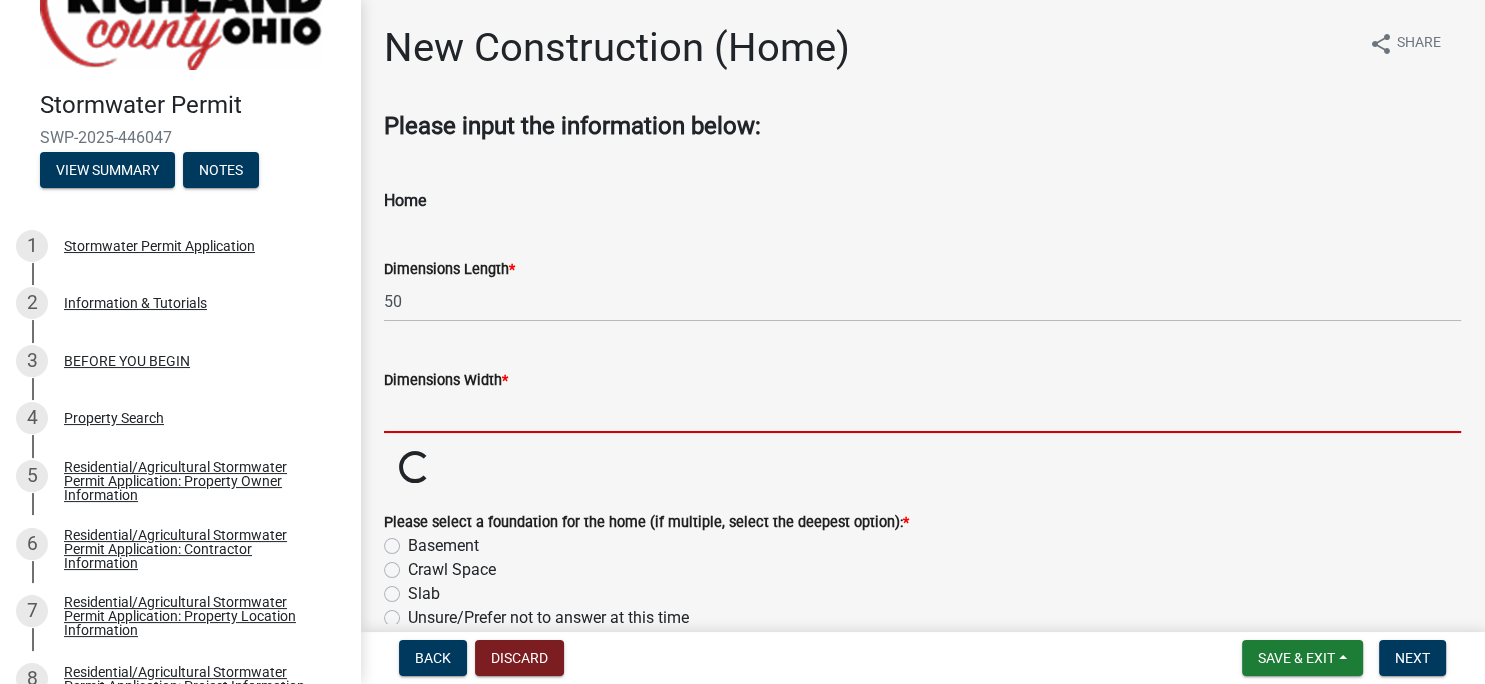 click 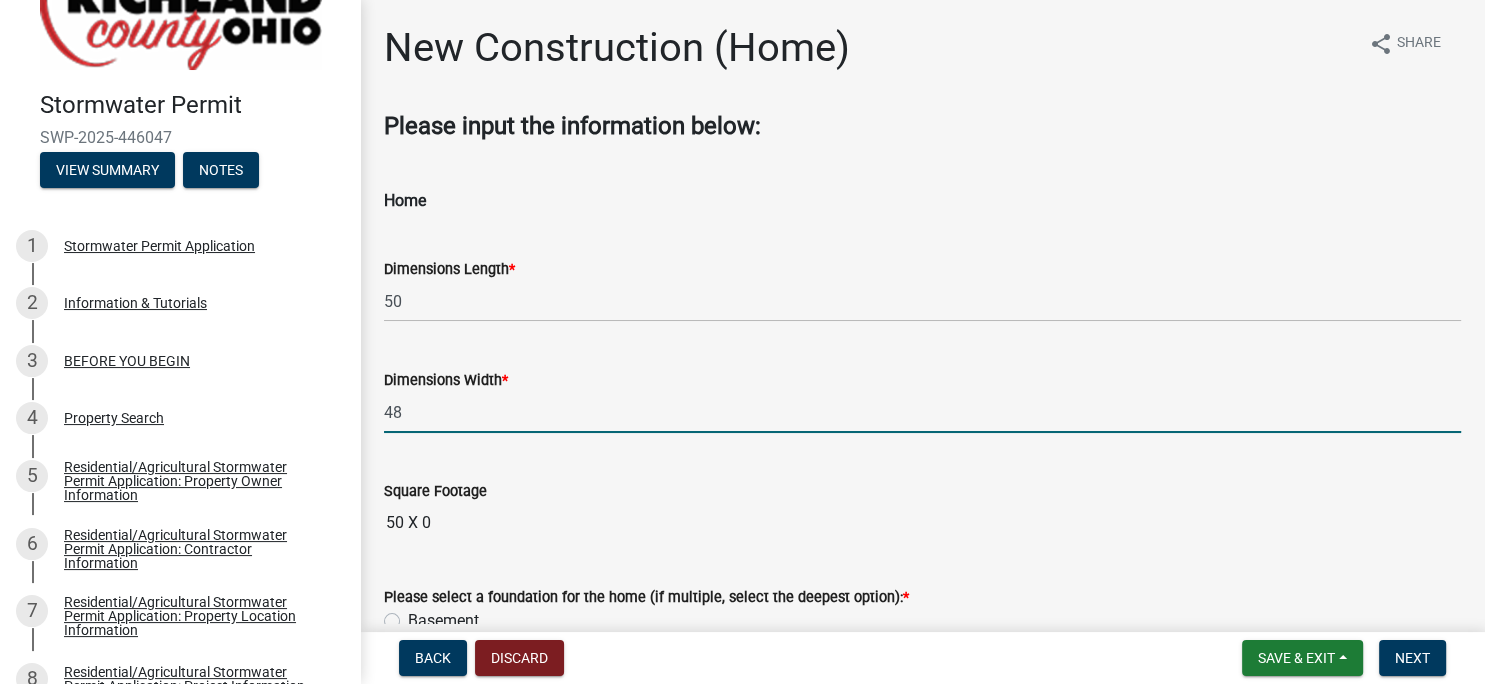 type on "48" 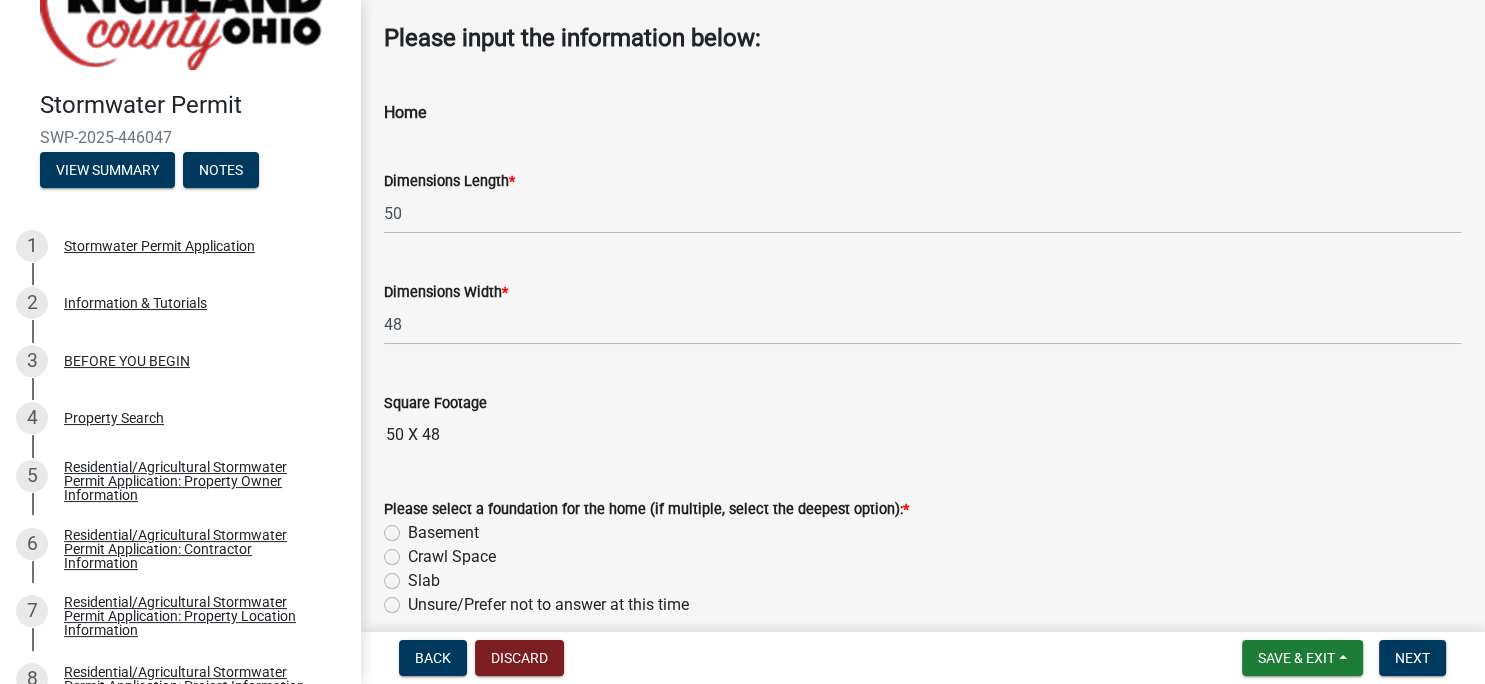 scroll, scrollTop: 115, scrollLeft: 0, axis: vertical 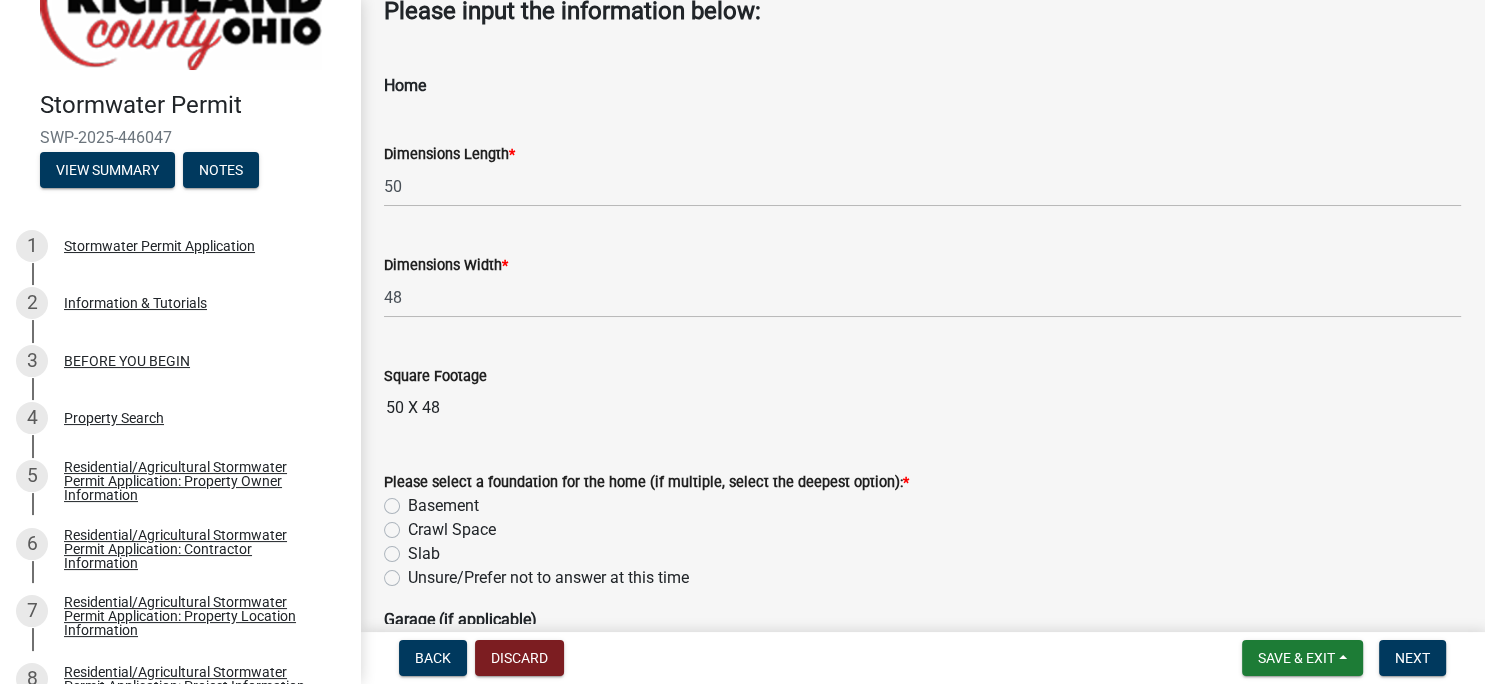 click on "Basement" 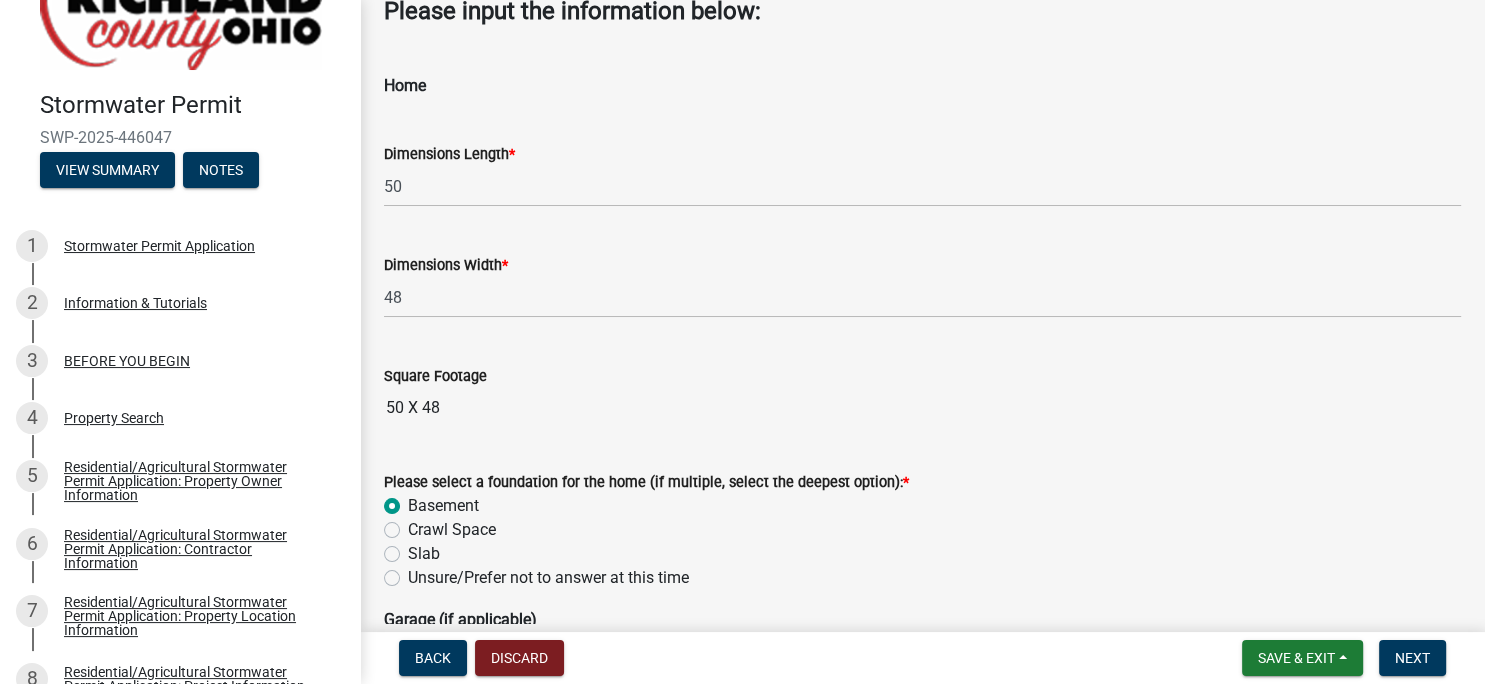 radio on "true" 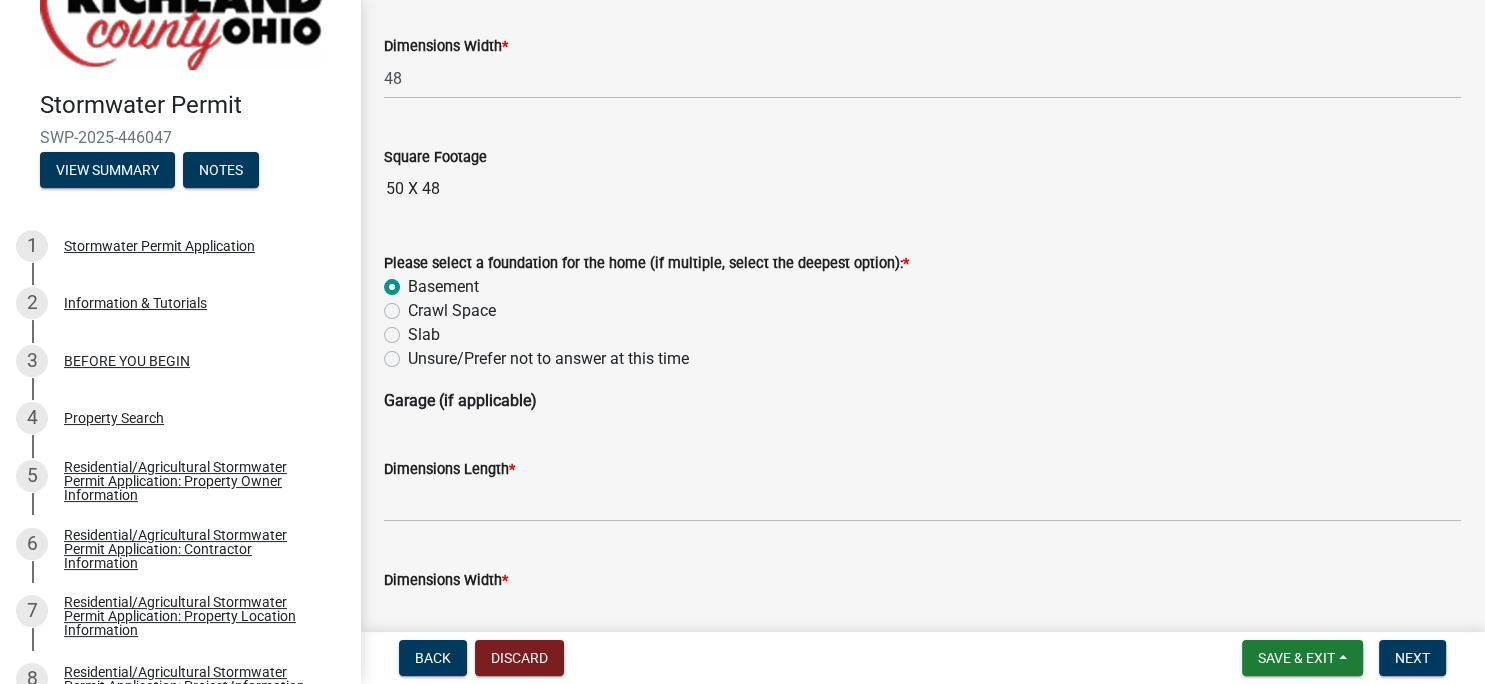 scroll, scrollTop: 346, scrollLeft: 0, axis: vertical 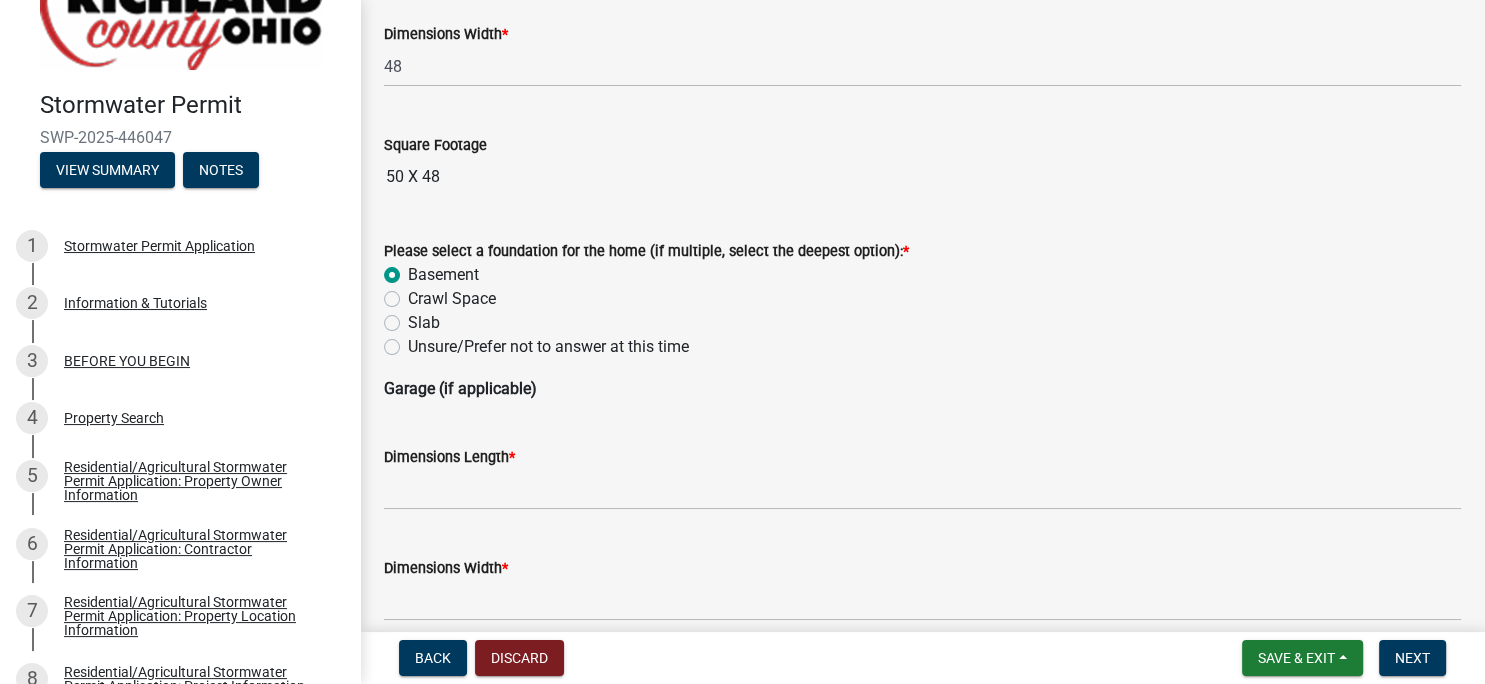 click on "Garage (if applicable)" 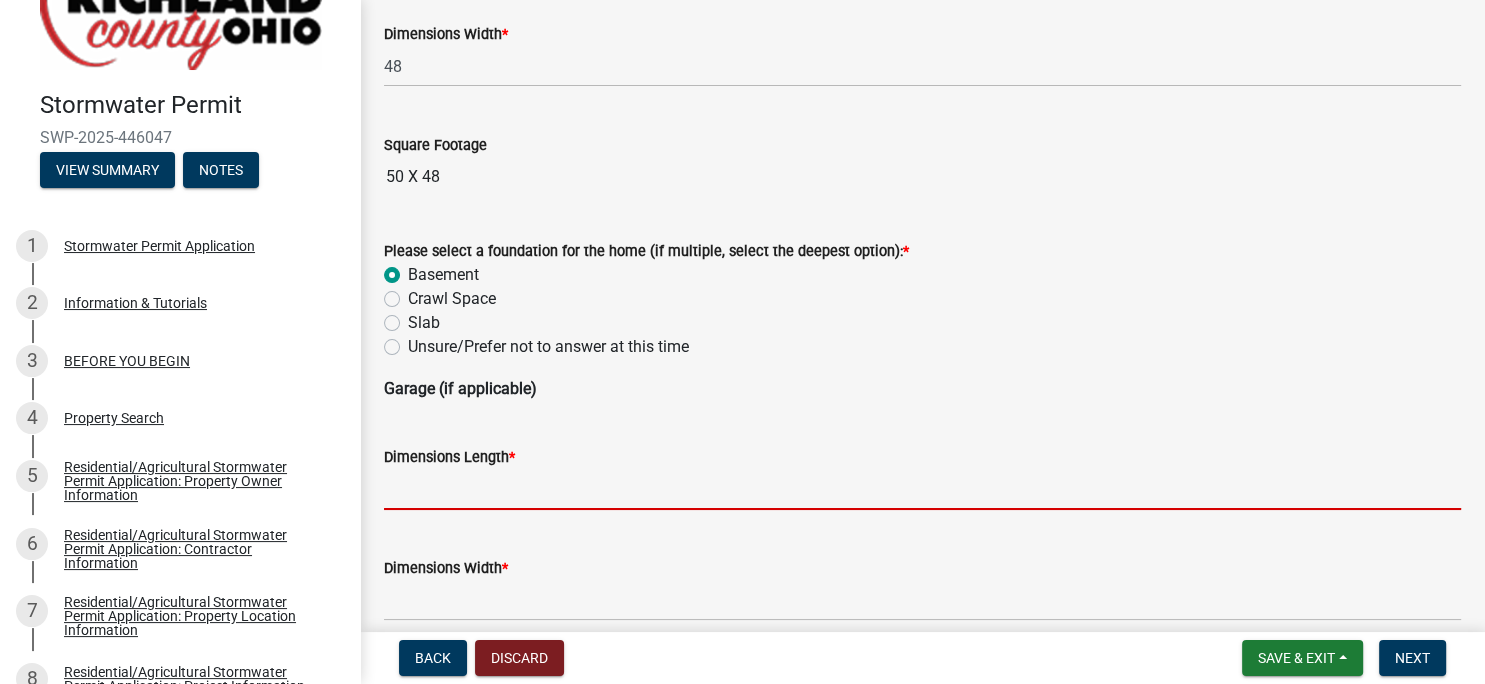 click 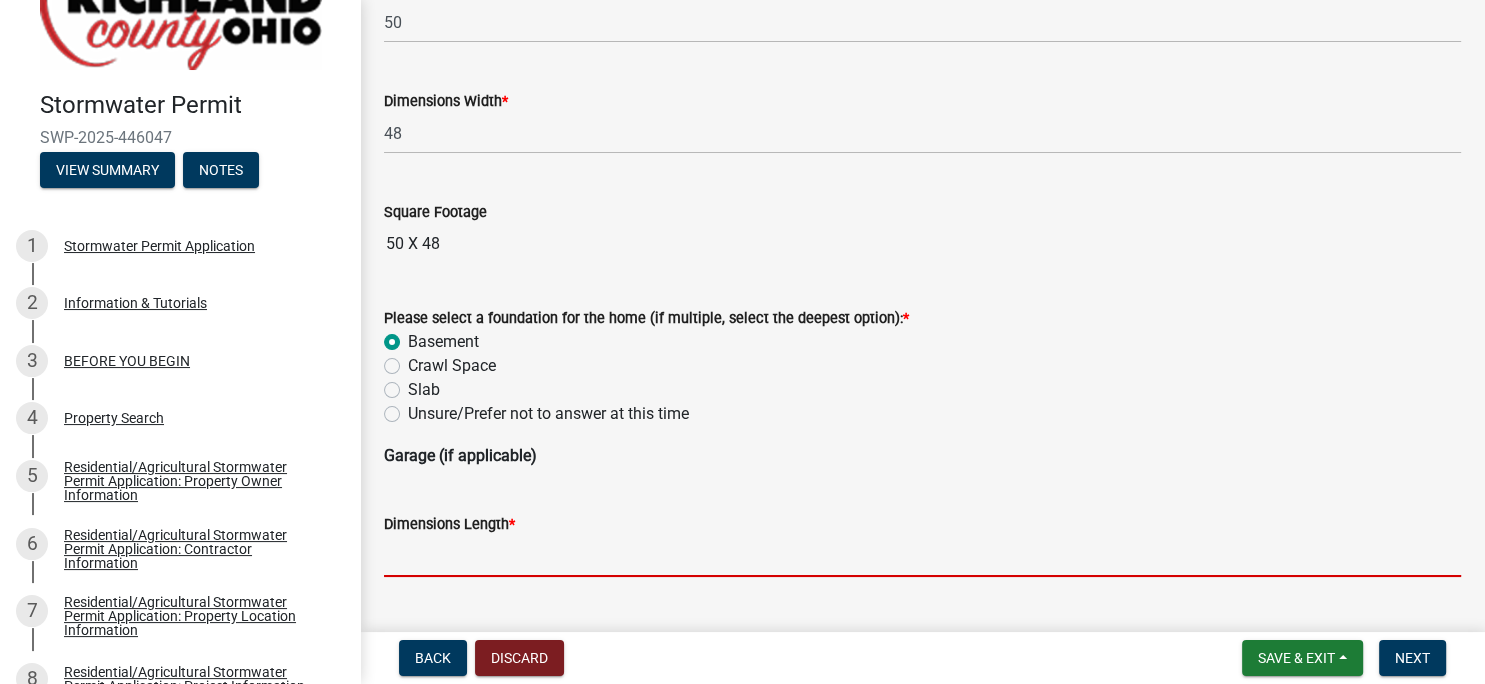 scroll, scrollTop: 318, scrollLeft: 0, axis: vertical 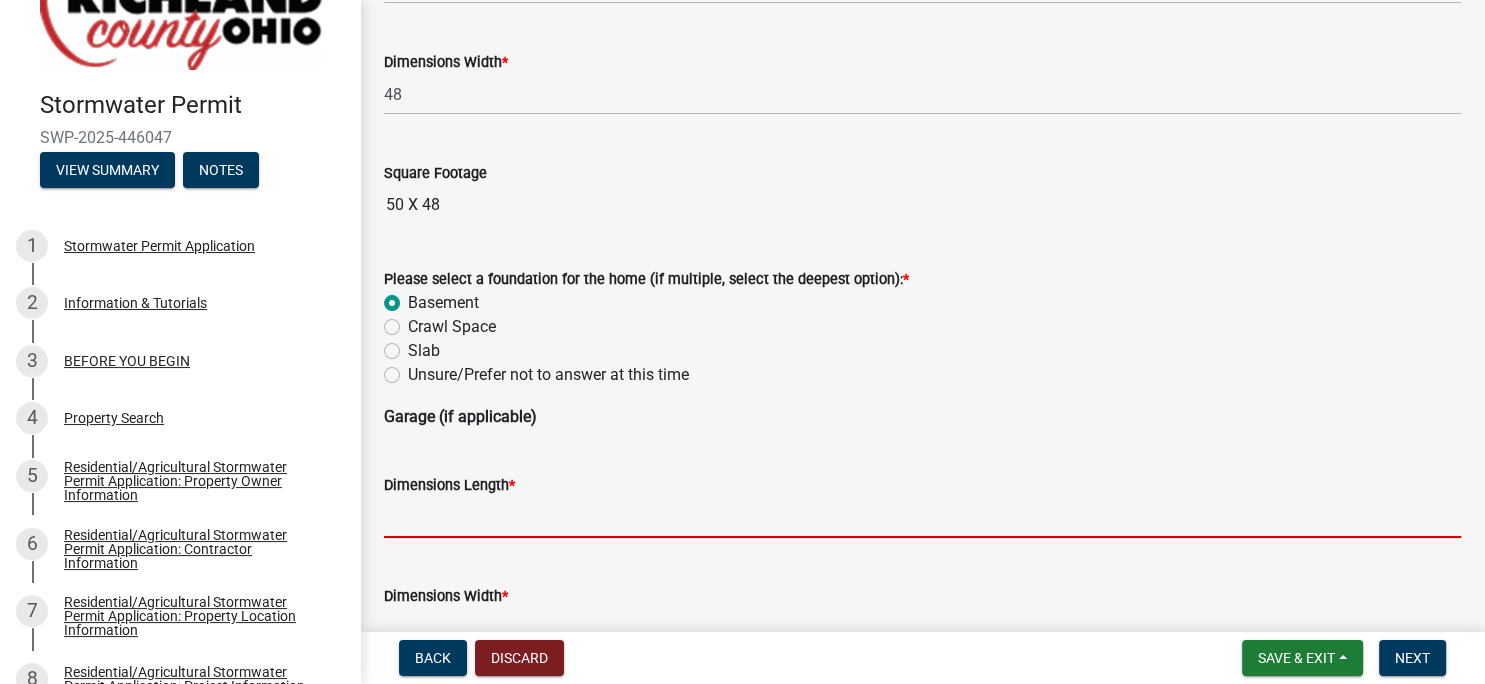 click 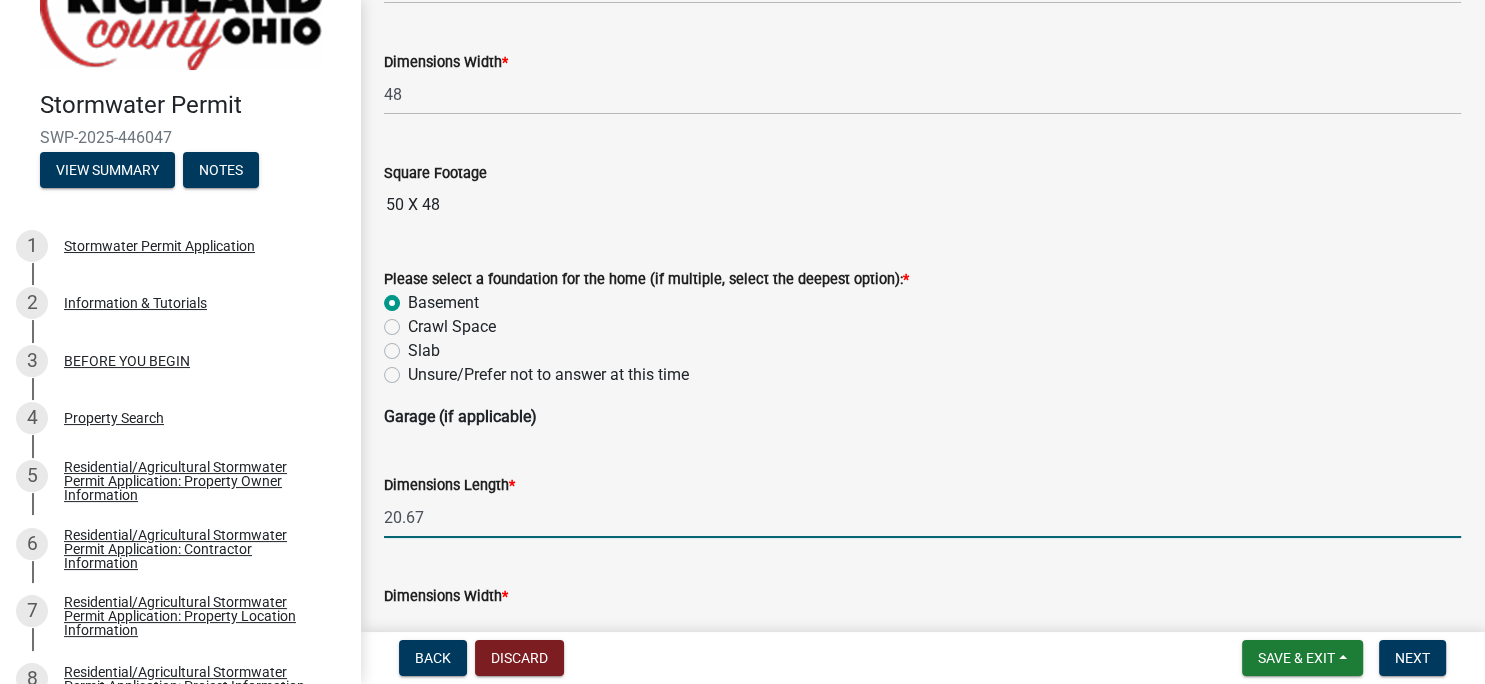 scroll, scrollTop: 433, scrollLeft: 0, axis: vertical 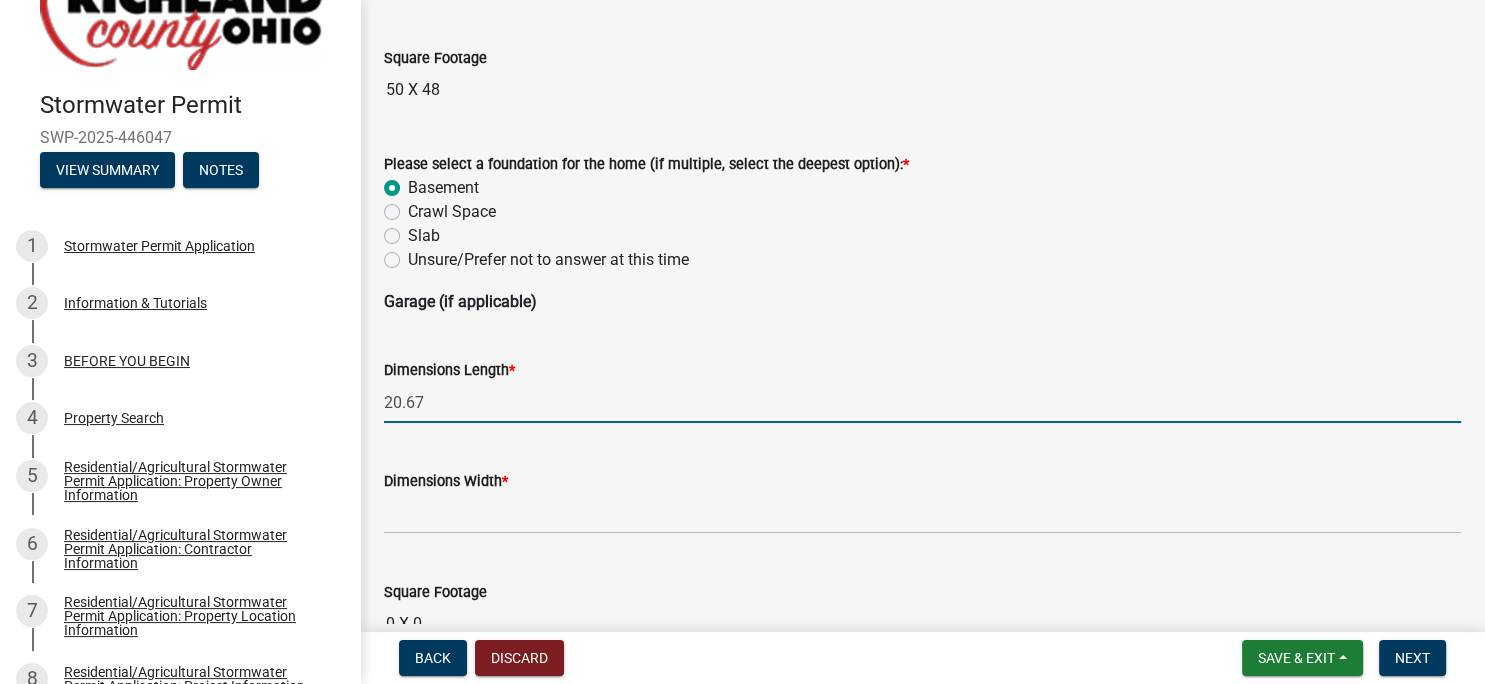 type on "20.67" 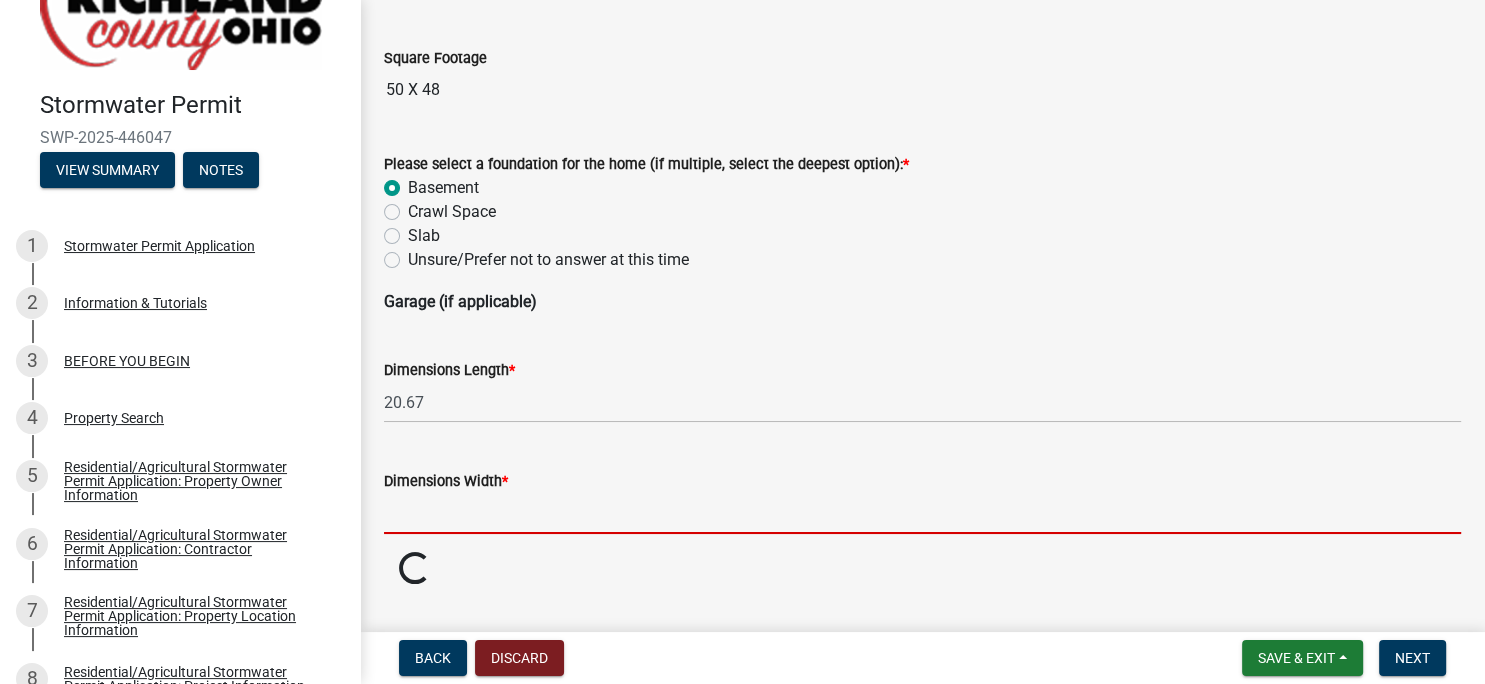 click 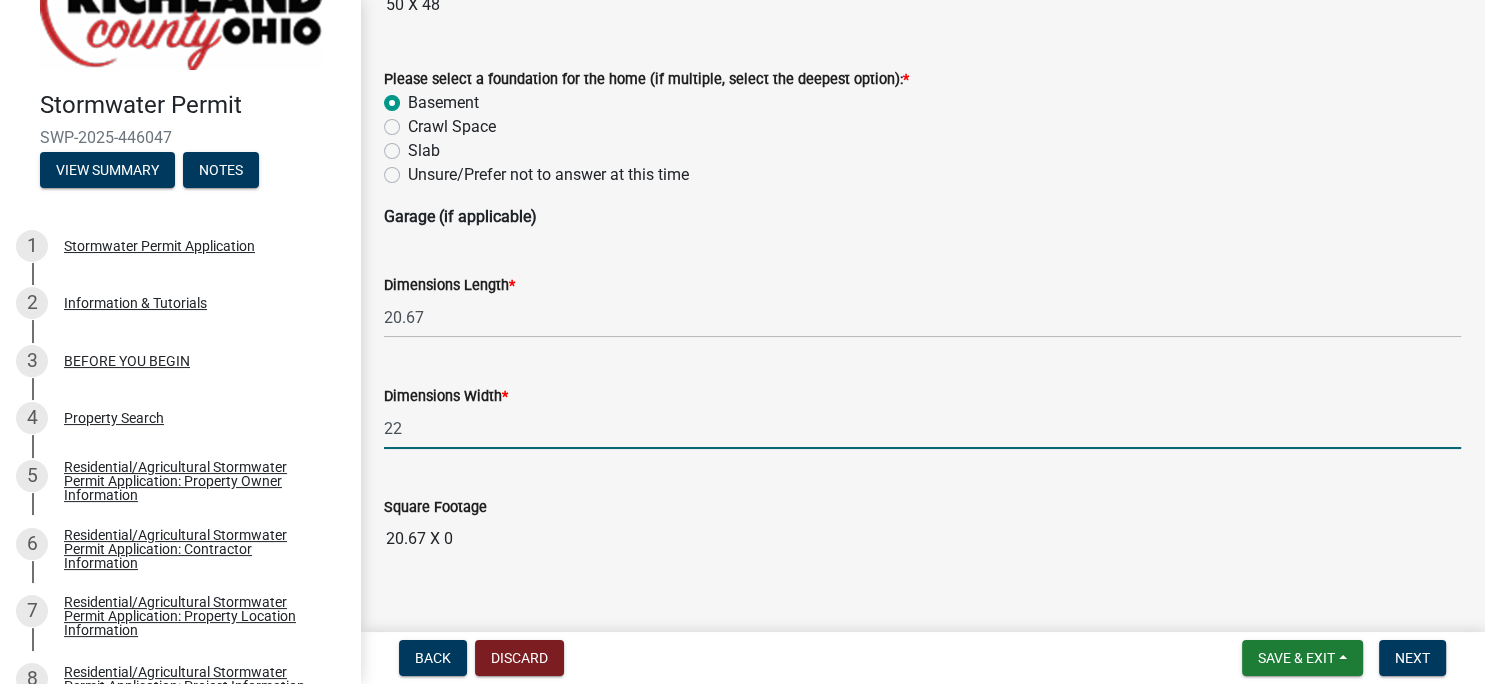 scroll, scrollTop: 548, scrollLeft: 0, axis: vertical 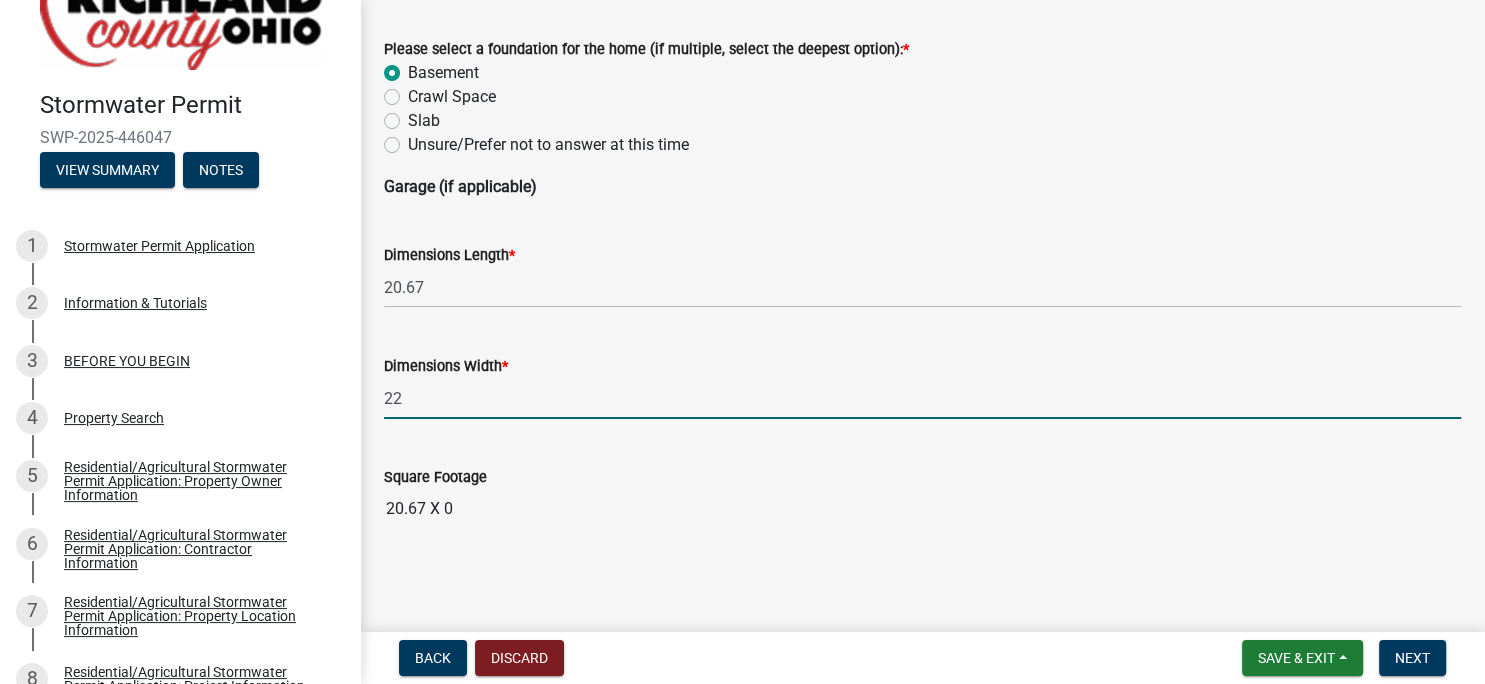 type on "22" 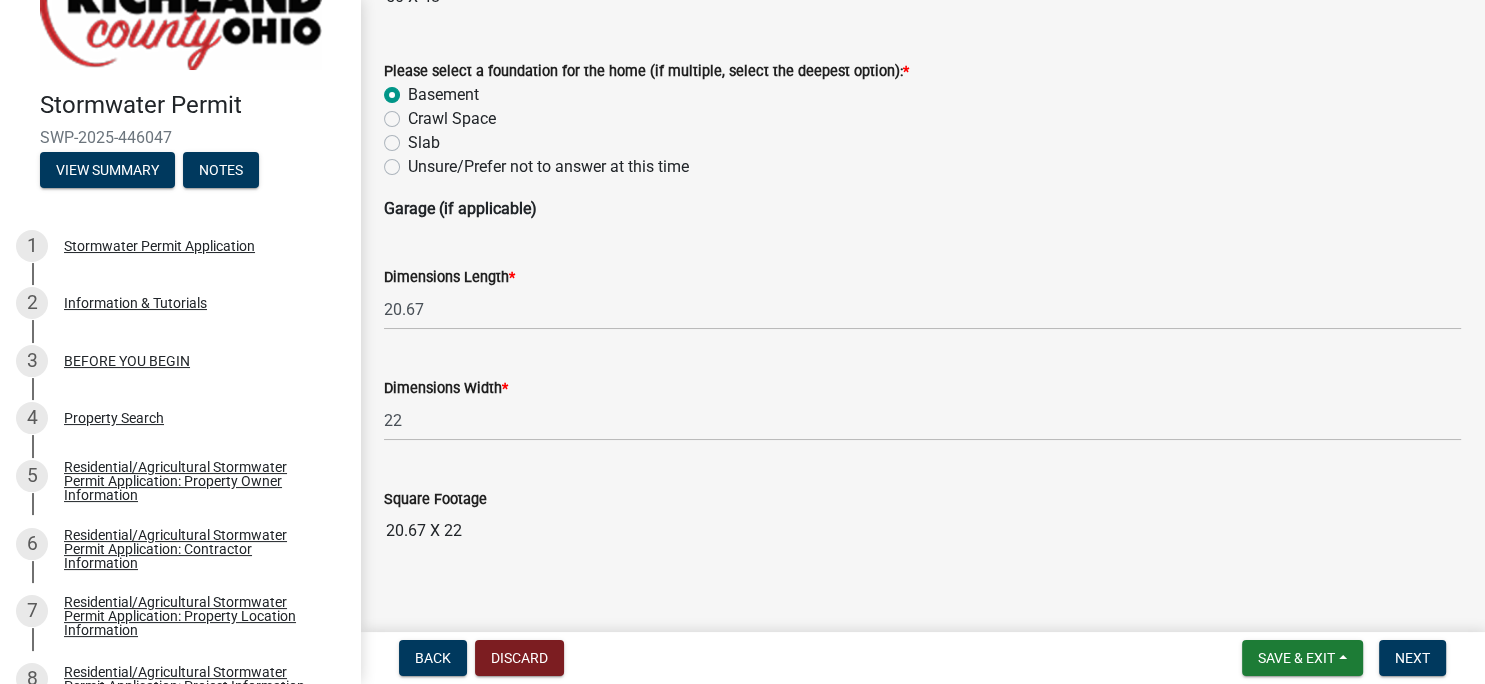scroll, scrollTop: 548, scrollLeft: 0, axis: vertical 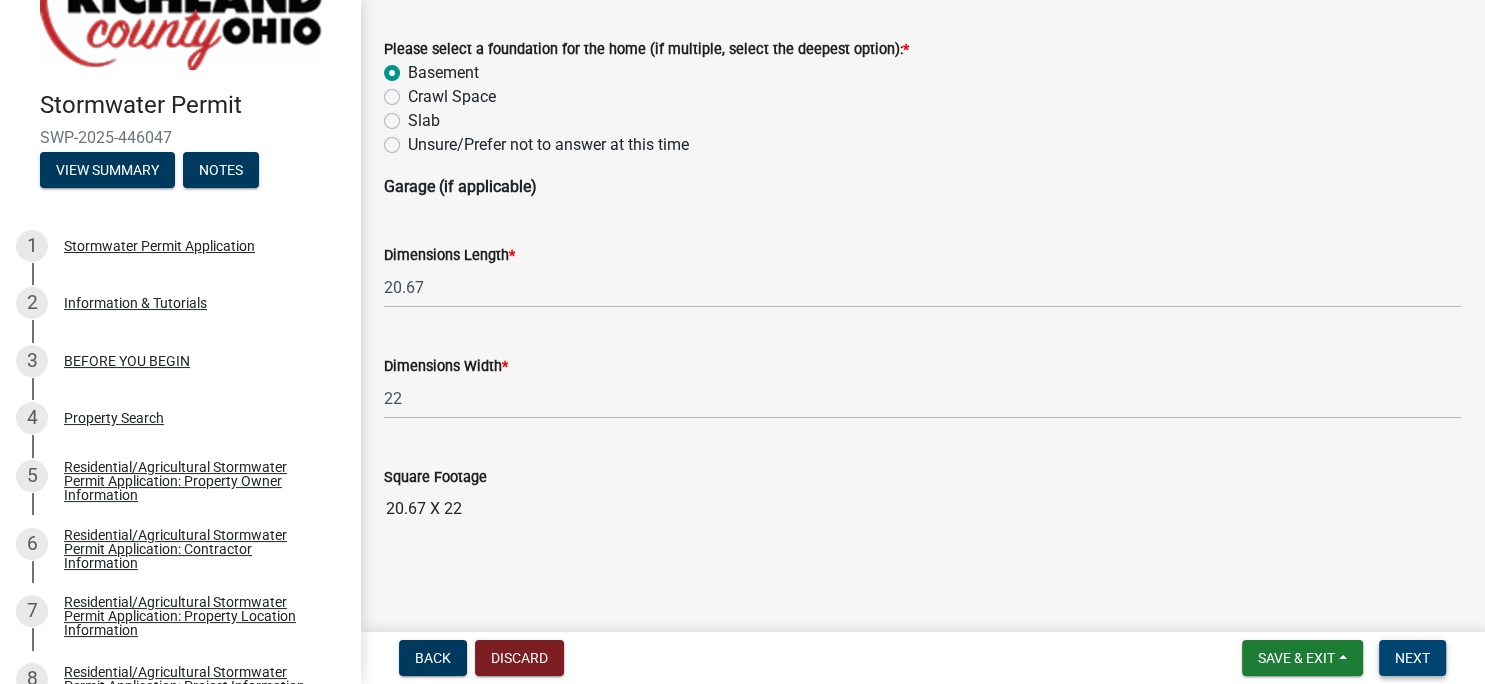 click on "Next" at bounding box center (1412, 658) 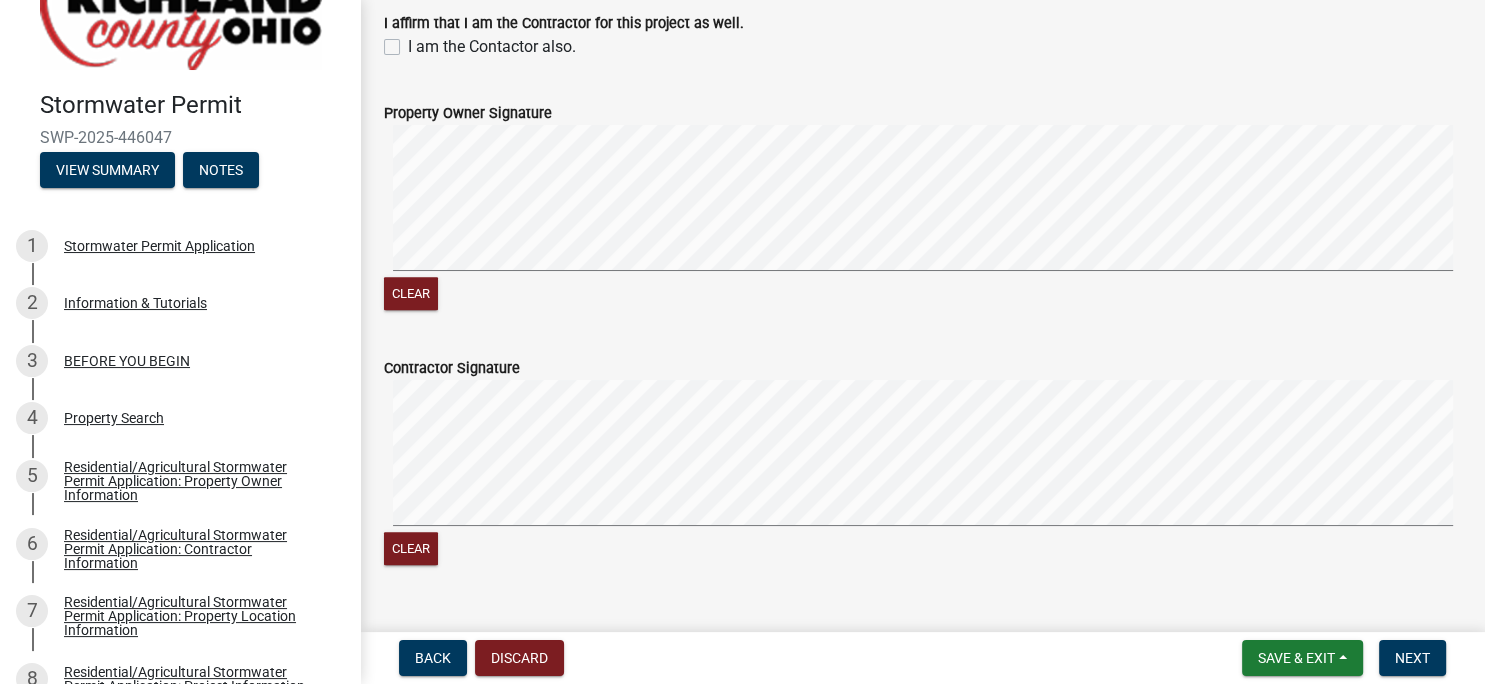 scroll, scrollTop: 1227, scrollLeft: 0, axis: vertical 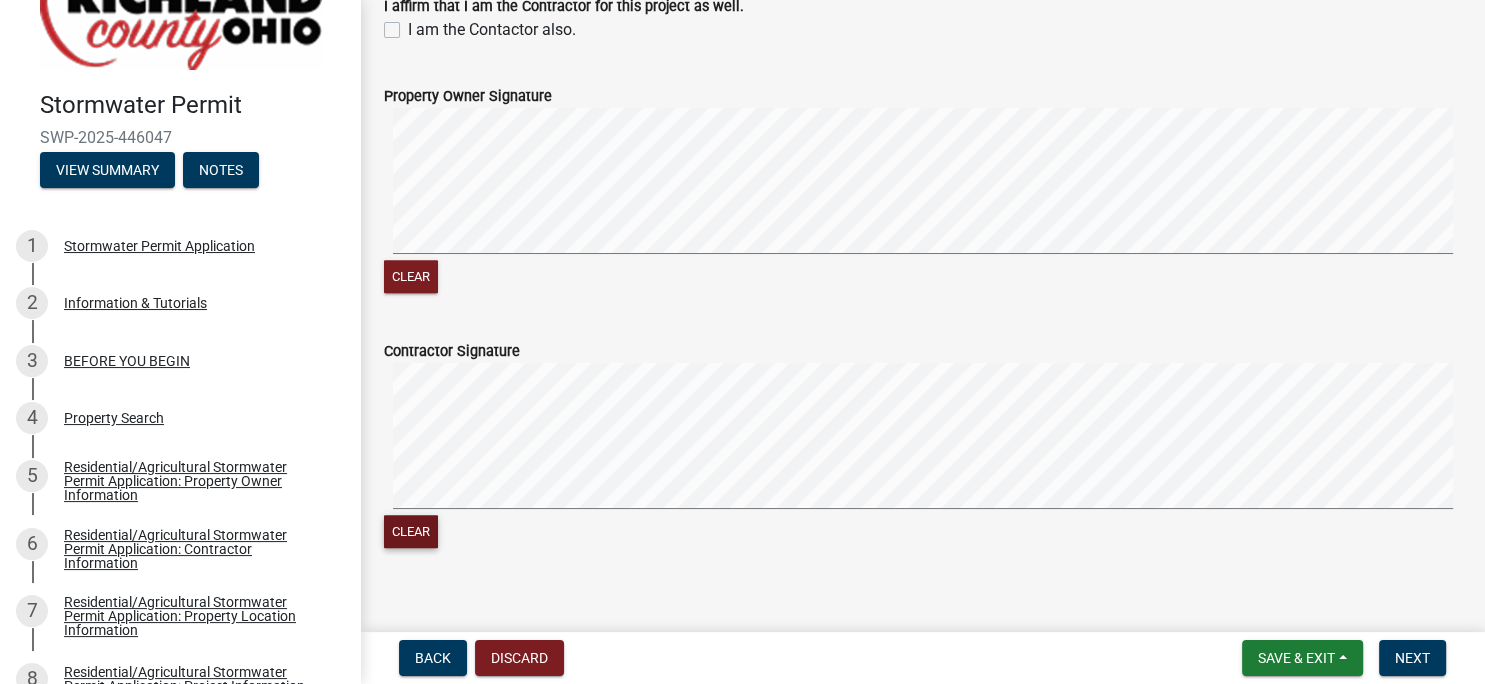 click on "Clear" 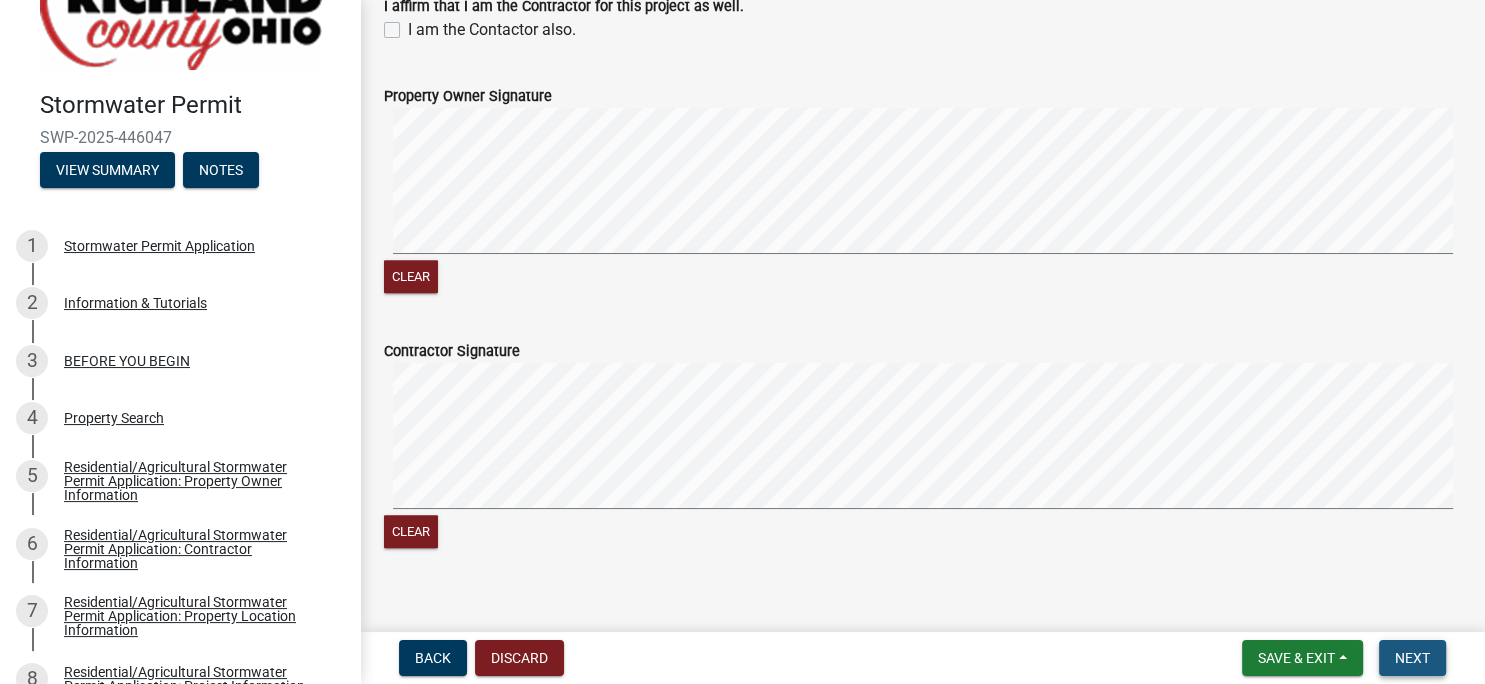 click on "Next" at bounding box center (1412, 658) 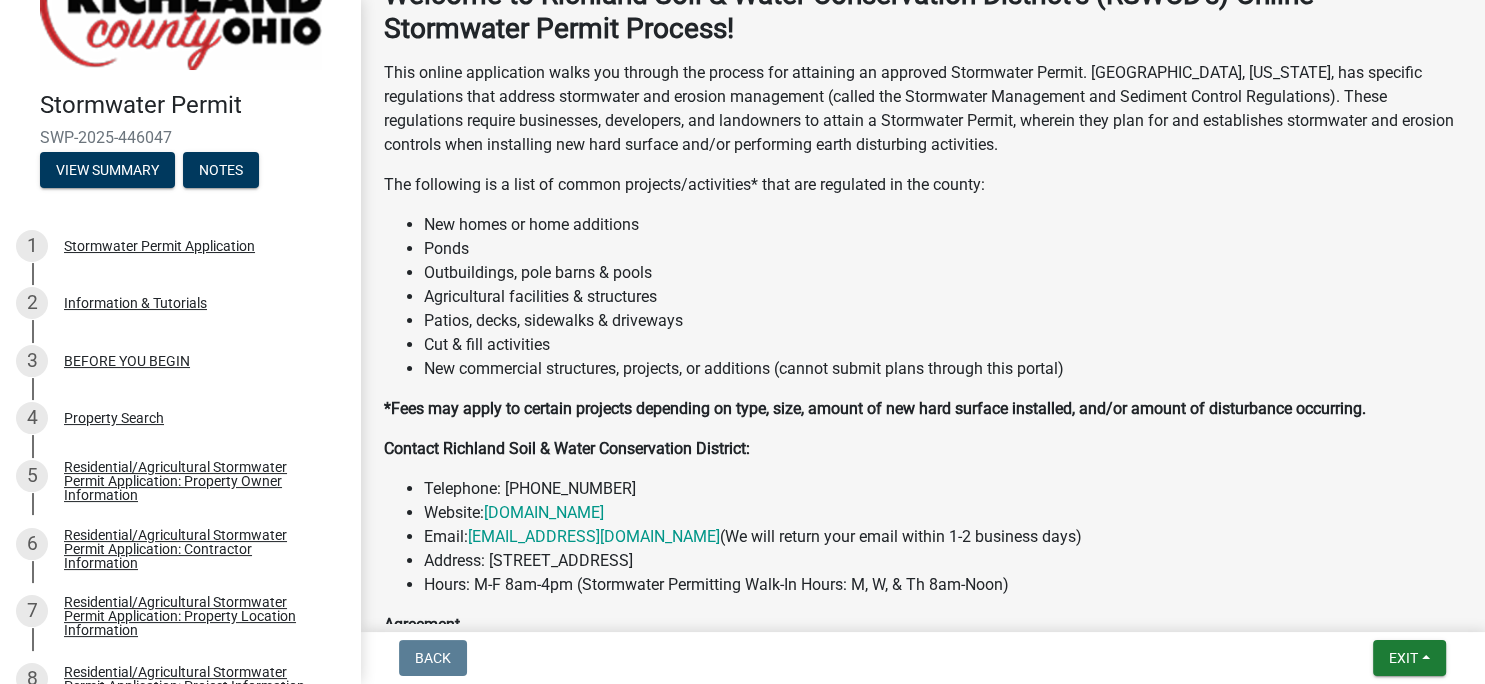scroll, scrollTop: 861, scrollLeft: 0, axis: vertical 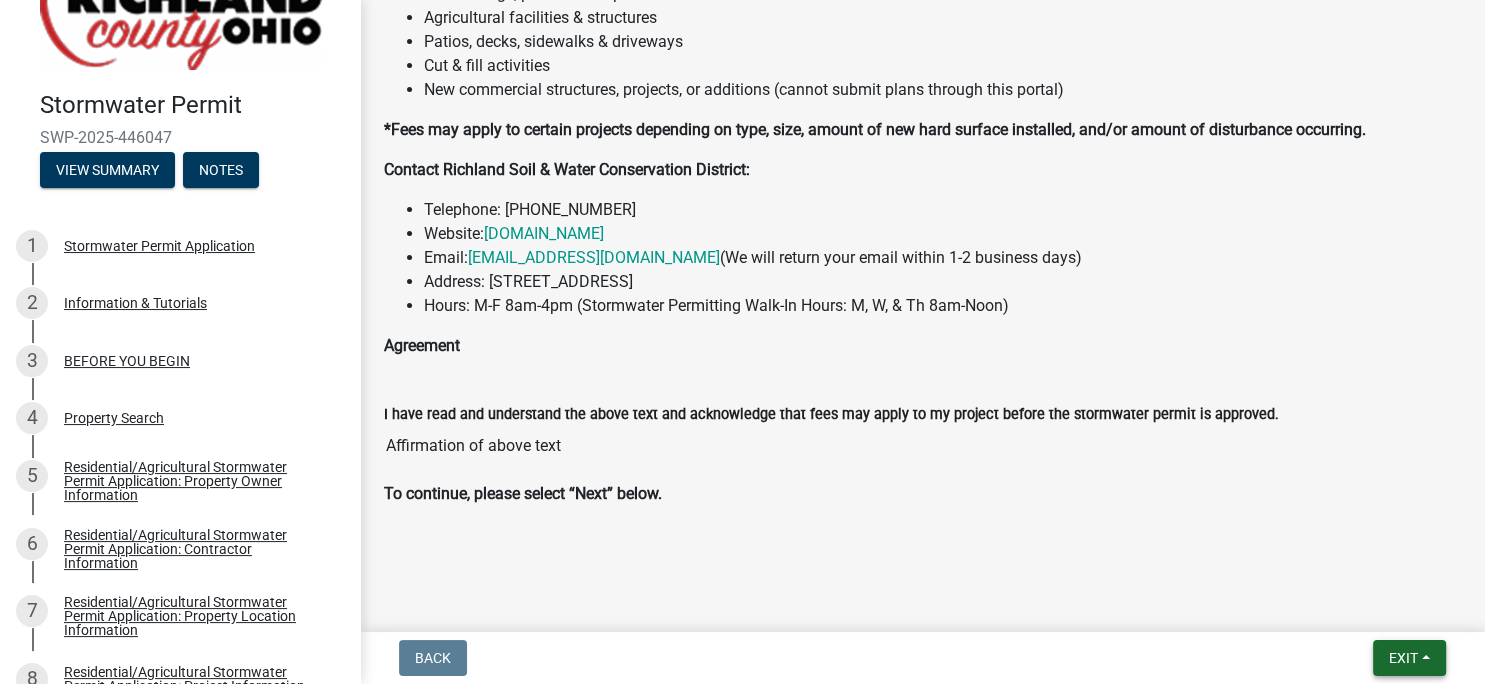 click on "Exit" at bounding box center (1409, 658) 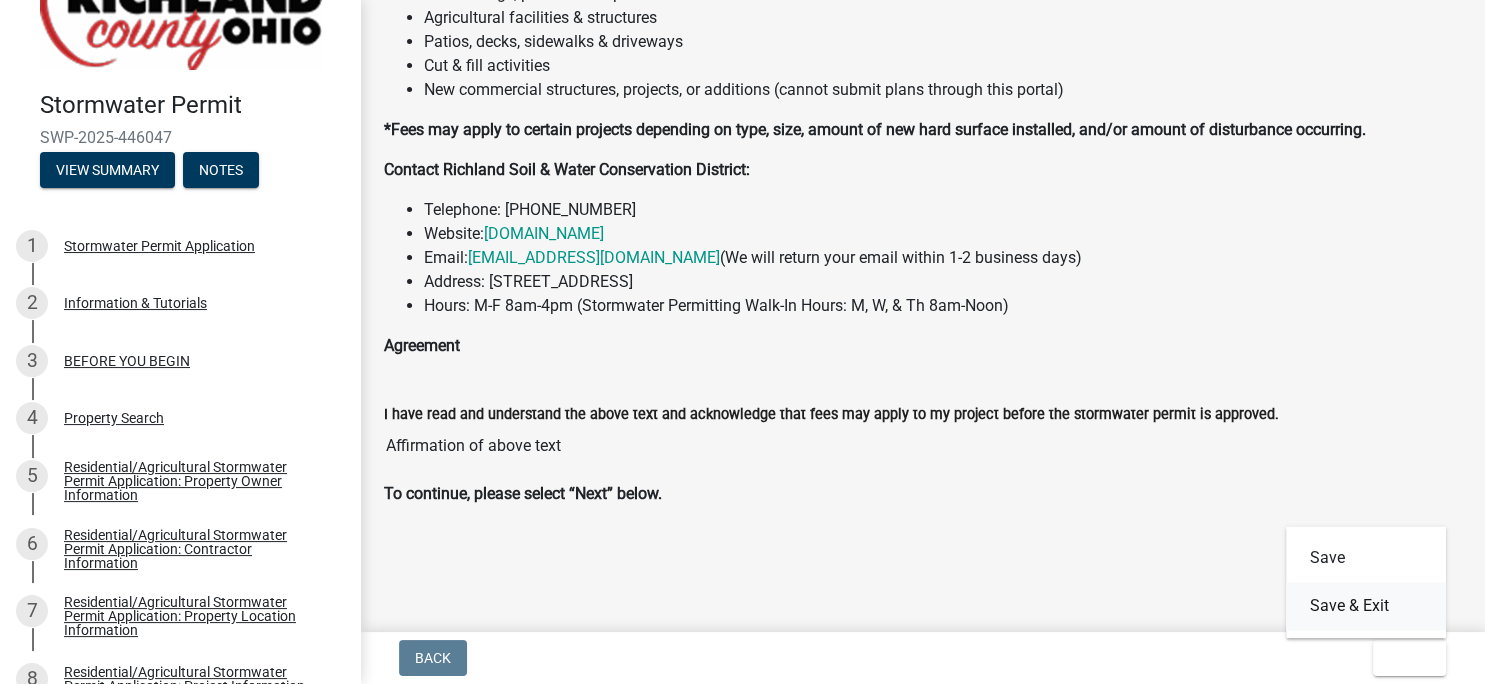 click on "Save & Exit" at bounding box center [1366, 606] 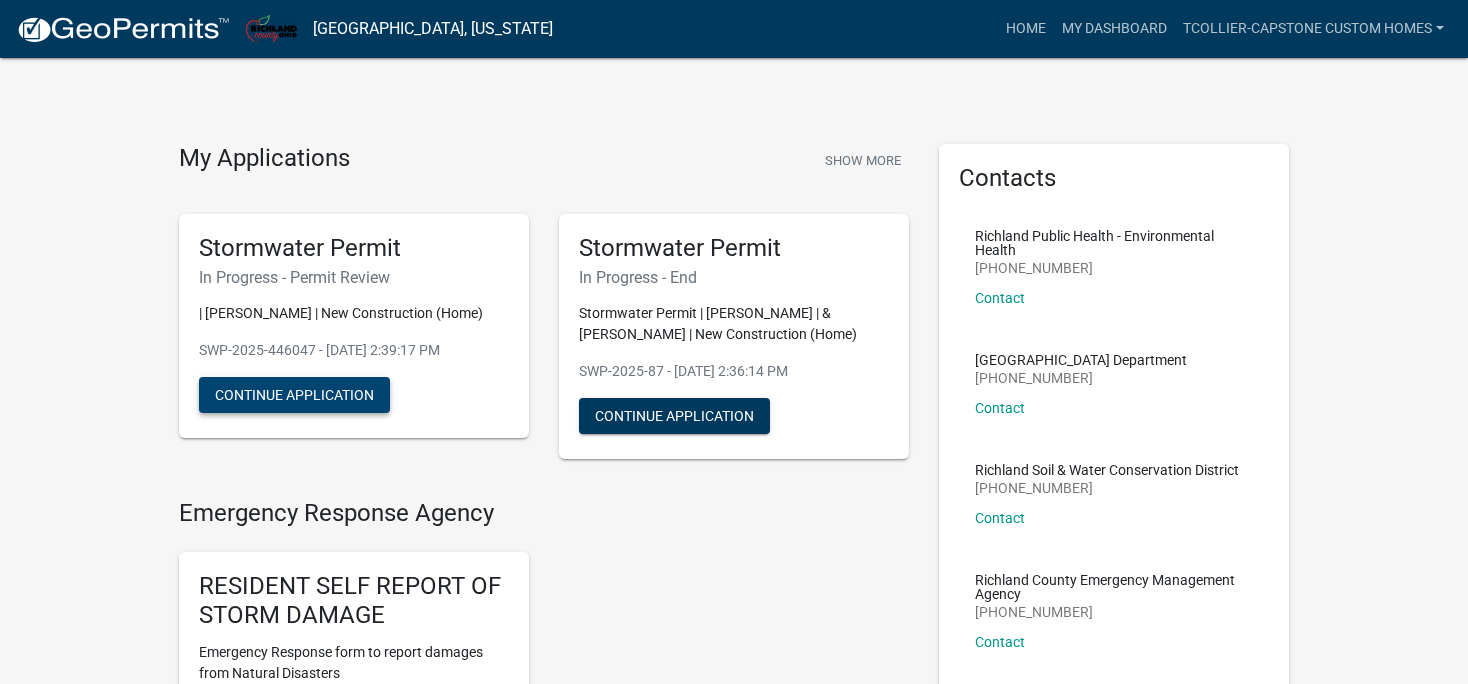 click on "Continue Application" 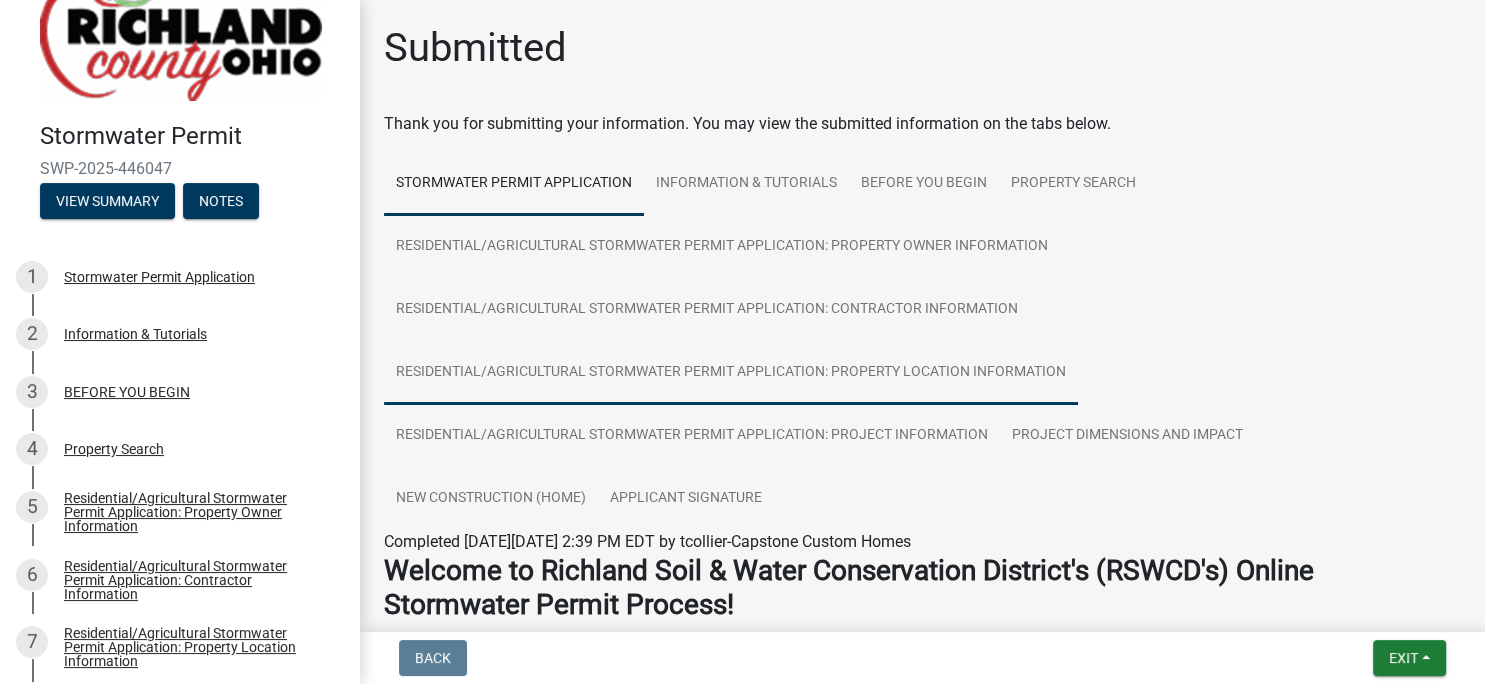 scroll, scrollTop: 101, scrollLeft: 0, axis: vertical 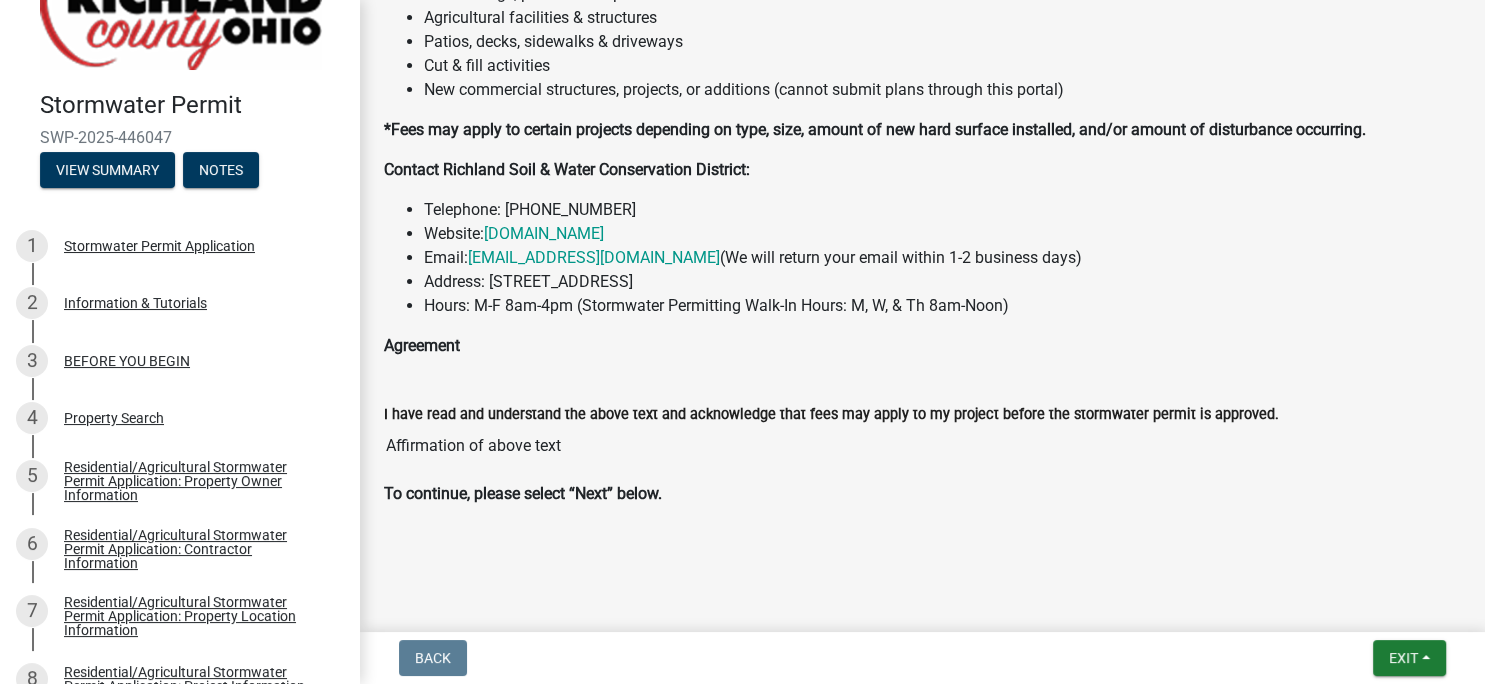 click on "Affirmation of above text" at bounding box center [922, 446] 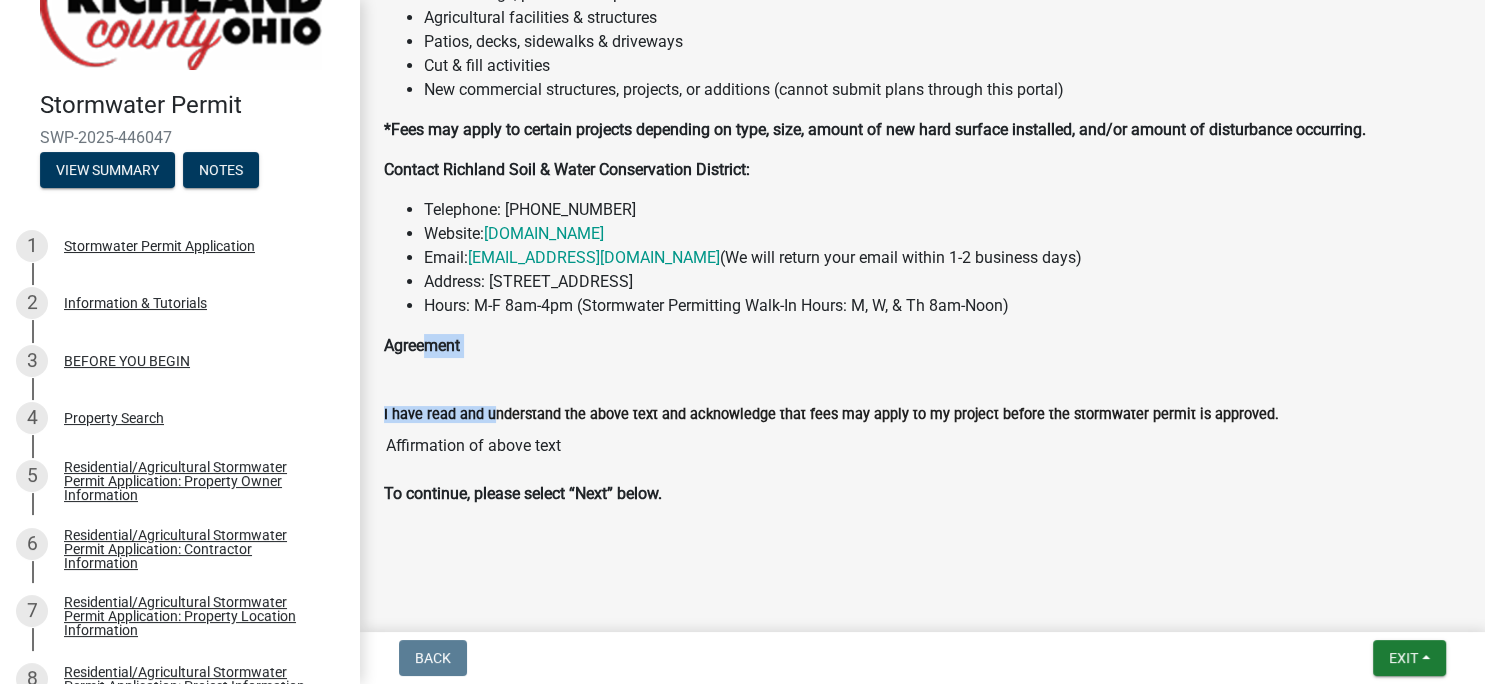 drag, startPoint x: 425, startPoint y: 359, endPoint x: 485, endPoint y: 386, distance: 65.795135 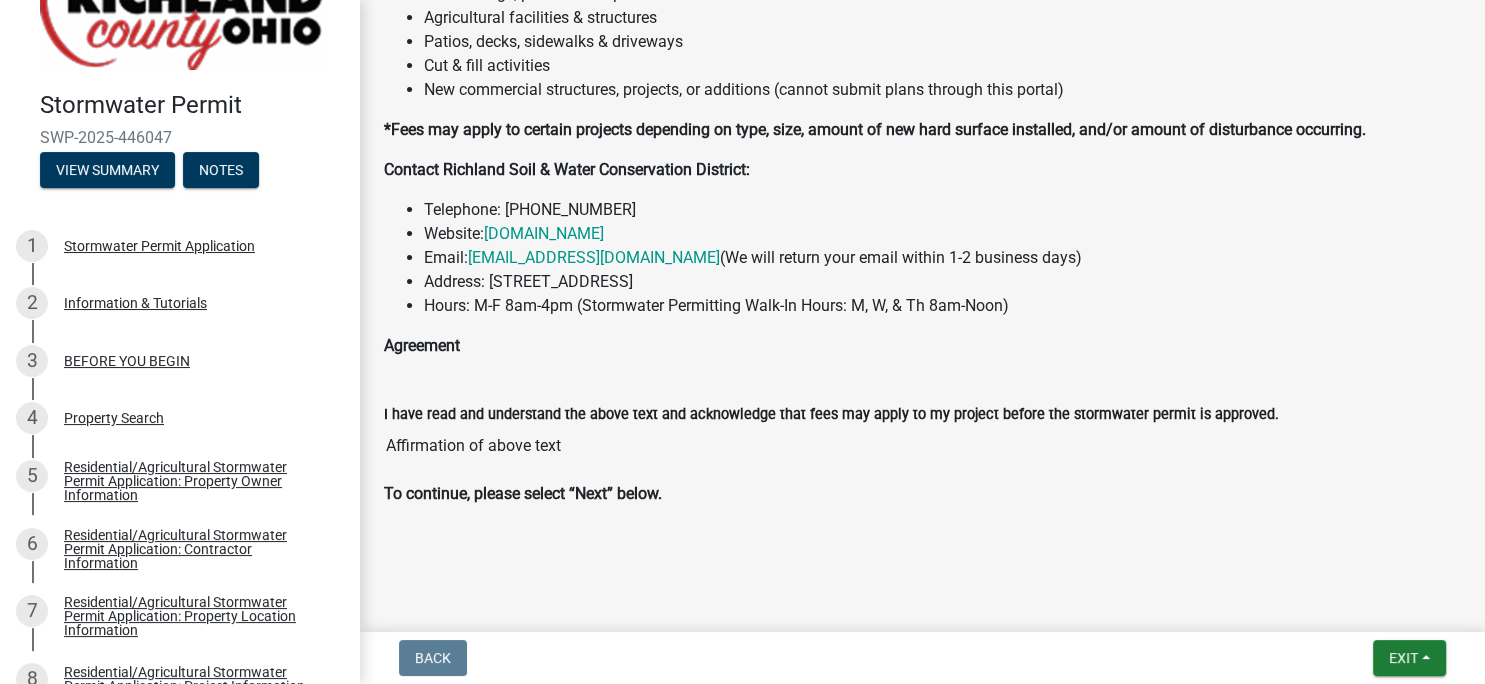 drag, startPoint x: 451, startPoint y: 455, endPoint x: 462, endPoint y: 456, distance: 11.045361 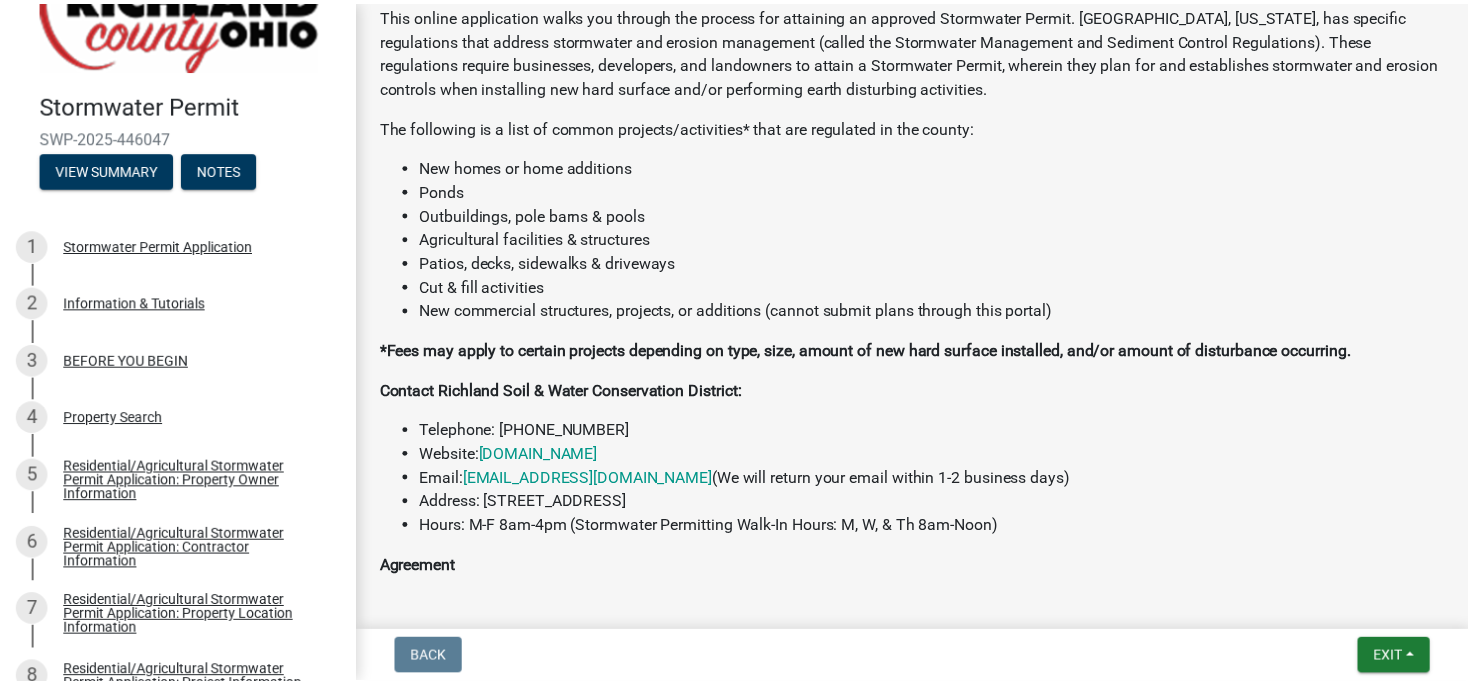 scroll, scrollTop: 400, scrollLeft: 0, axis: vertical 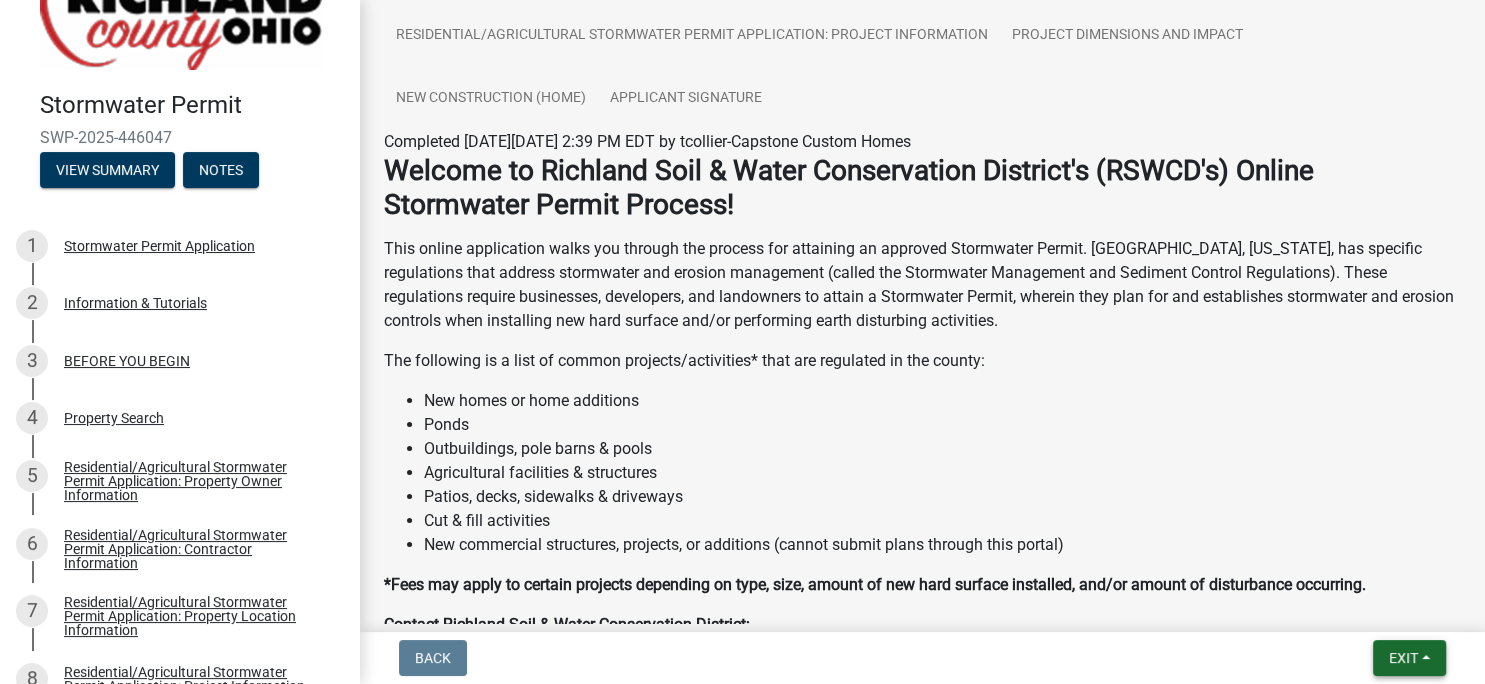 click on "Exit" at bounding box center [1409, 658] 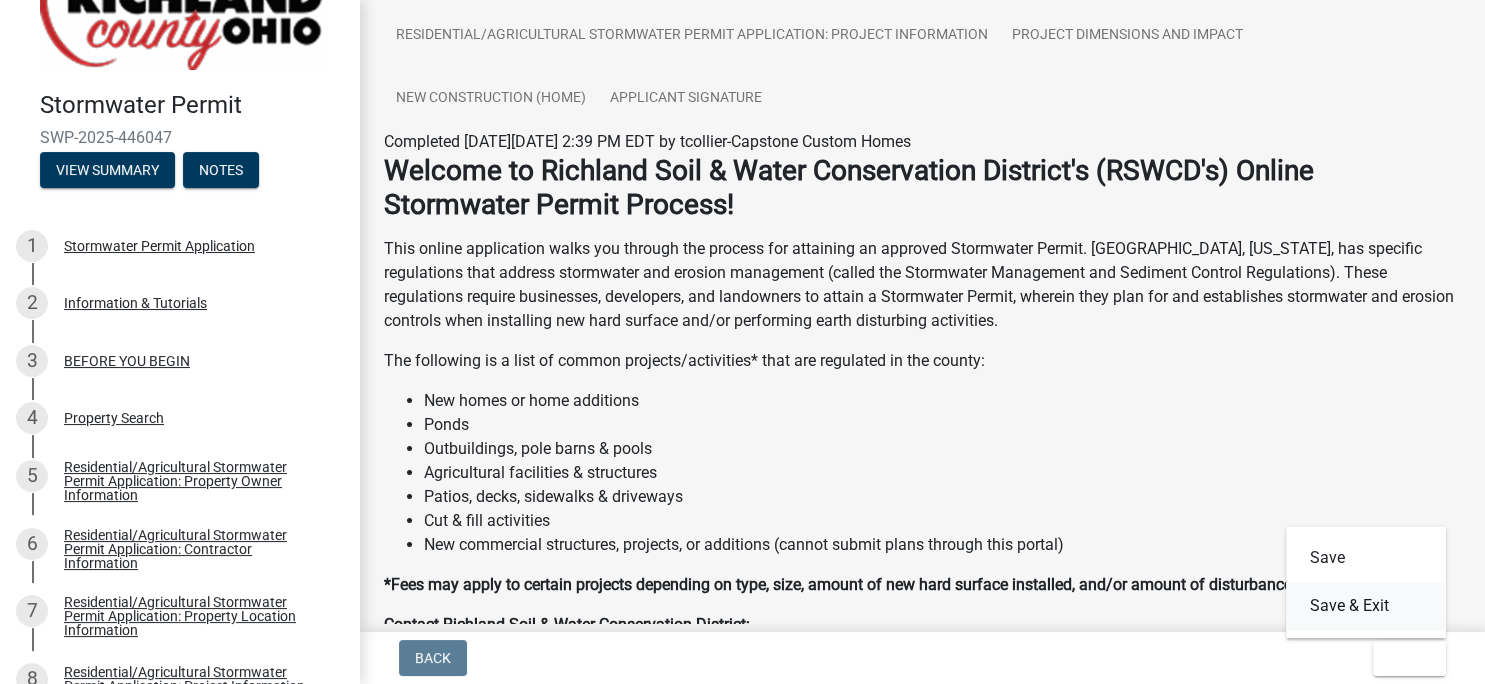 click on "Save & Exit" at bounding box center [1366, 606] 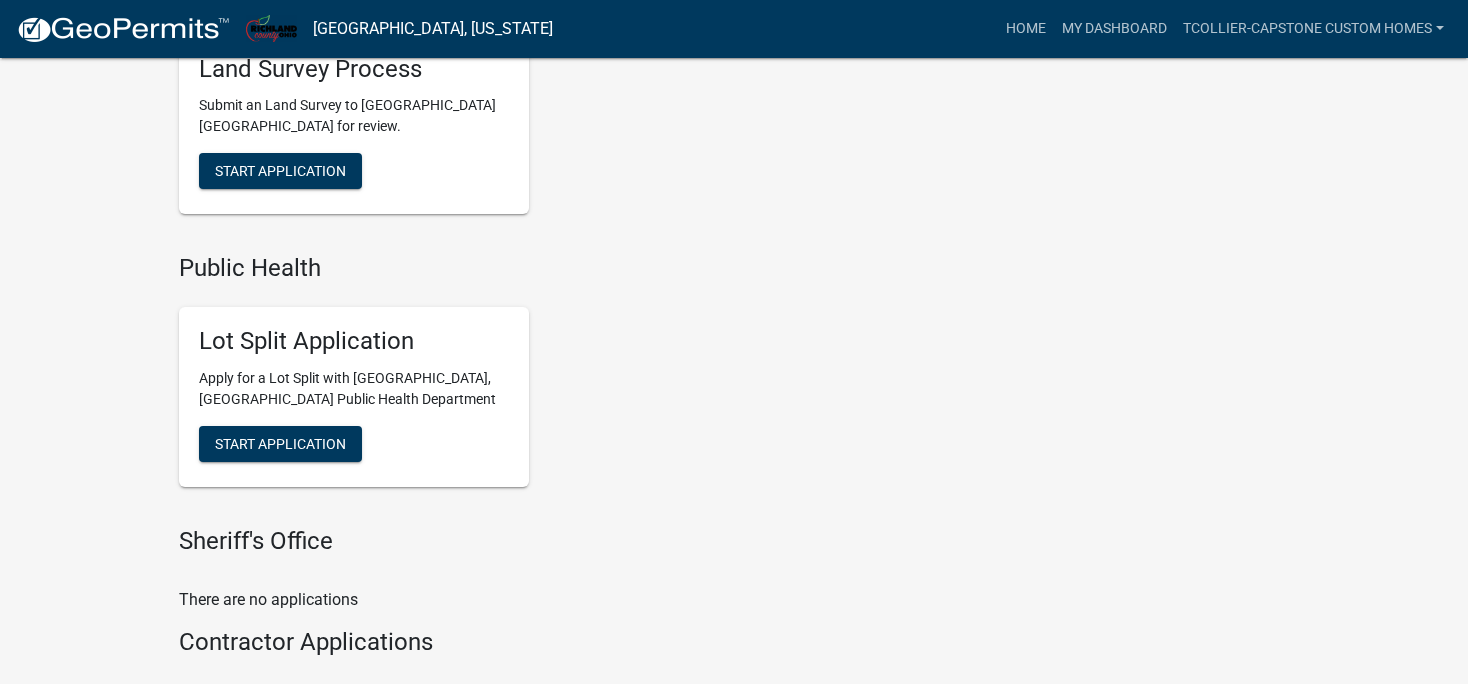 scroll, scrollTop: 1508, scrollLeft: 0, axis: vertical 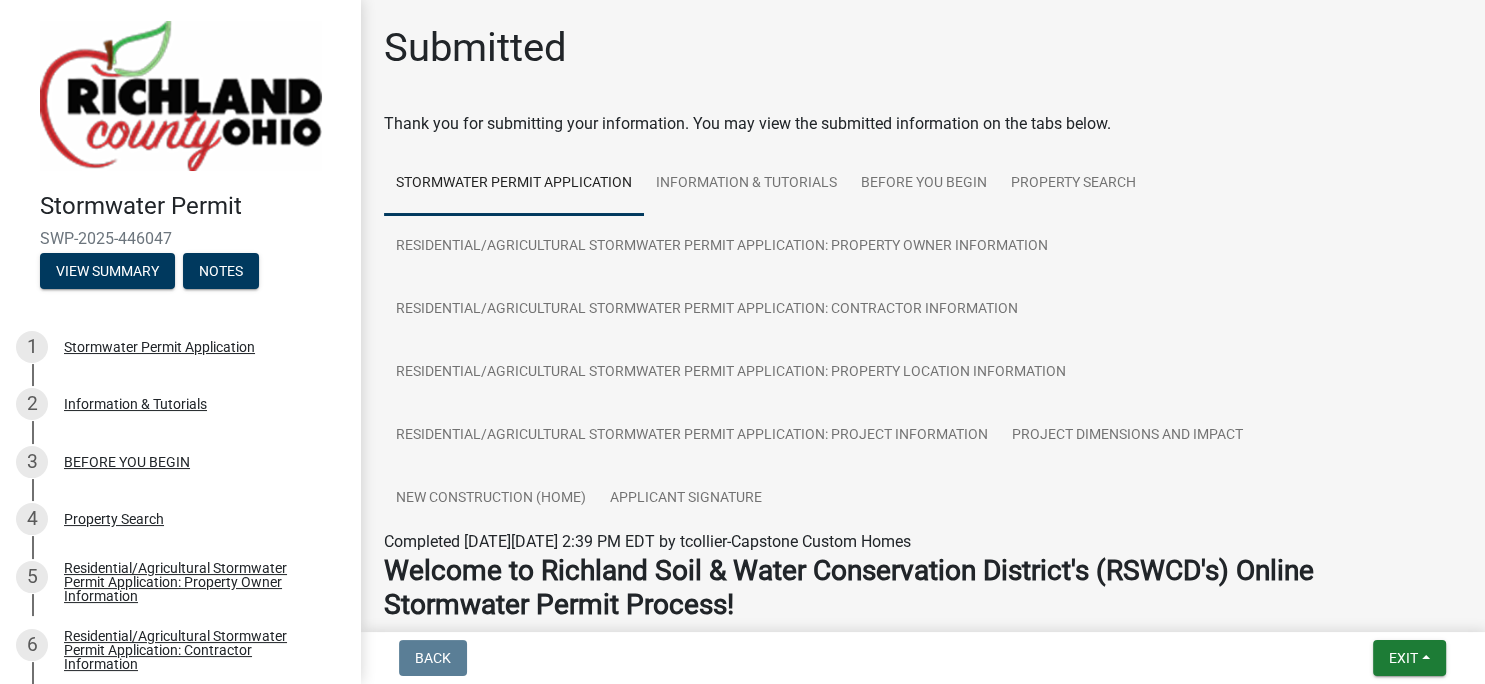 click on "Submitted" 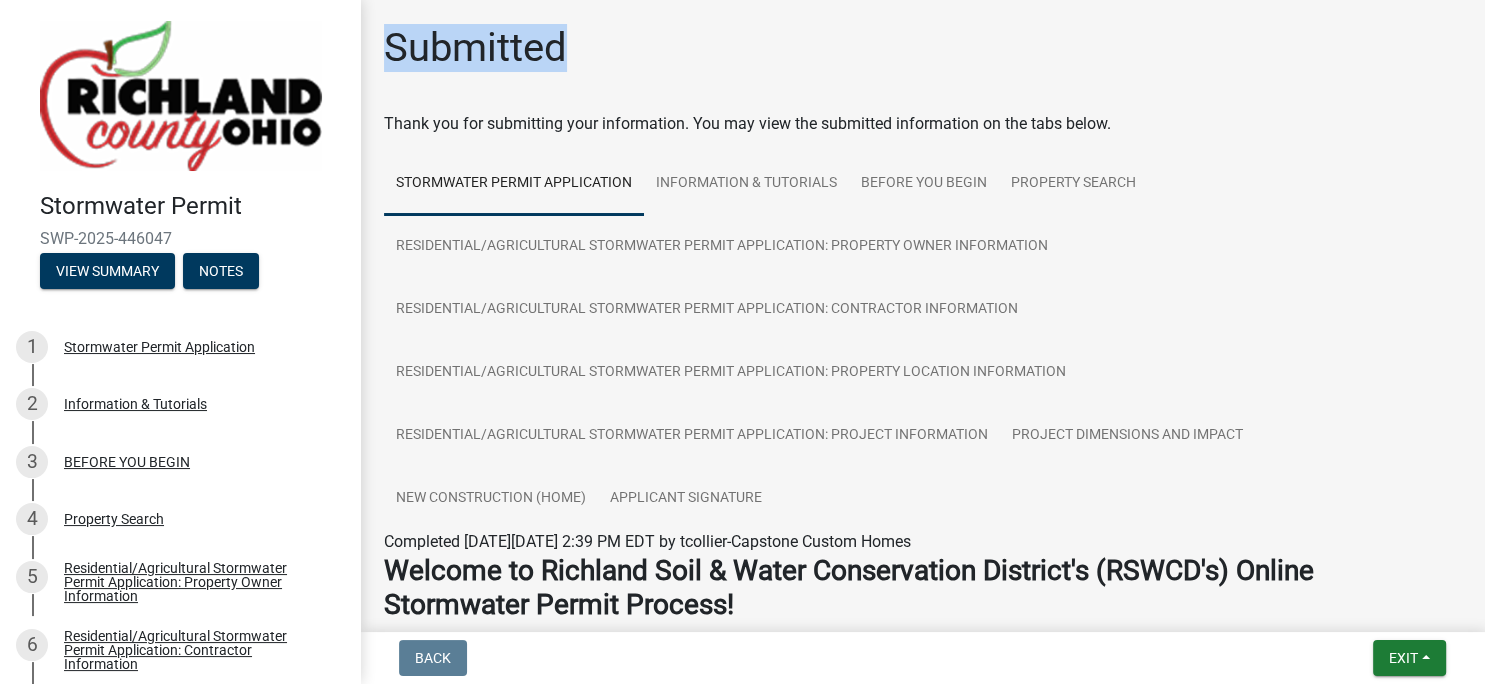 drag, startPoint x: 564, startPoint y: 46, endPoint x: 362, endPoint y: 46, distance: 202 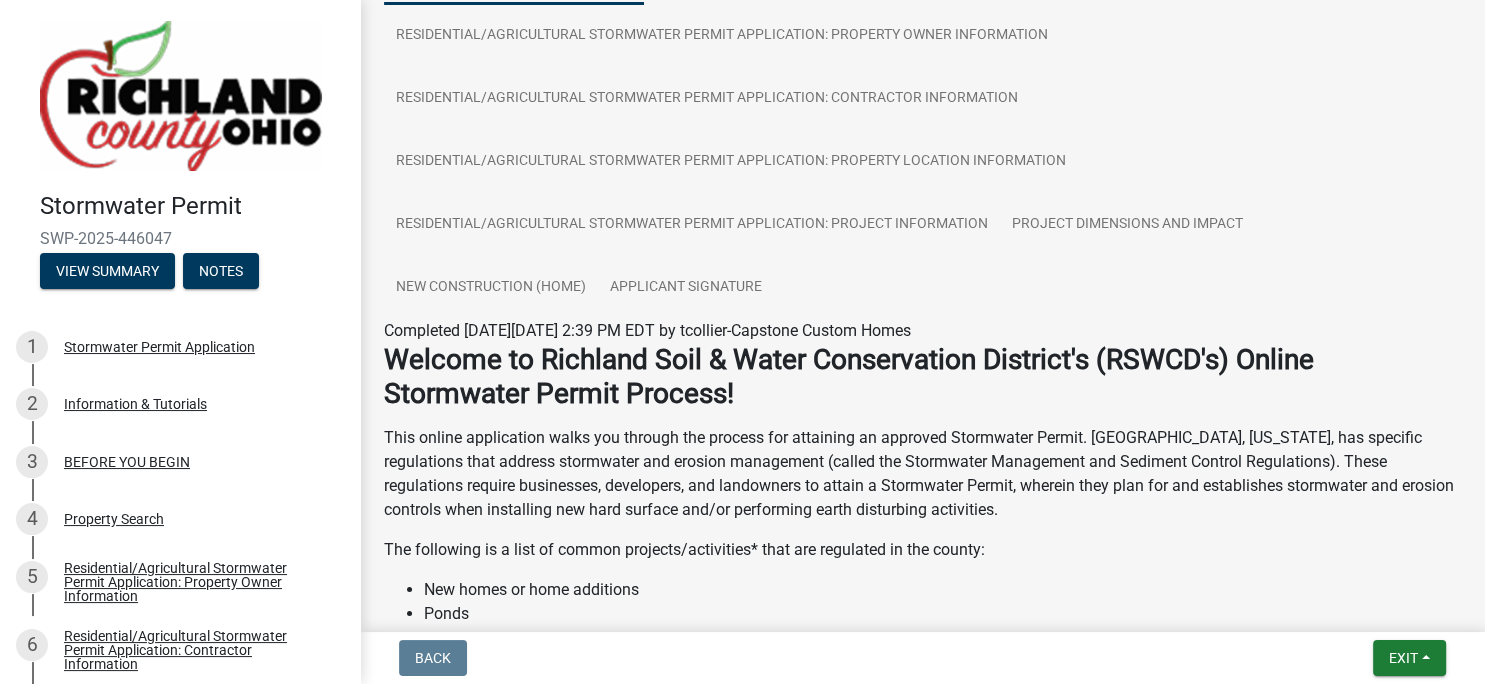 scroll, scrollTop: 19, scrollLeft: 0, axis: vertical 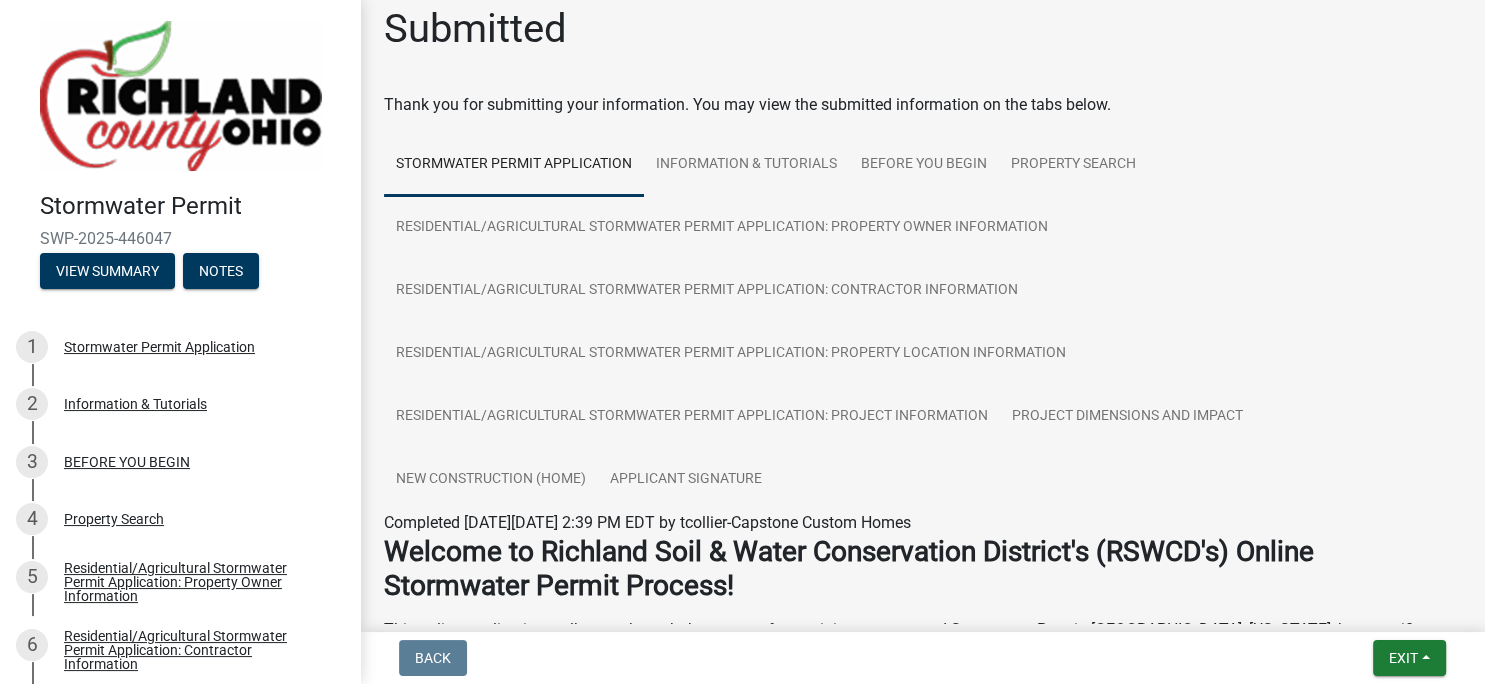 drag, startPoint x: 766, startPoint y: 49, endPoint x: 774, endPoint y: 59, distance: 12.806249 